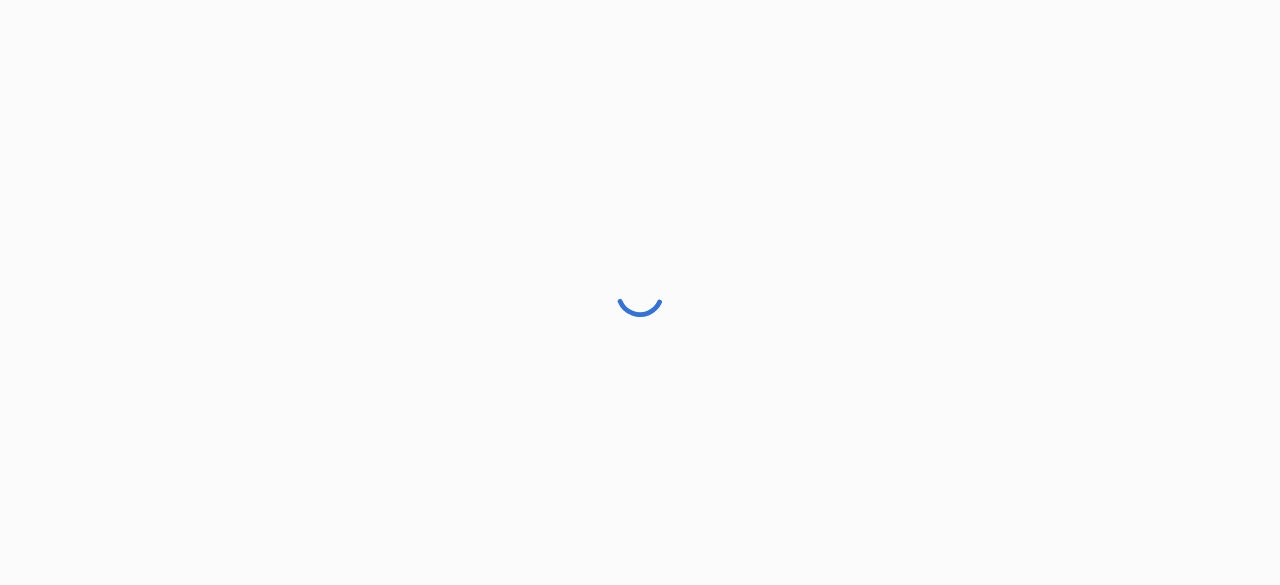 scroll, scrollTop: 0, scrollLeft: 0, axis: both 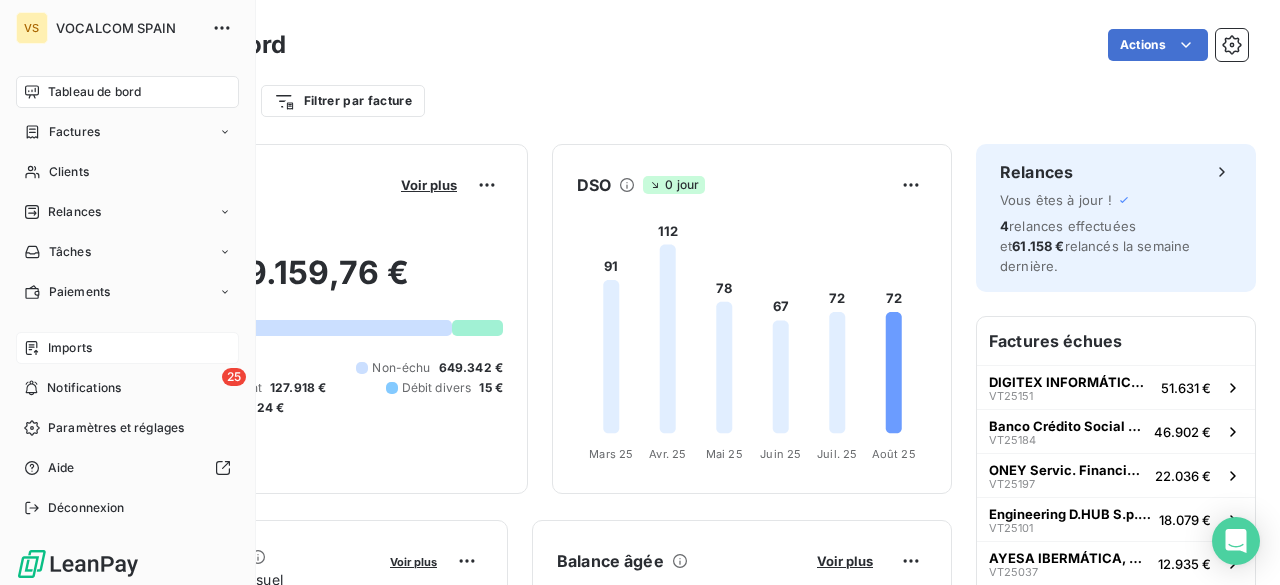 click on "Imports" at bounding box center (70, 348) 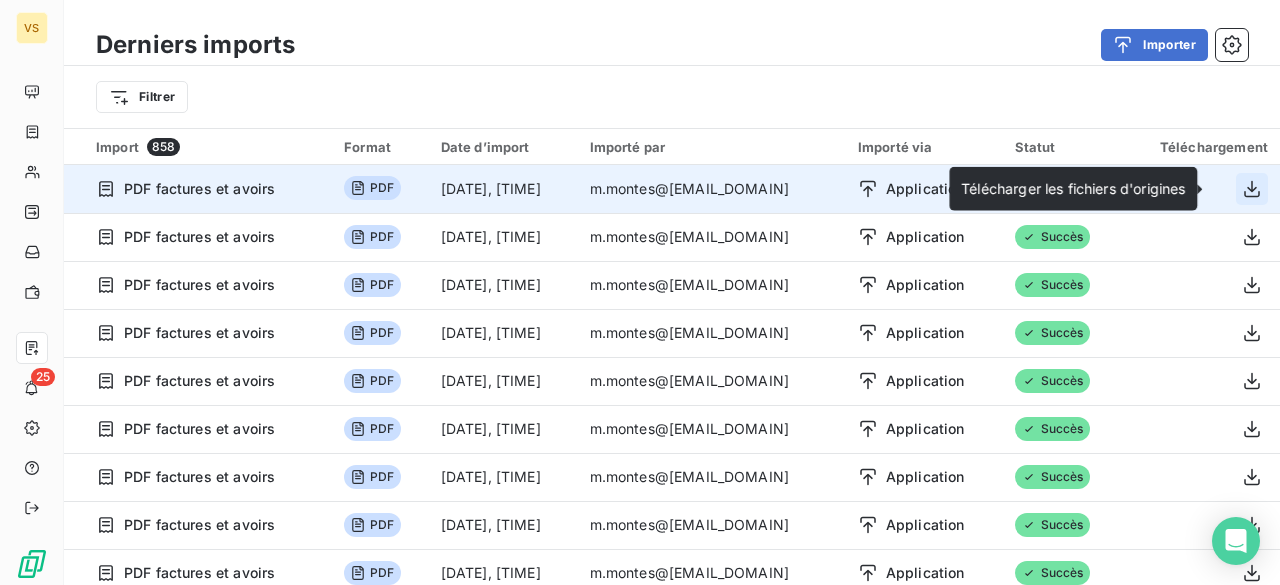 click 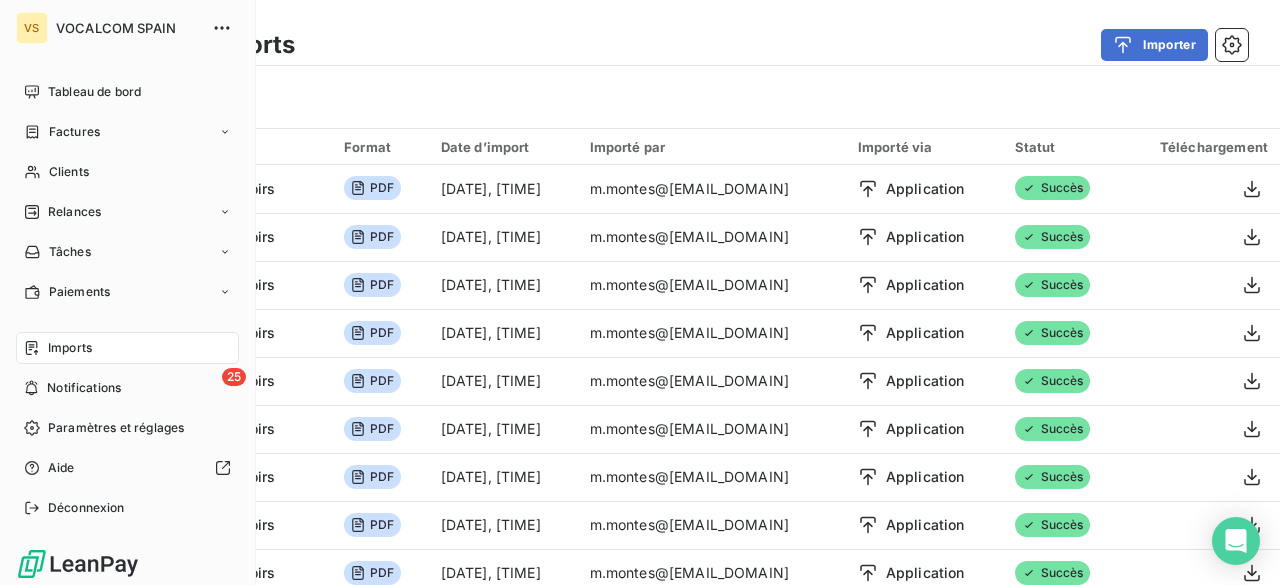 click on "Imports" at bounding box center [127, 348] 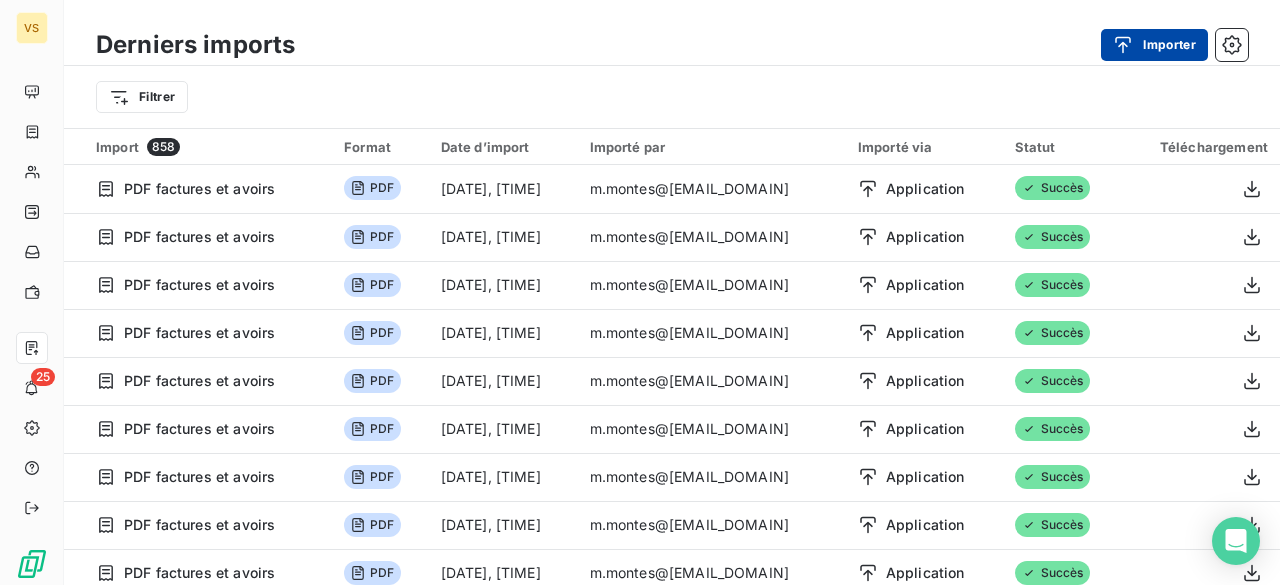 click on "Importer" at bounding box center (1154, 45) 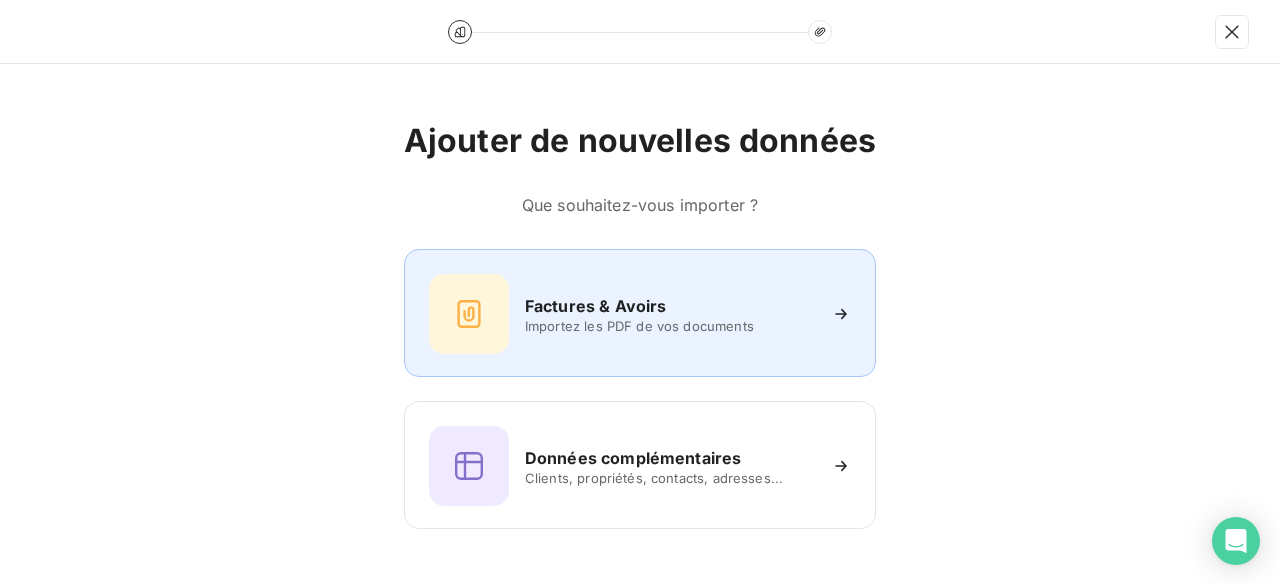 click on "Importez les PDF de vos documents" at bounding box center (670, 326) 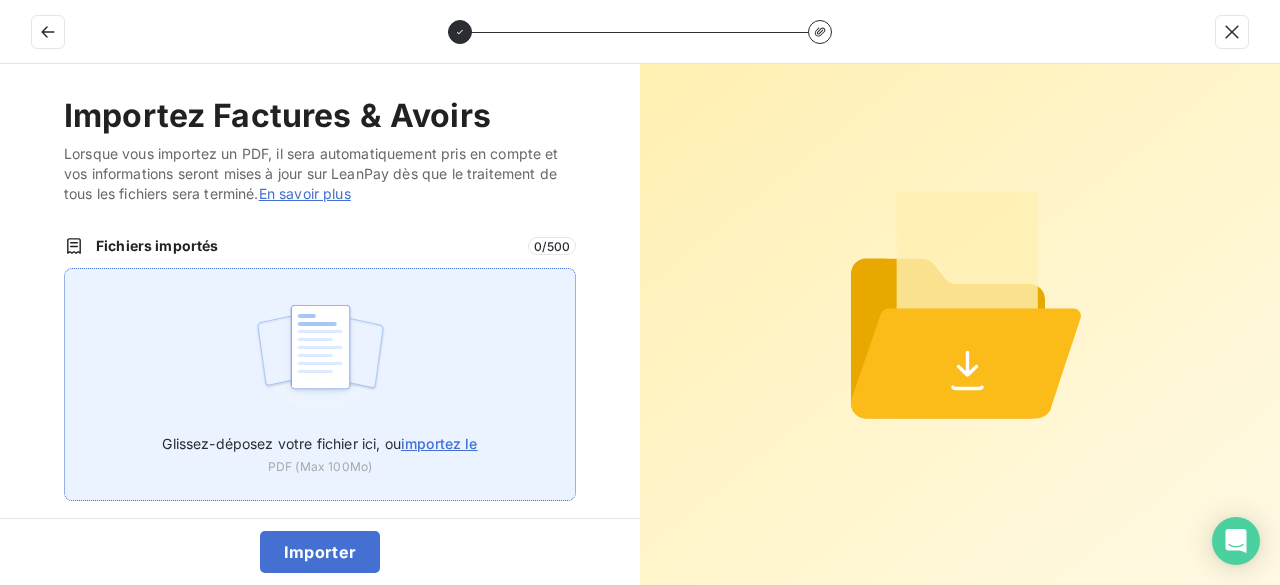 click on "importez le" at bounding box center [439, 443] 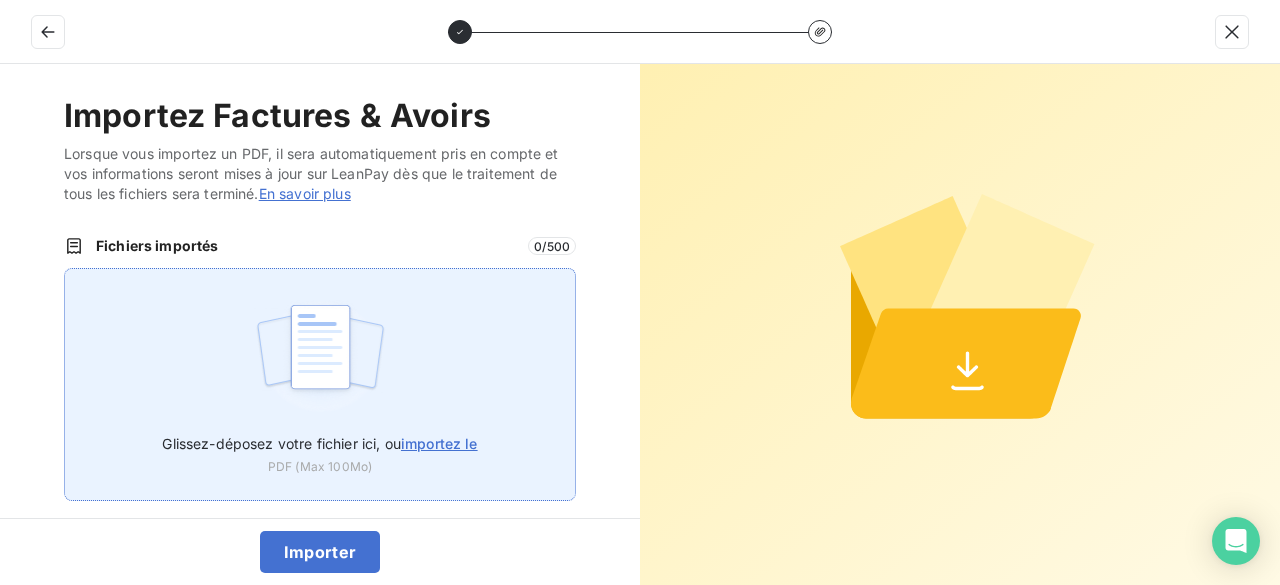 type on "C:\fakepath\VT25221.pdf" 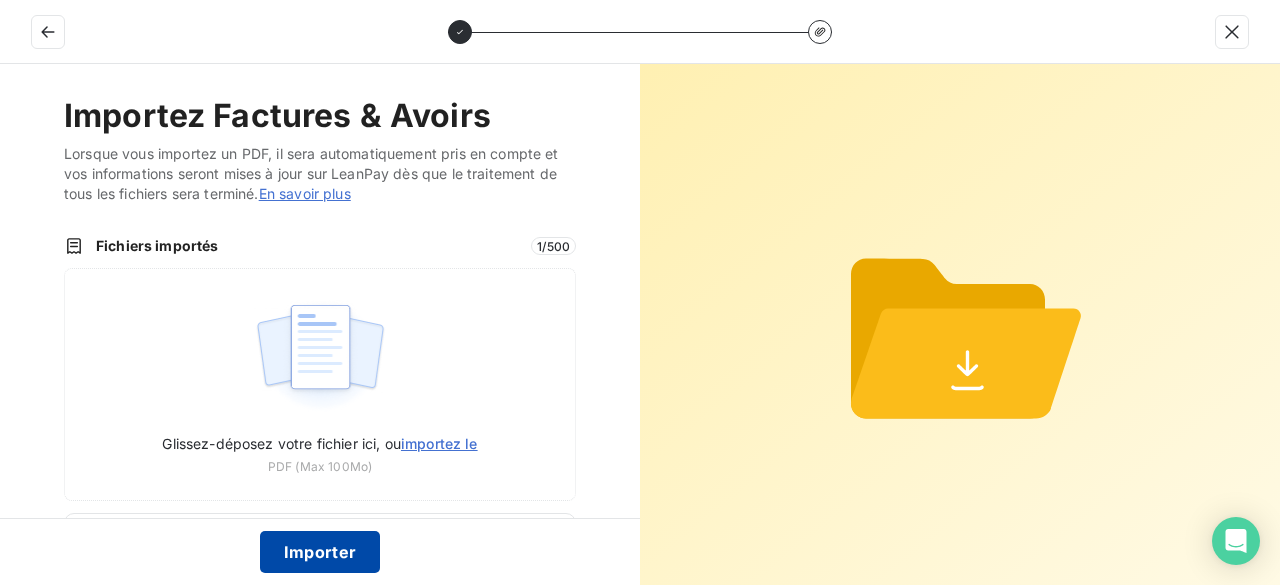 click on "Importer" at bounding box center (320, 552) 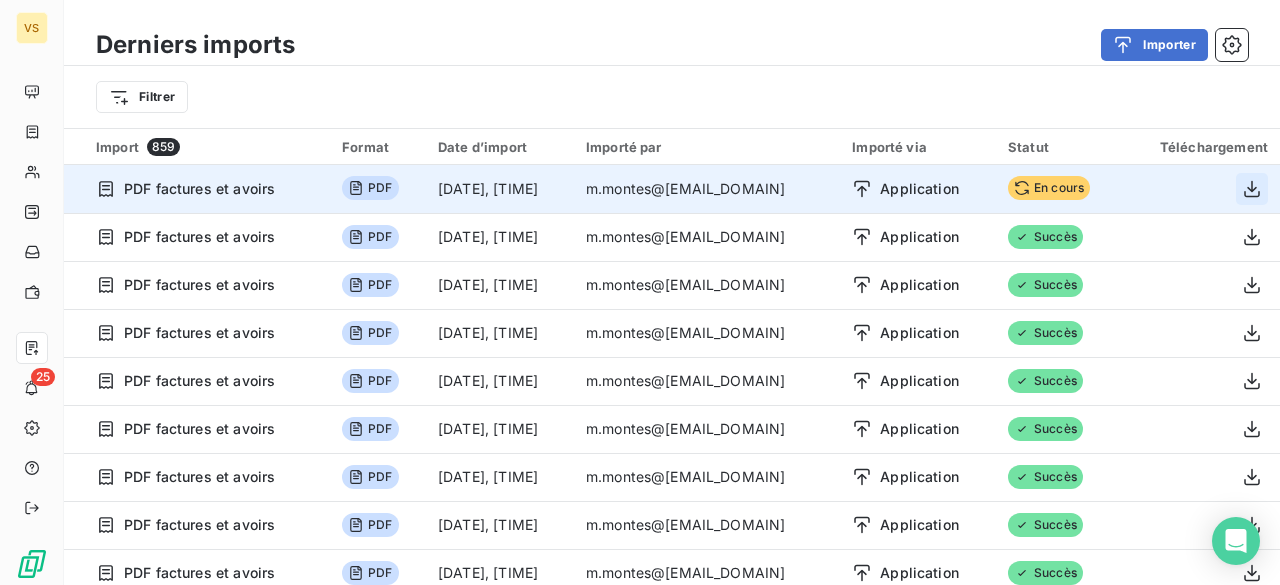 click 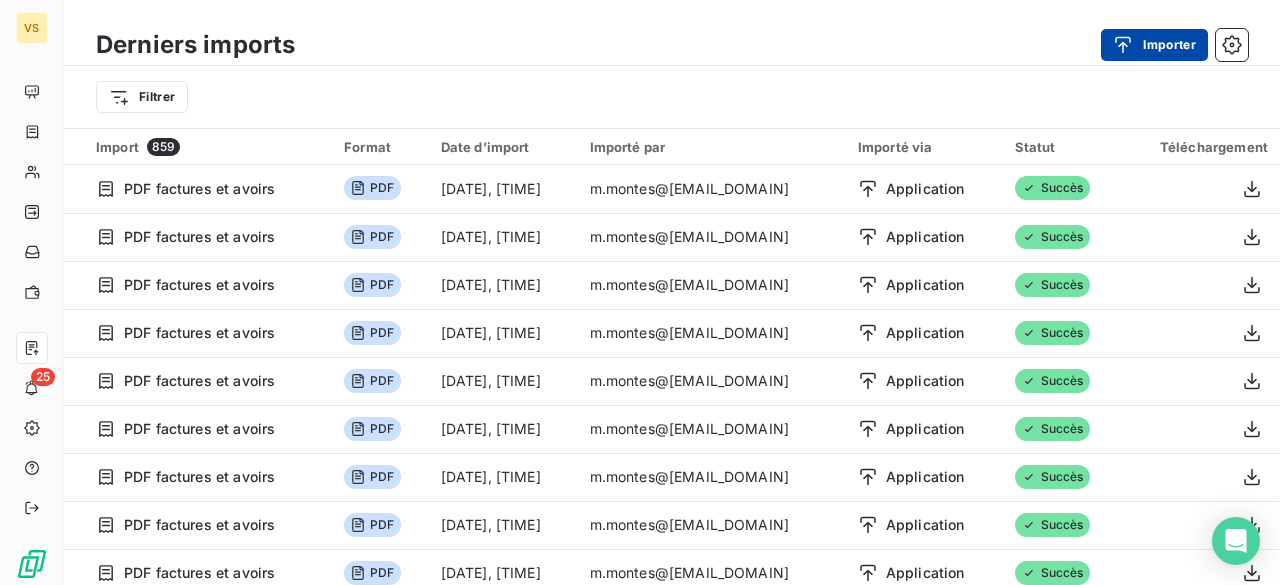 click 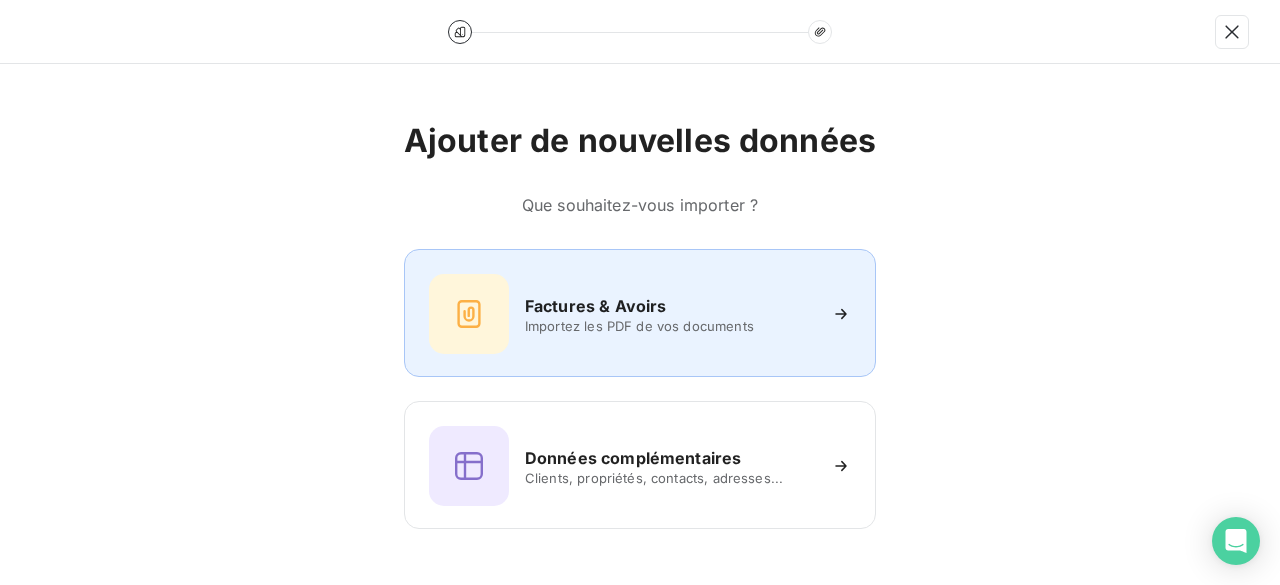 click on "Importez les PDF de vos documents" at bounding box center (670, 326) 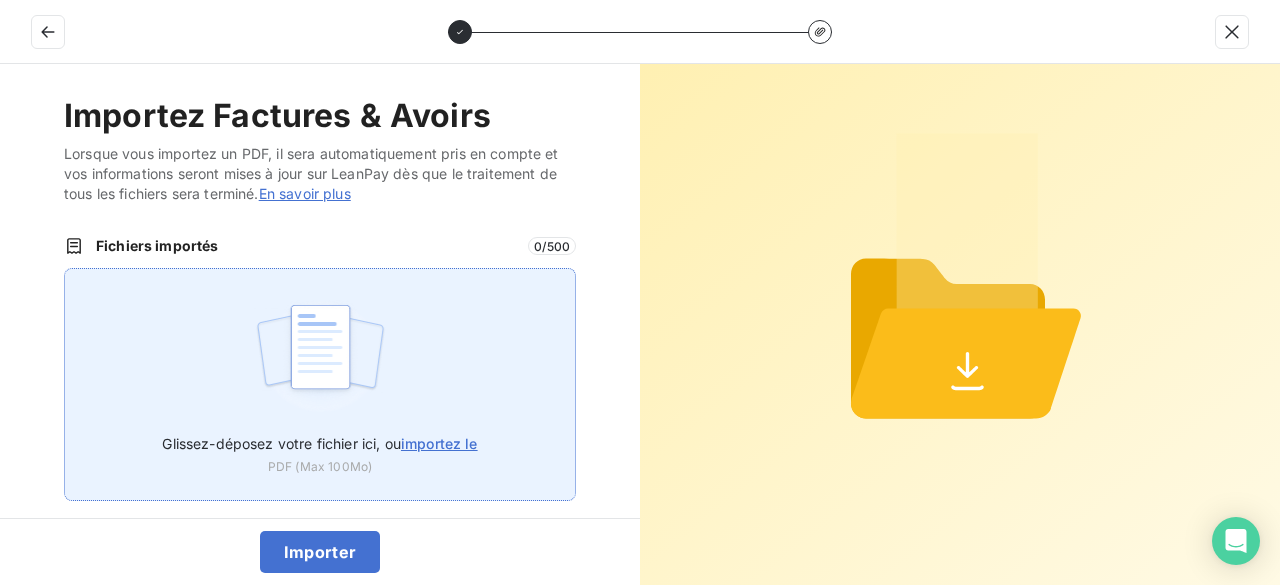 click on "importez le" at bounding box center [439, 443] 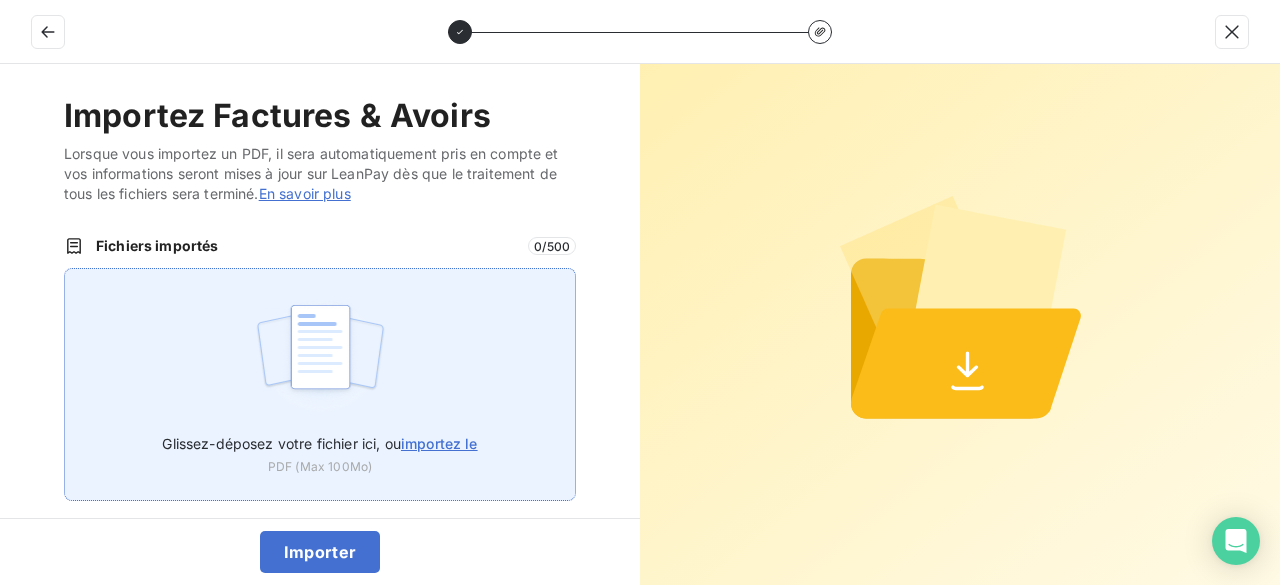 type on "C:\fakepath\VT25222.pdf" 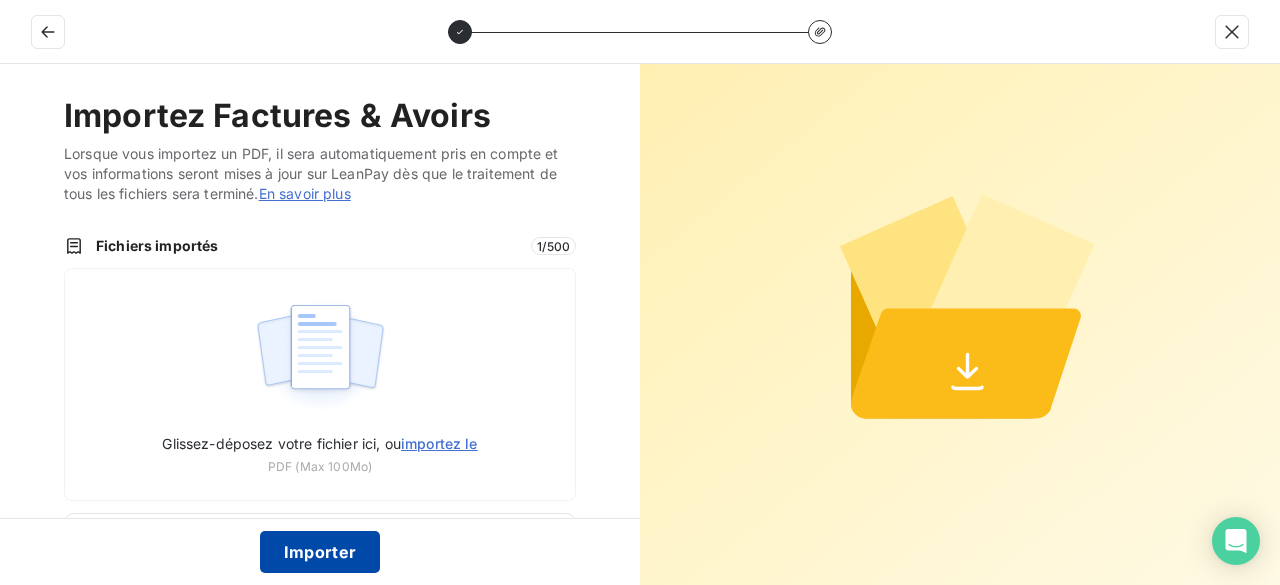 click on "Importer" at bounding box center (320, 552) 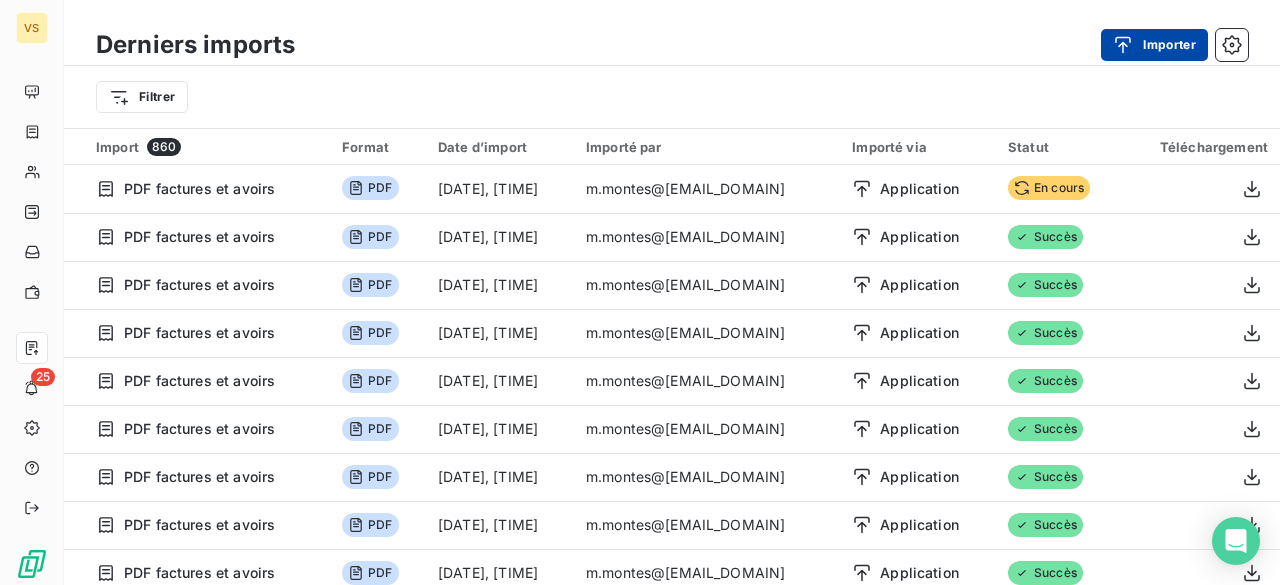 click 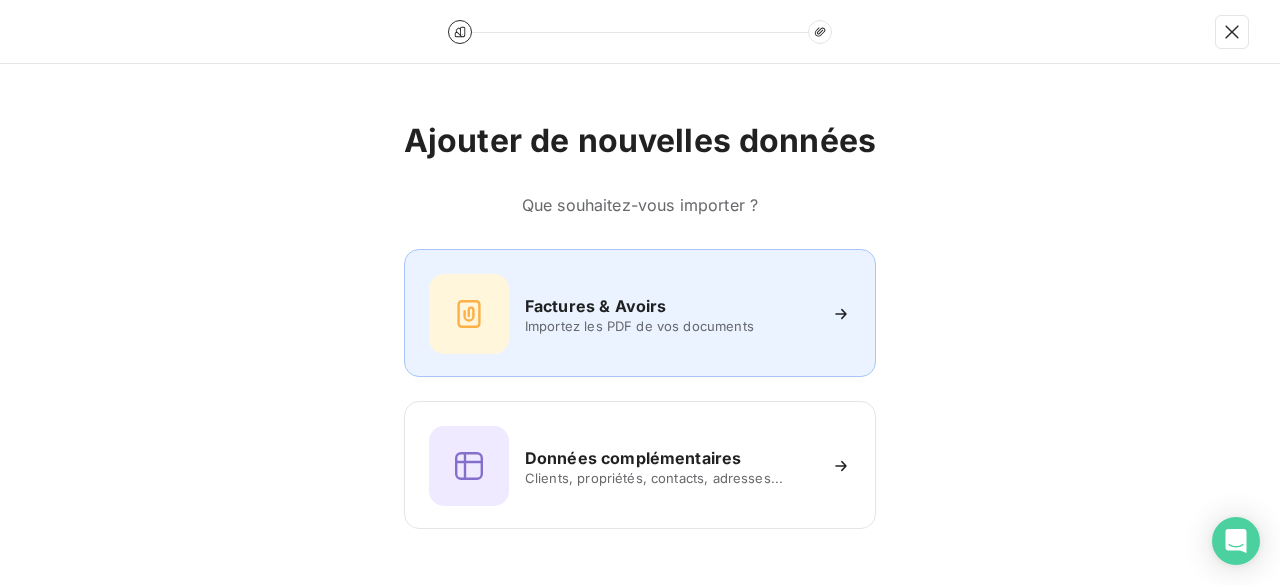 click on "Importez les PDF de vos documents" at bounding box center (670, 326) 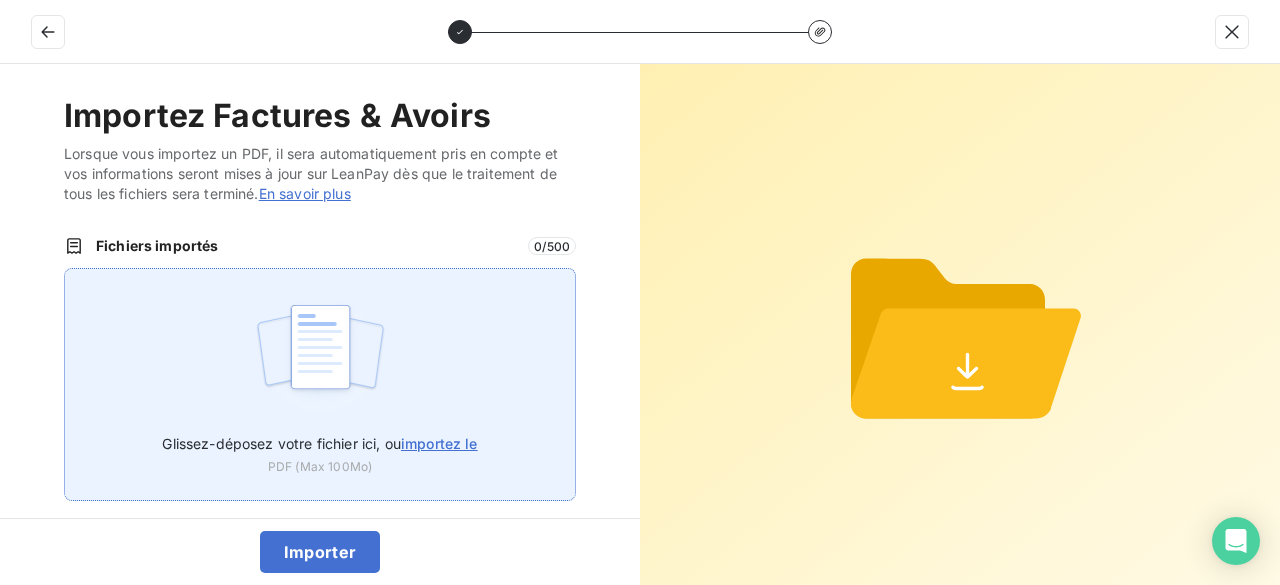 click on "importez le" at bounding box center [439, 443] 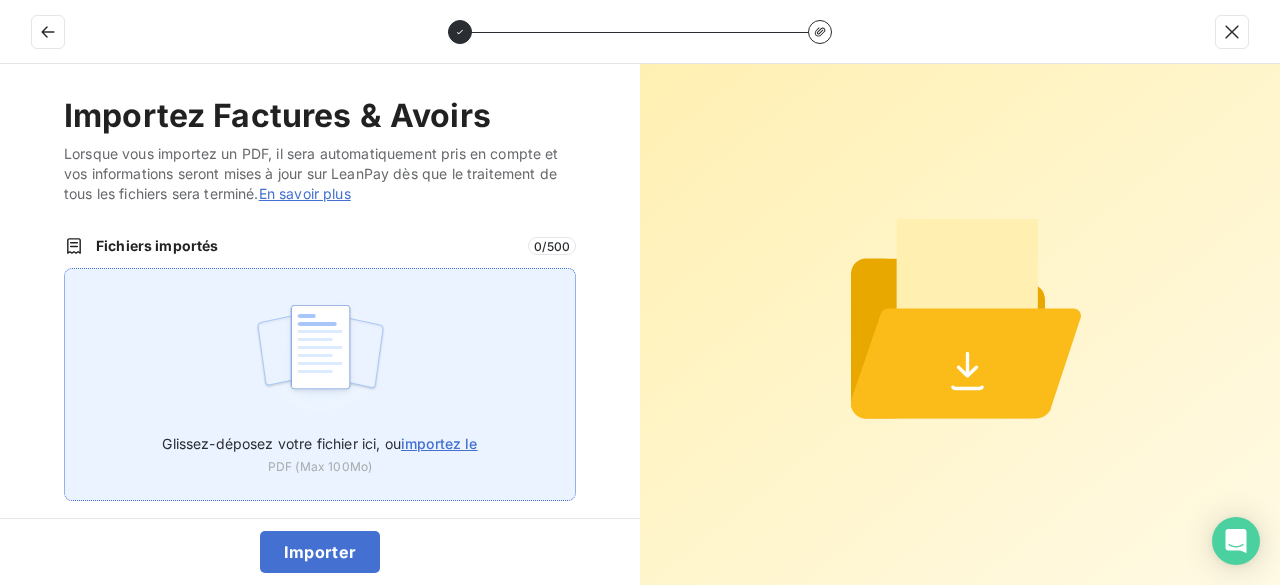 type on "C:\fakepath\VT25223.pdf" 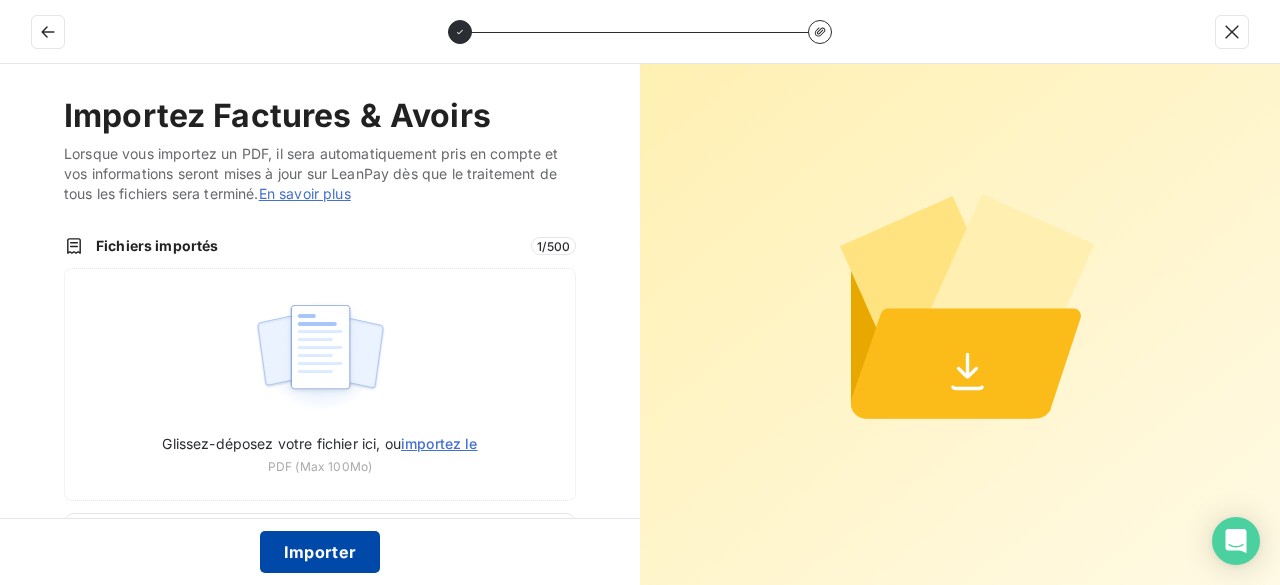 click on "Importer" at bounding box center [320, 552] 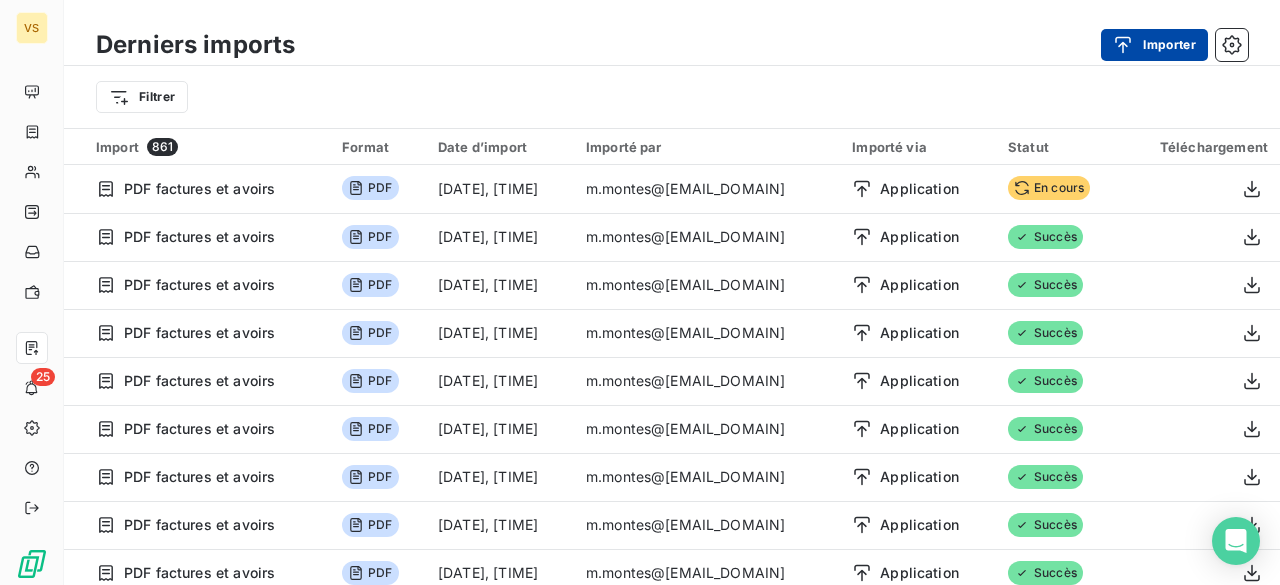 click on "Importer" at bounding box center [1154, 45] 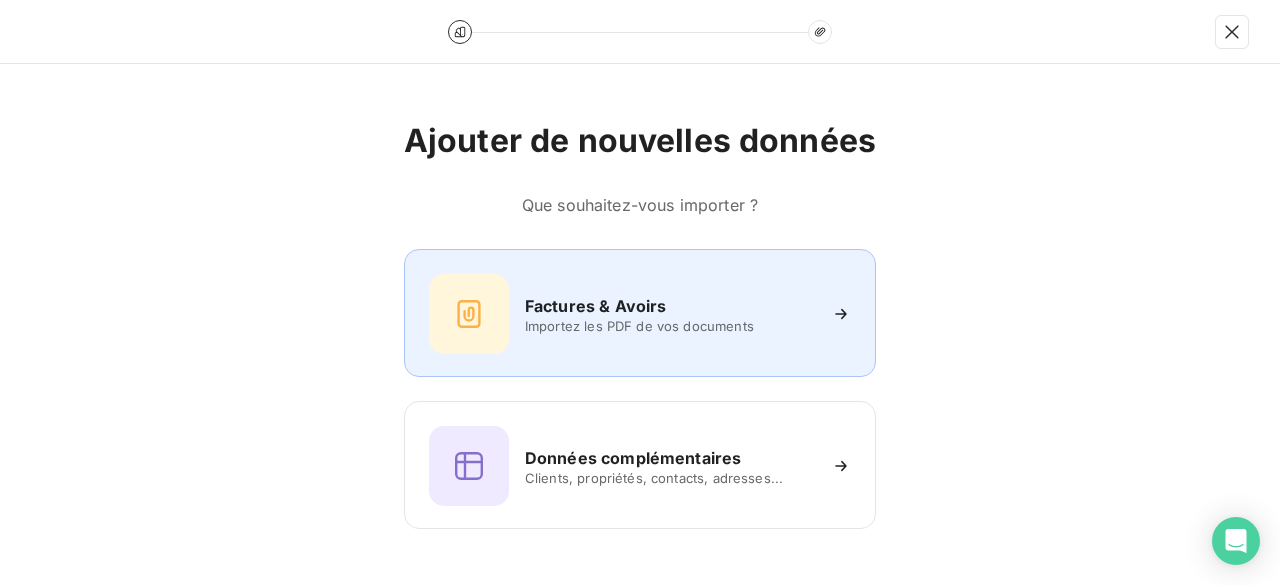 click on "Importez les PDF de vos documents" at bounding box center [670, 326] 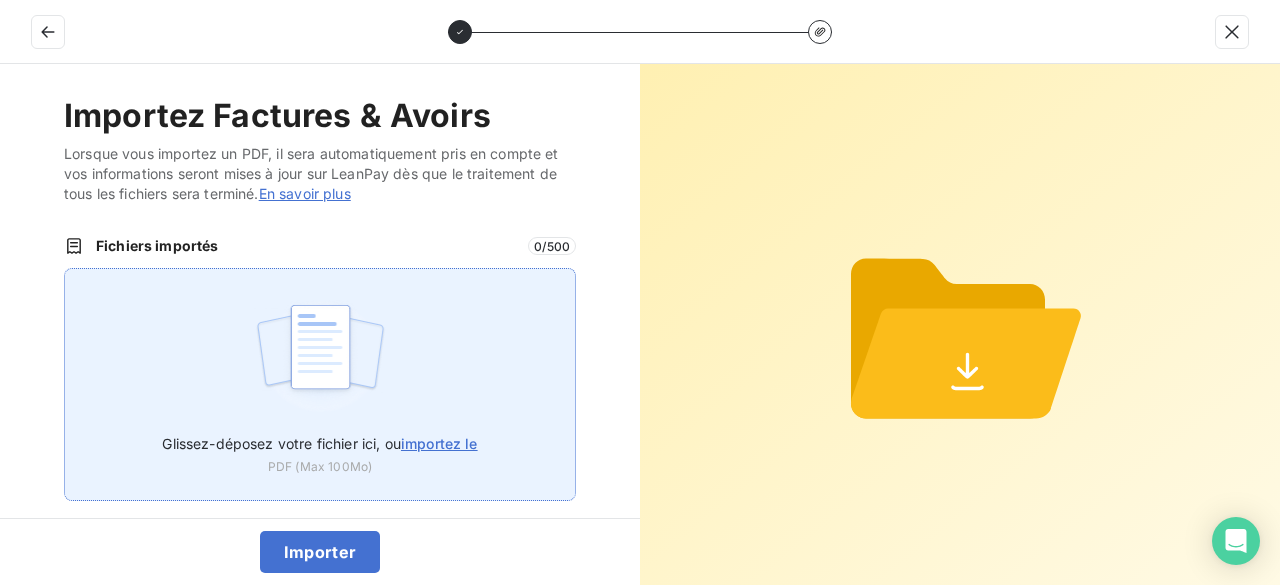 click on "importez le" at bounding box center (439, 443) 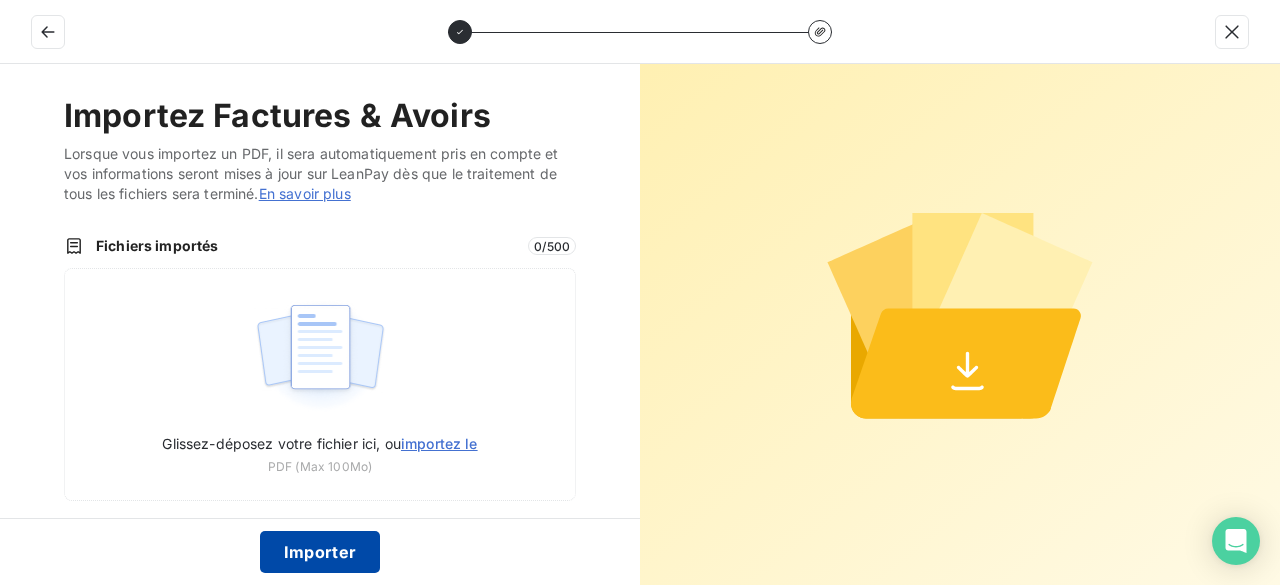 type on "C:\fakepath\VT25224.pdf" 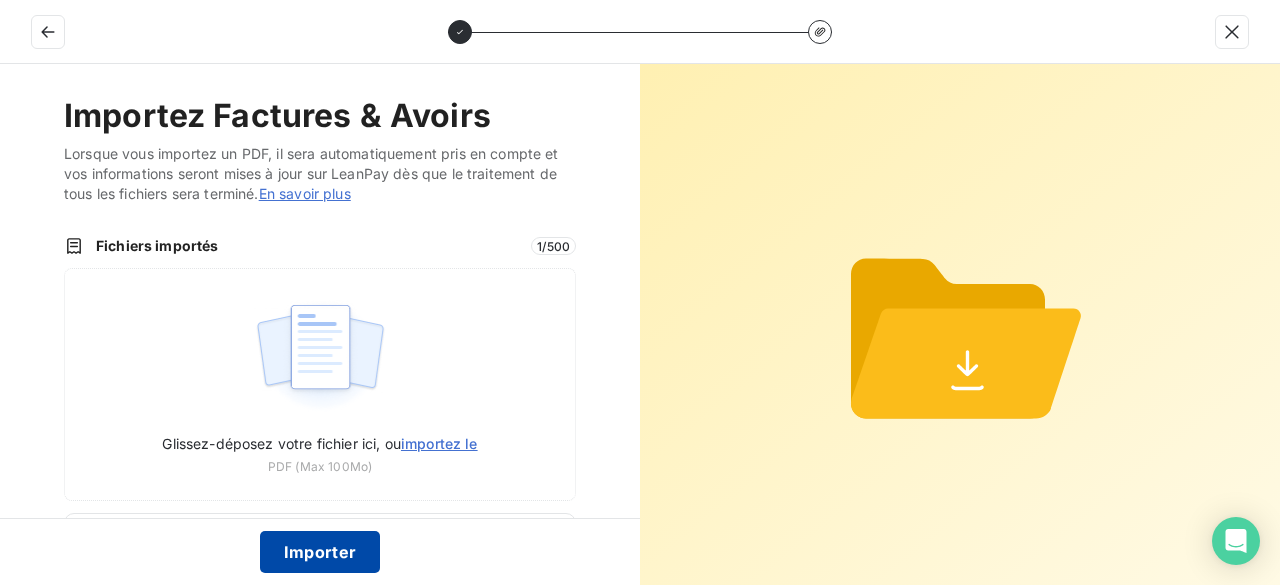 click on "Importer" at bounding box center (320, 552) 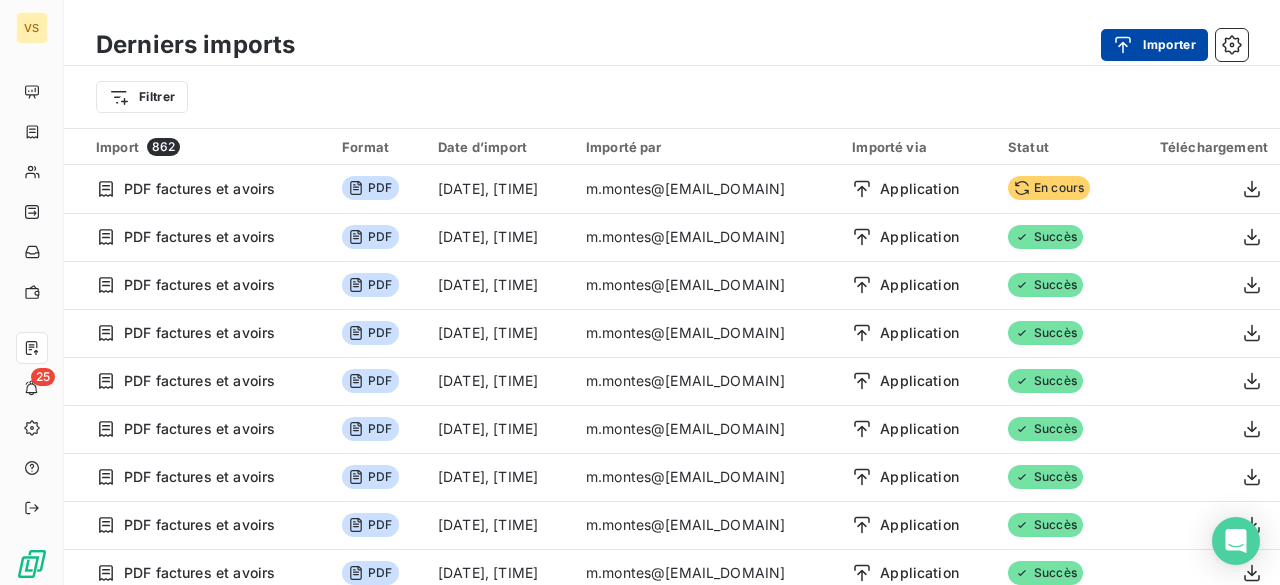 click on "Importer" at bounding box center (1154, 45) 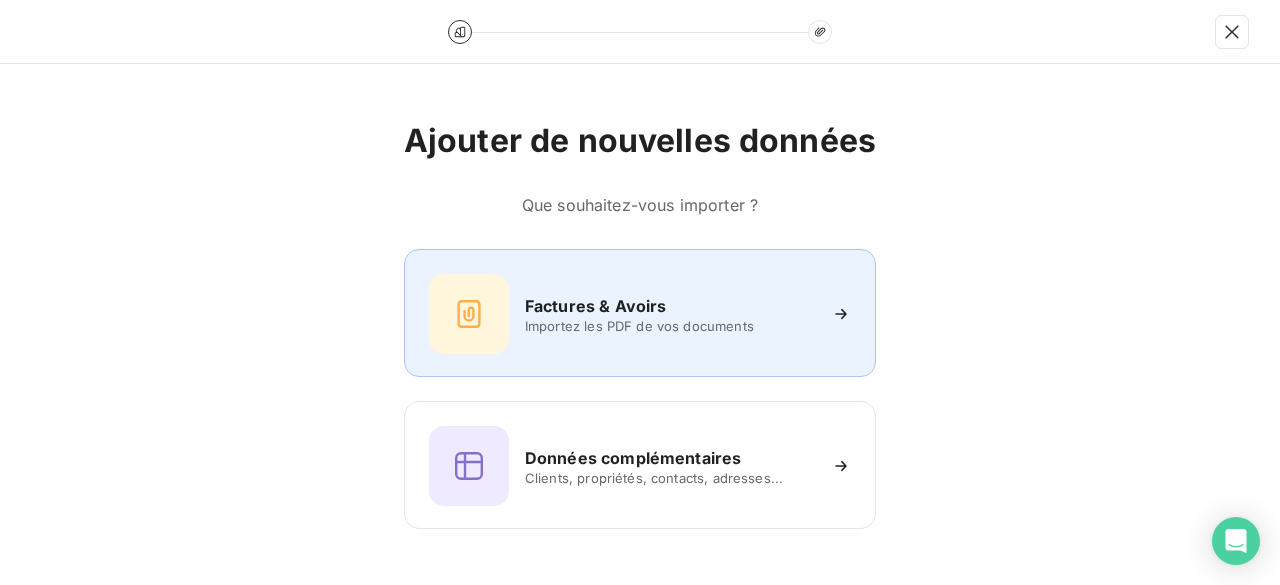 click on "Importez les PDF de vos documents" at bounding box center [670, 326] 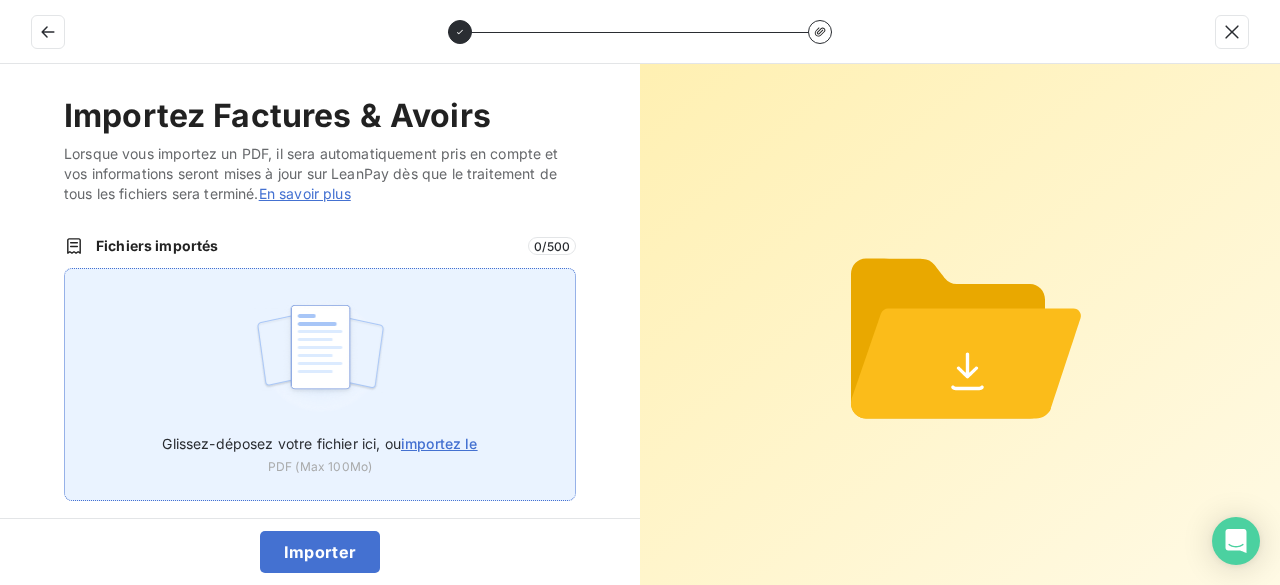 click on "importez le" at bounding box center (439, 443) 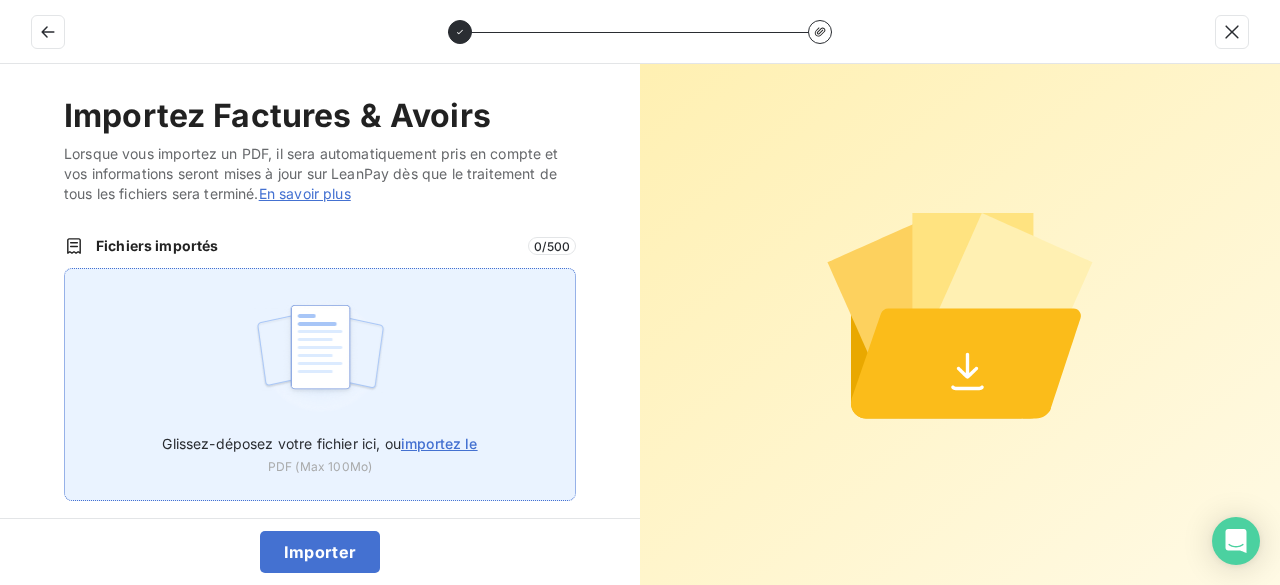 type on "C:\fakepath\VT25225.pdf" 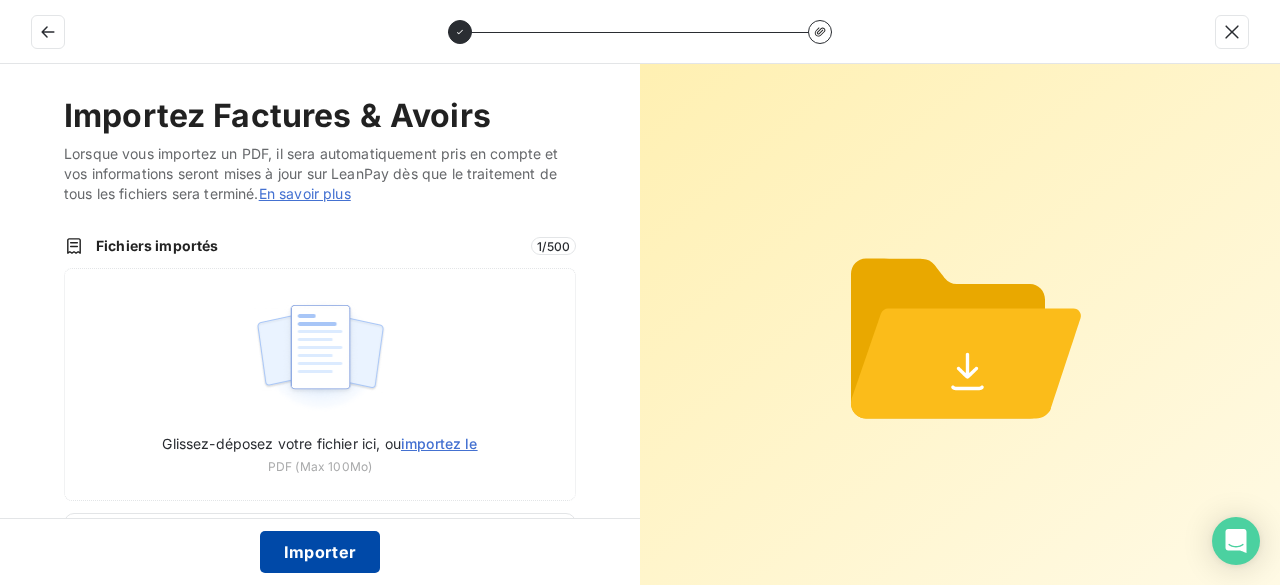 click on "Importer" at bounding box center [320, 552] 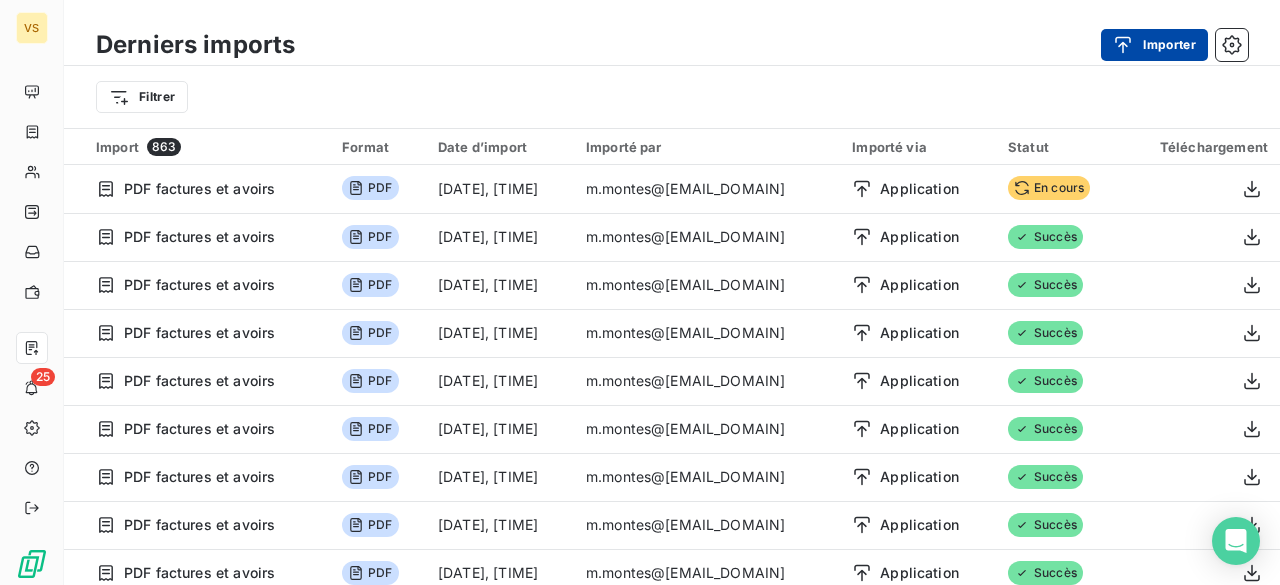 click 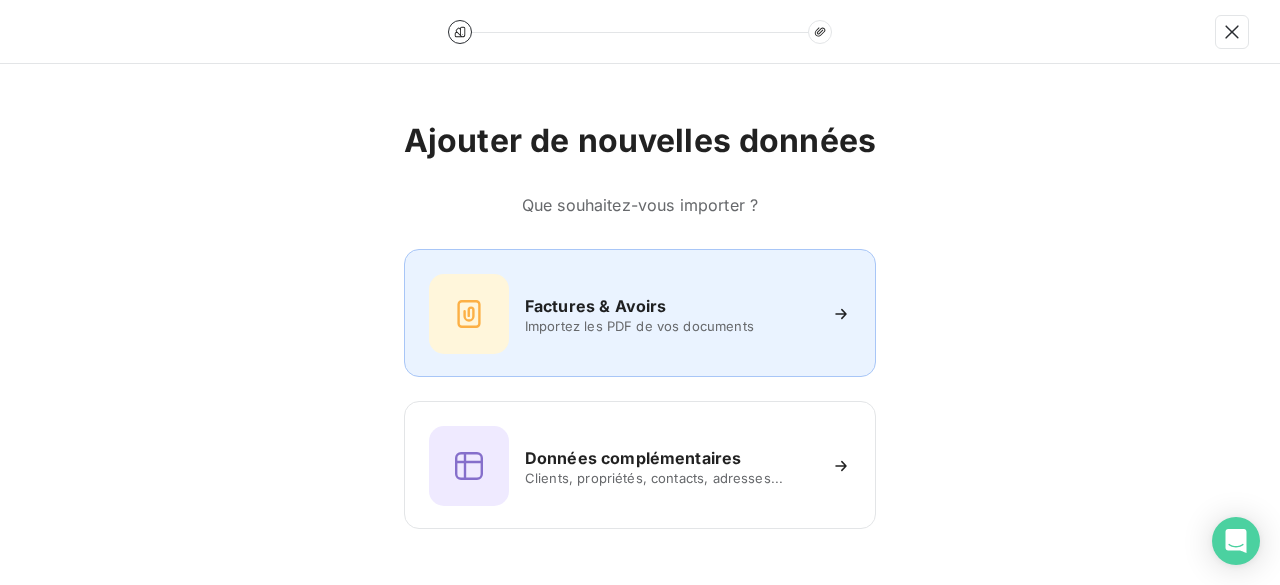 click on "Importez les PDF de vos documents" at bounding box center [670, 326] 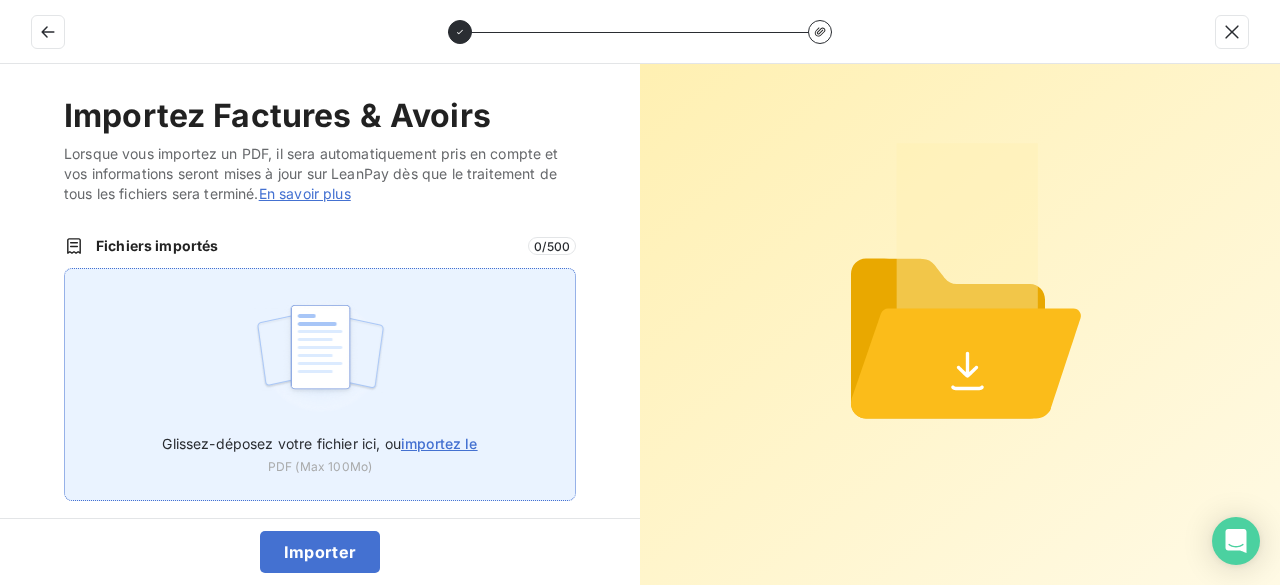 click on "importez le" at bounding box center (439, 443) 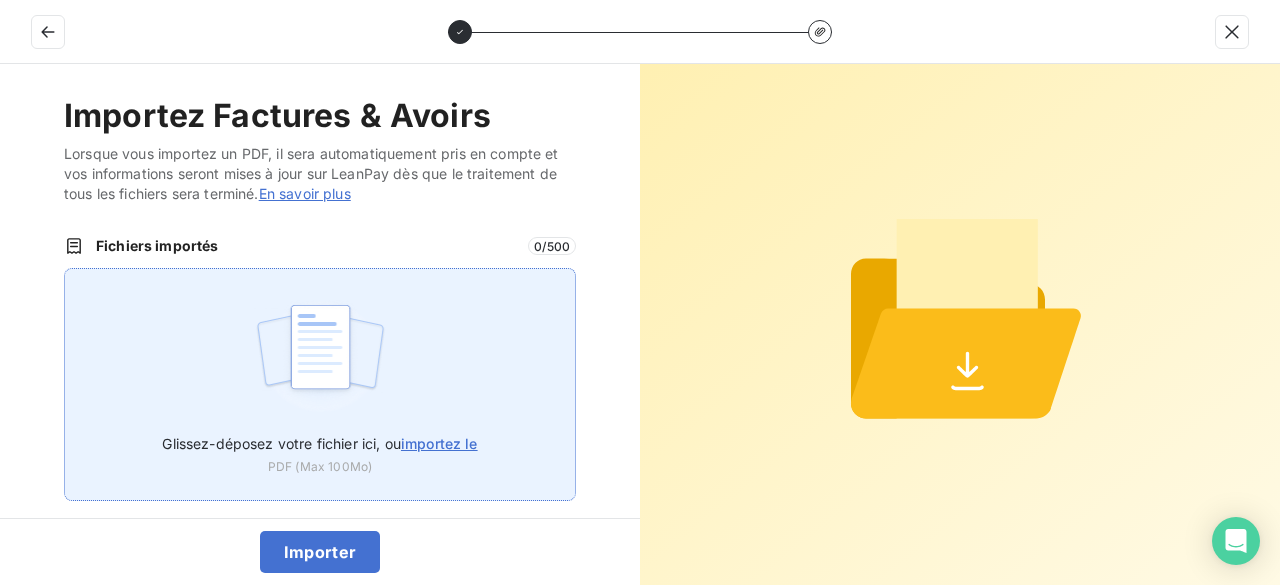 type on "C:\fakepath\VT25226.pdf" 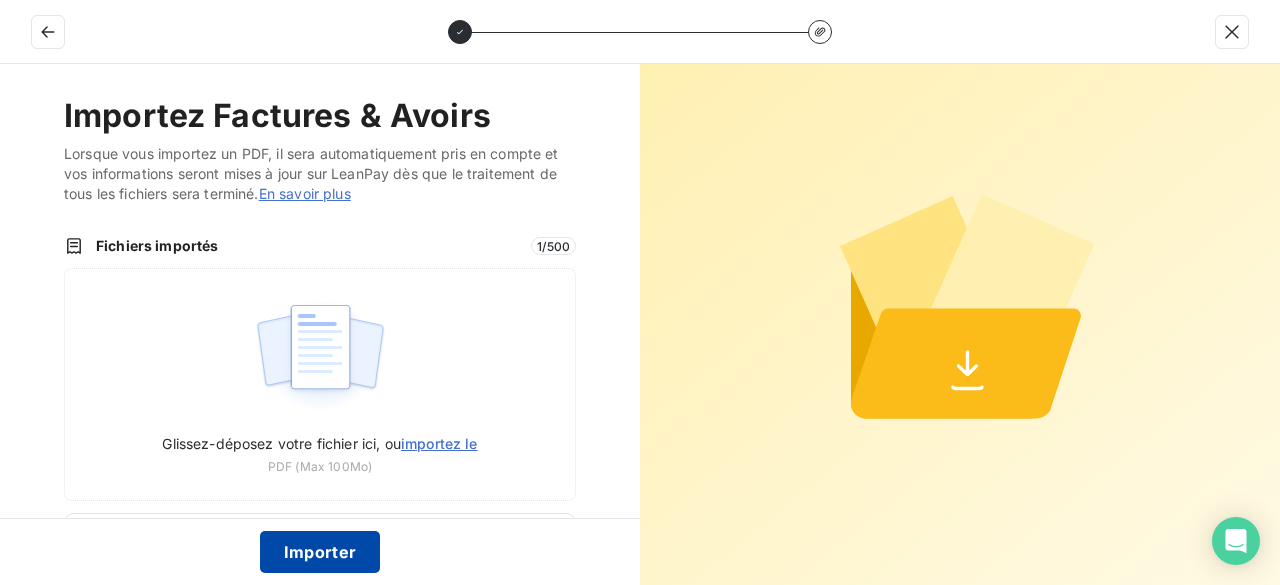 click on "Importer" at bounding box center [320, 552] 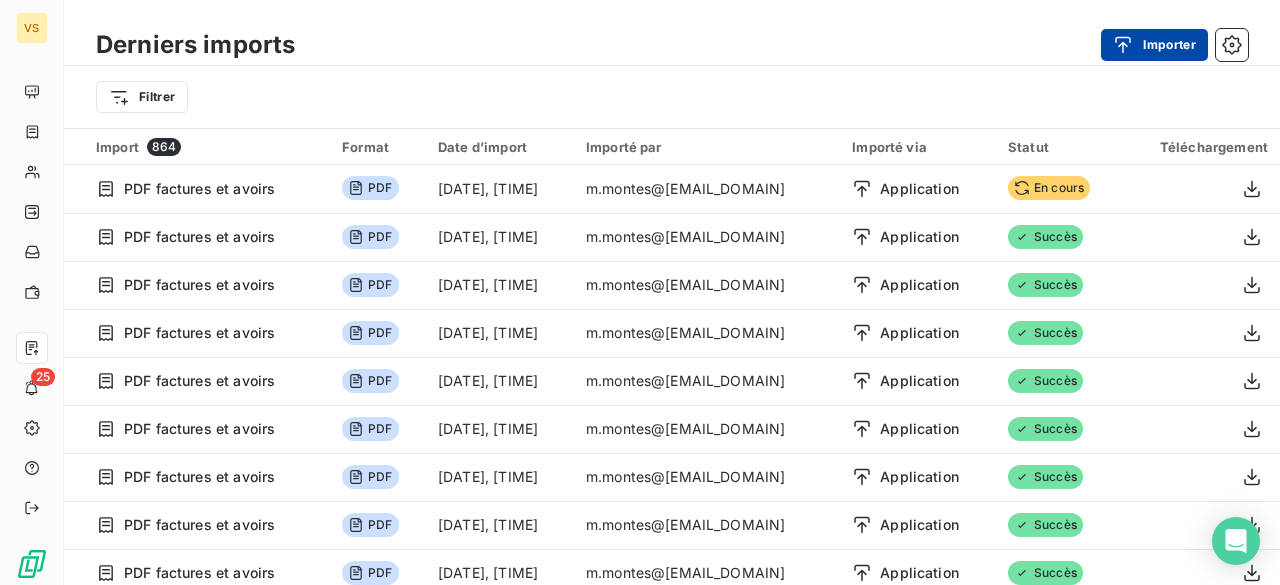click 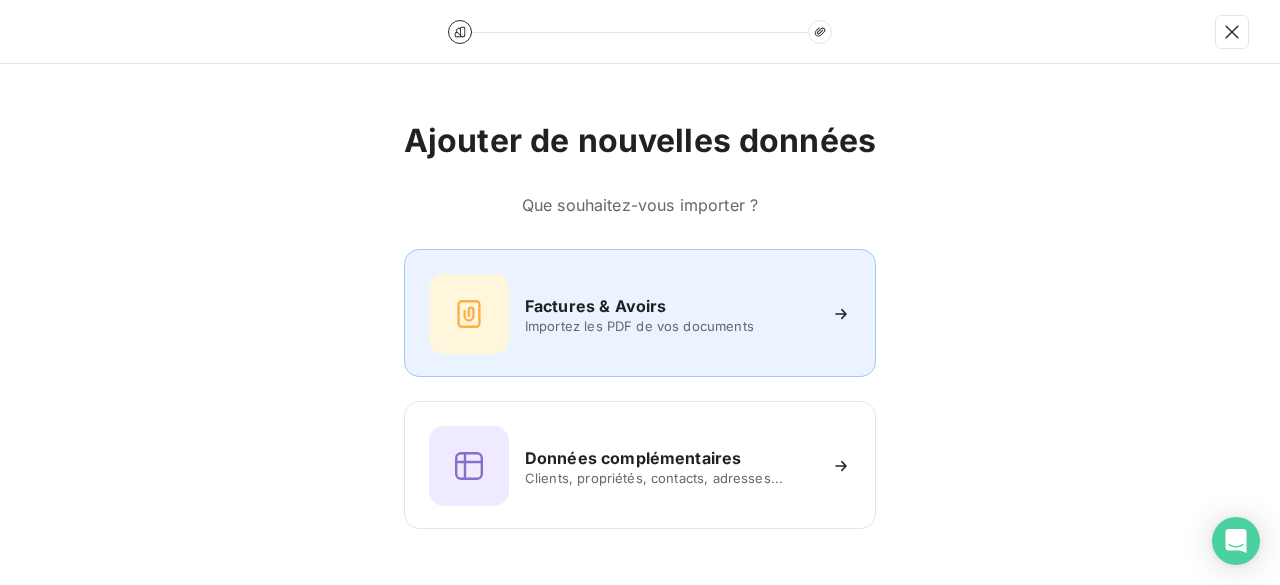click on "Factures & Avoirs Importez les PDF de vos documents" at bounding box center [640, 314] 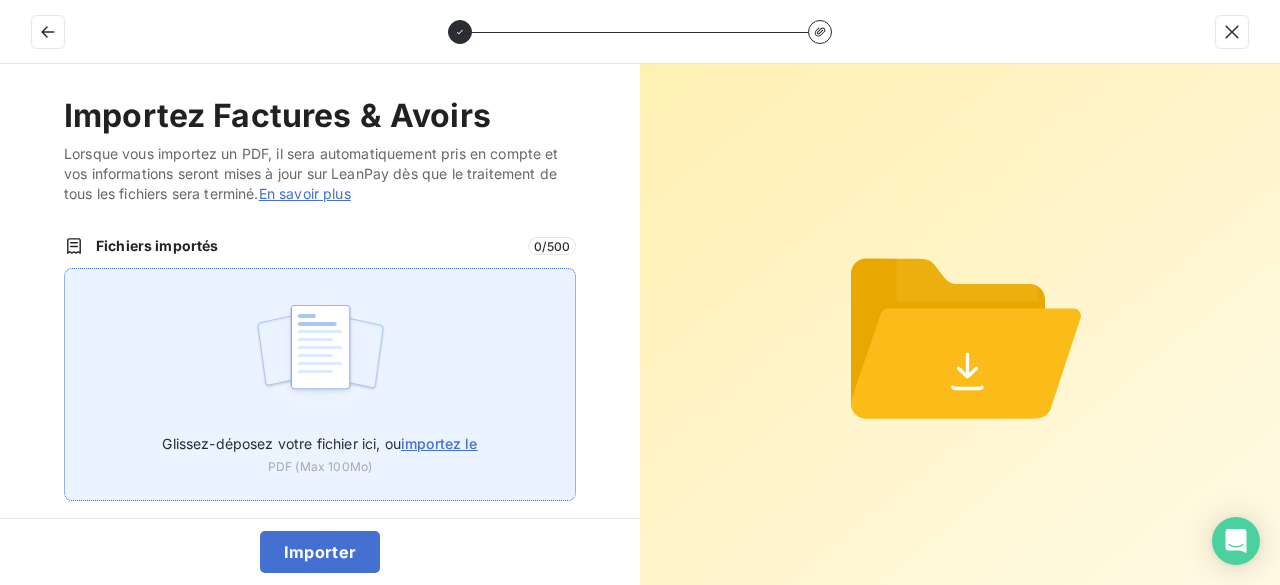 click on "importez le" at bounding box center [439, 443] 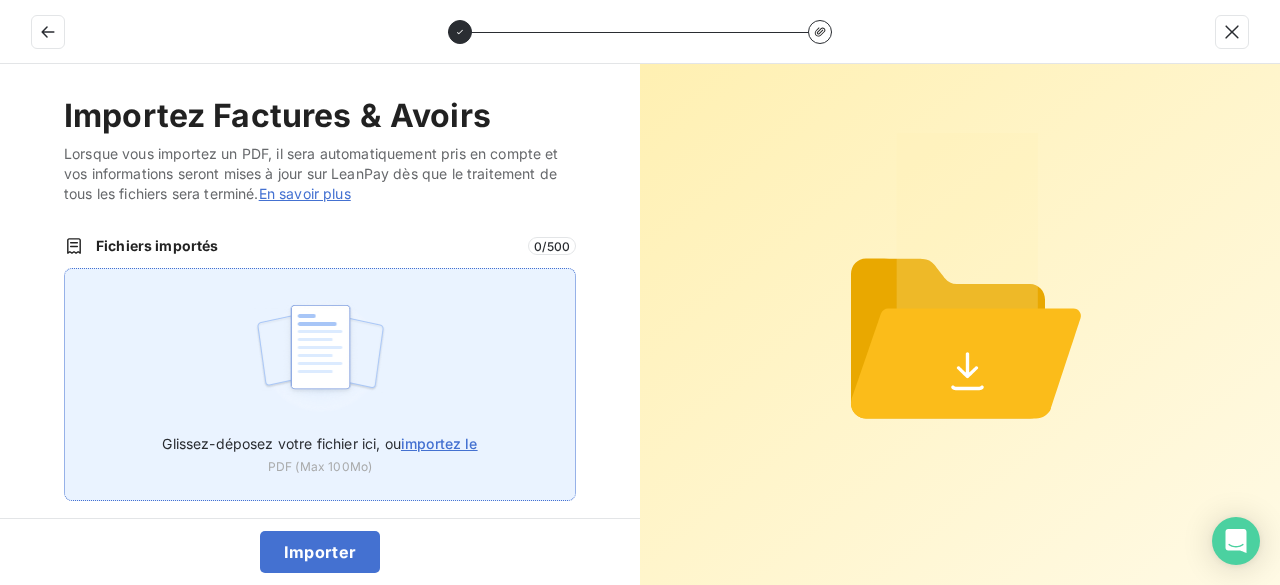 type on "C:\fakepath\VT25227.pdf" 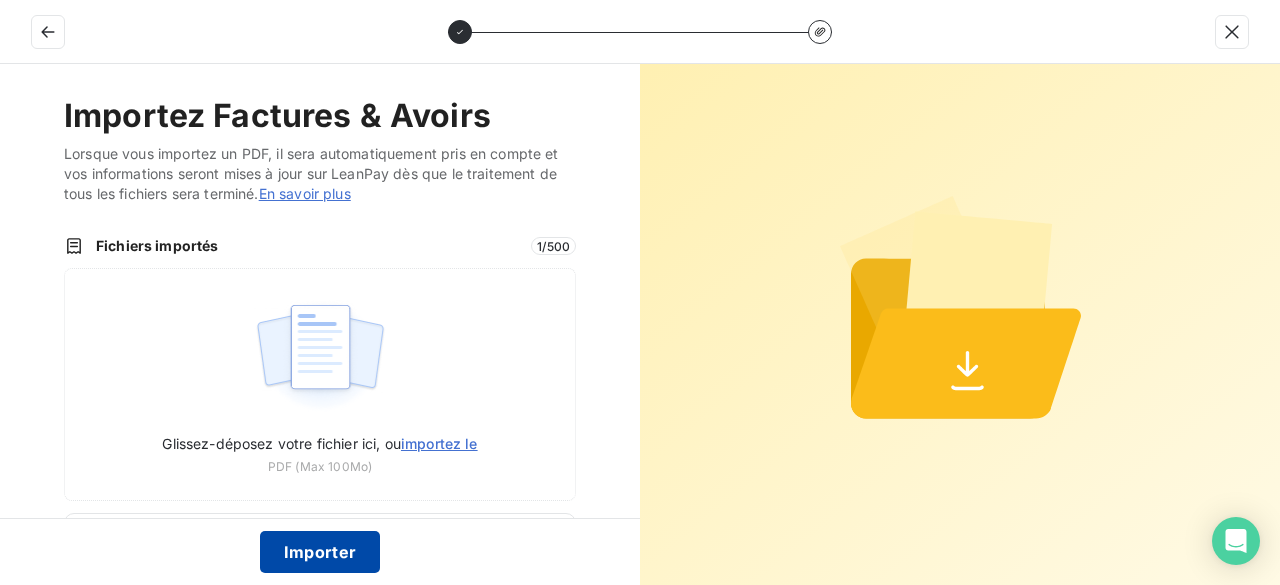 click on "Importer" at bounding box center (320, 552) 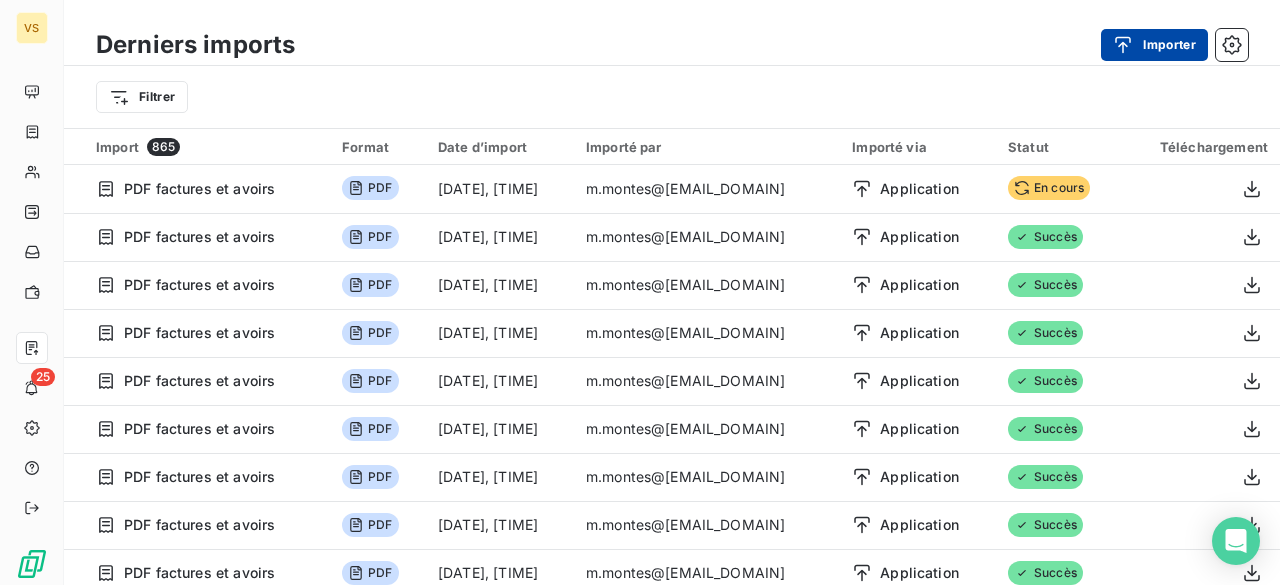 click 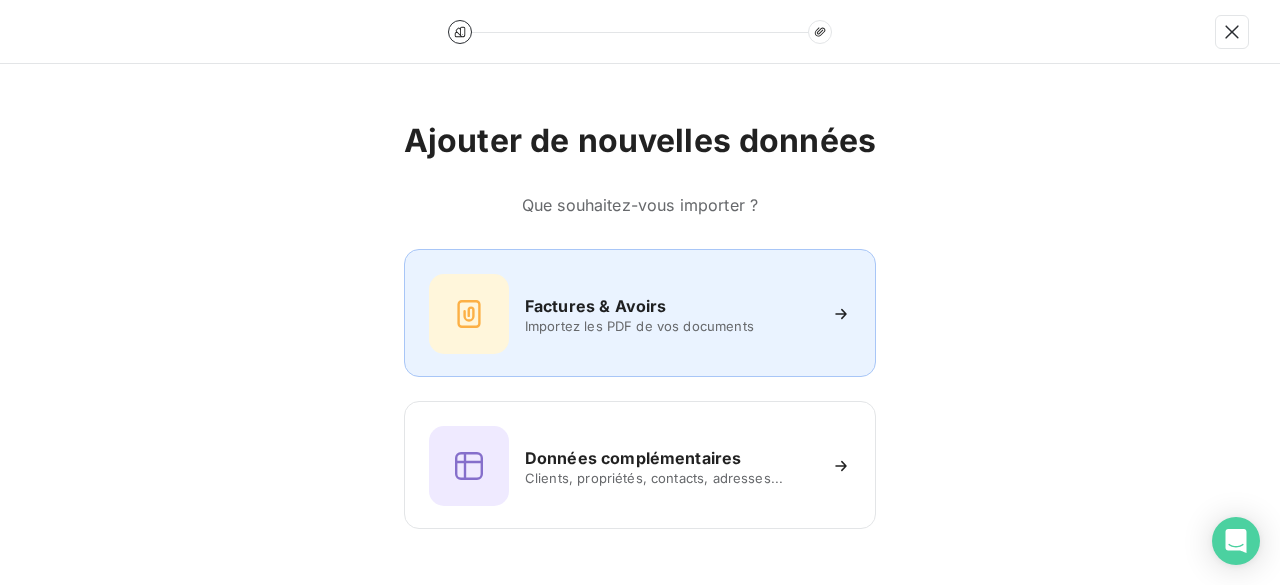 click on "Importez les PDF de vos documents" at bounding box center (670, 326) 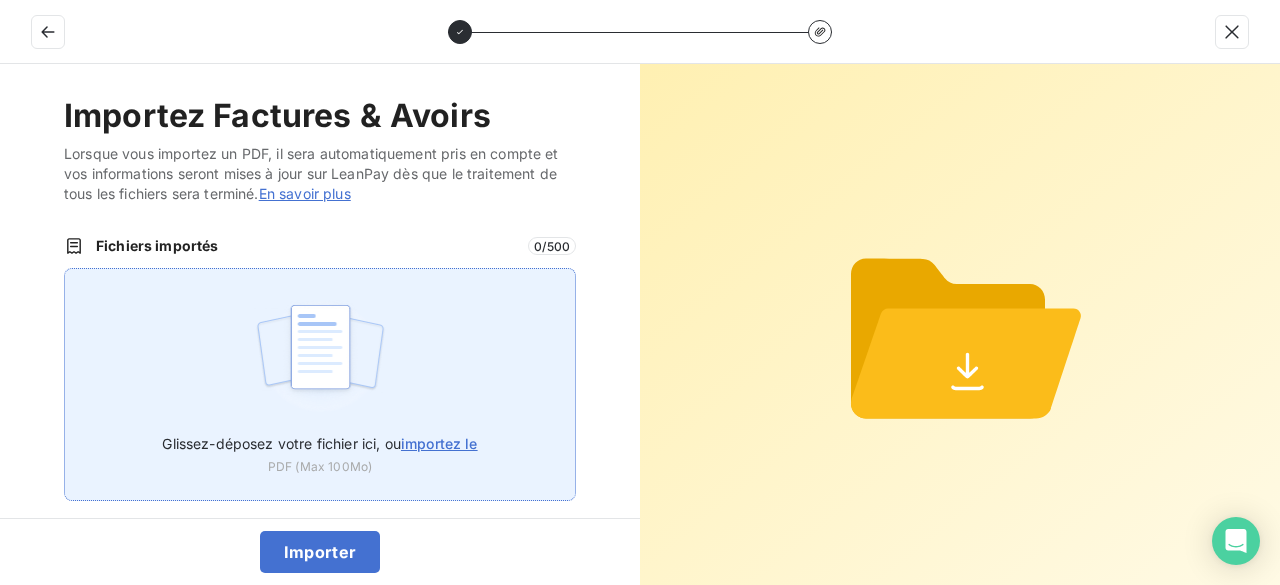click on "importez le" at bounding box center [439, 443] 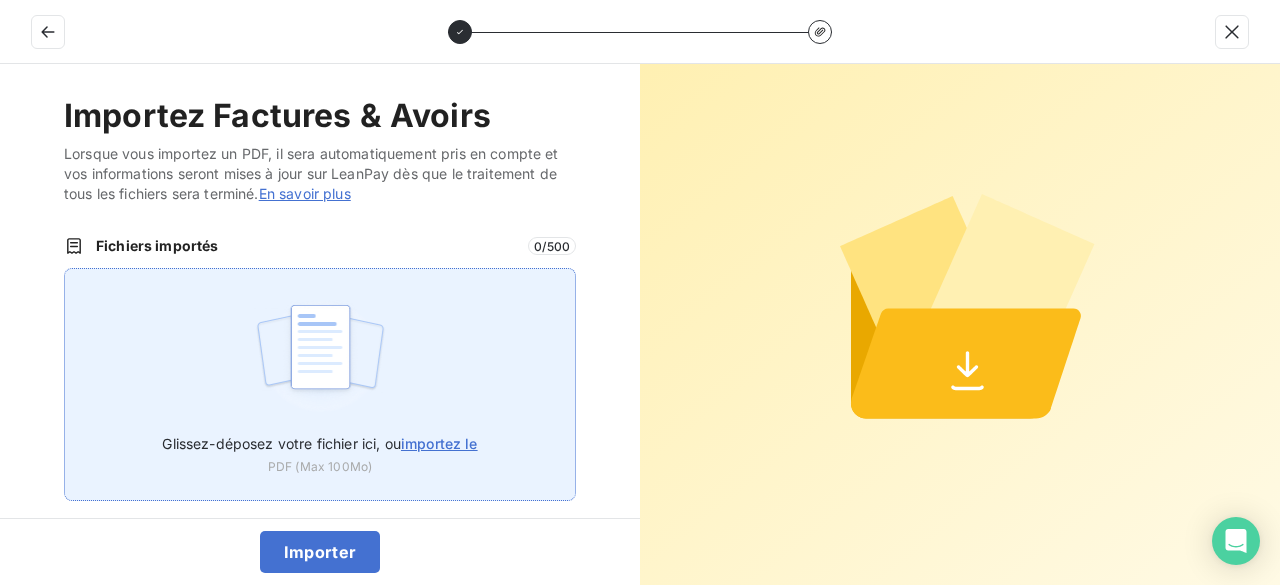 type on "C:\fakepath\VT25228.pdf" 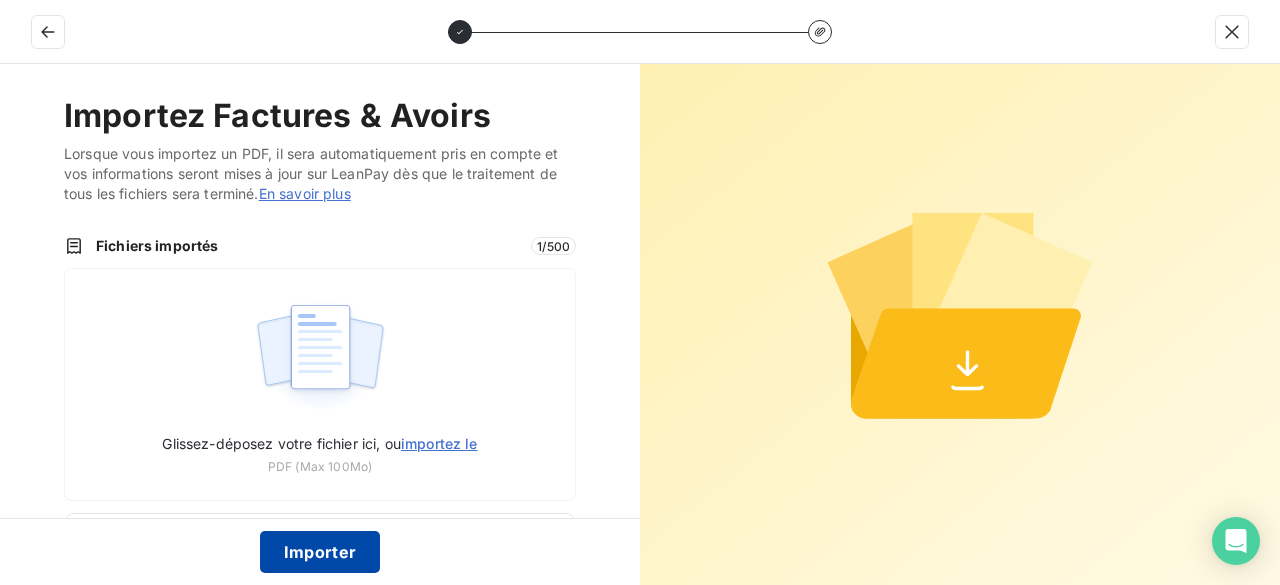 click on "Importer" at bounding box center [320, 552] 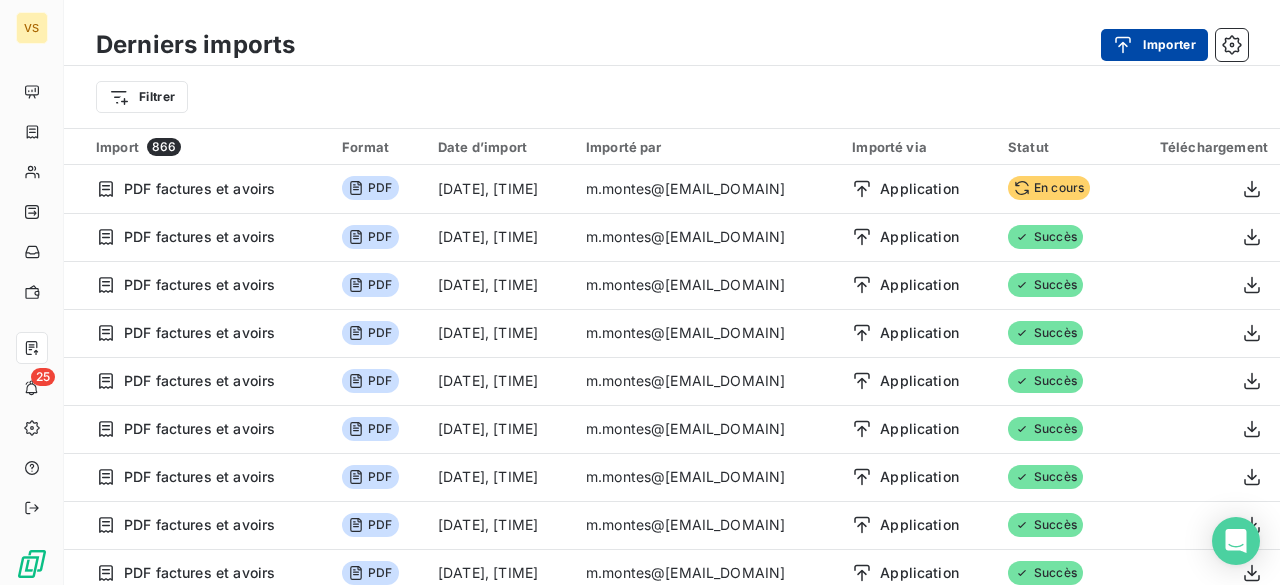 click on "Importer" at bounding box center (1154, 45) 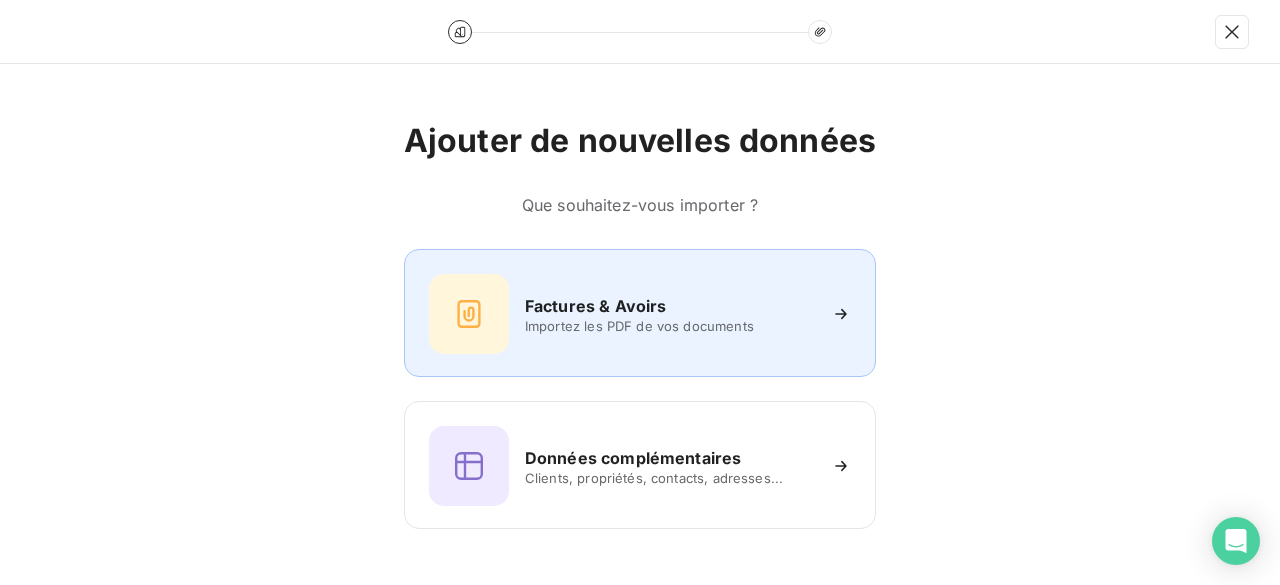 click on "Importez les PDF de vos documents" at bounding box center [670, 326] 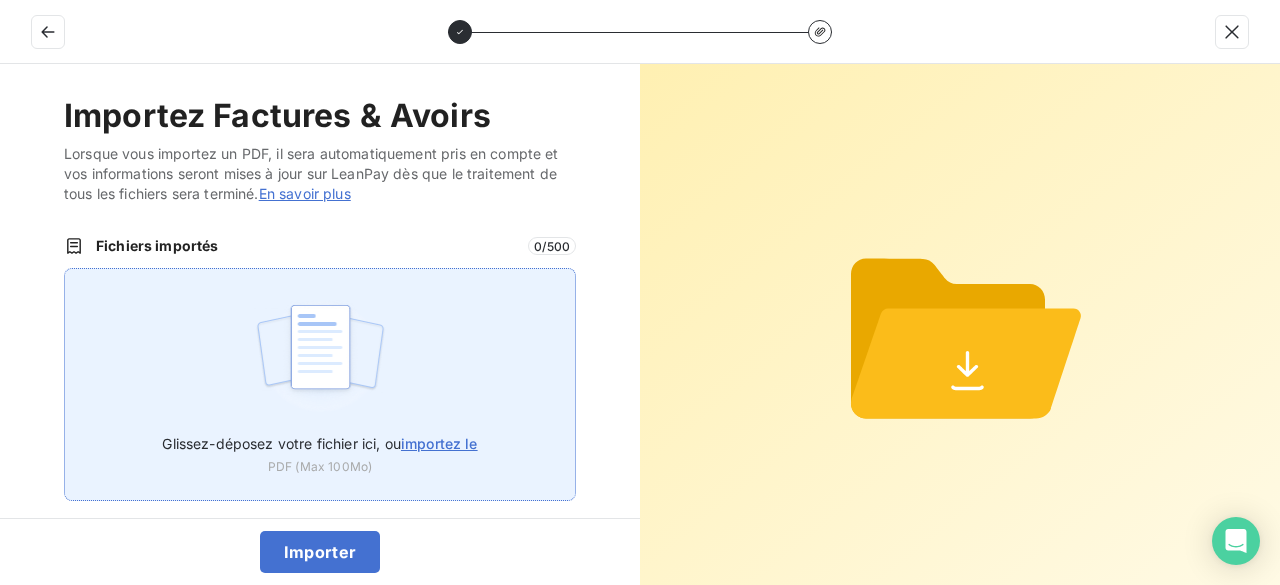 click on "importez le" at bounding box center [439, 443] 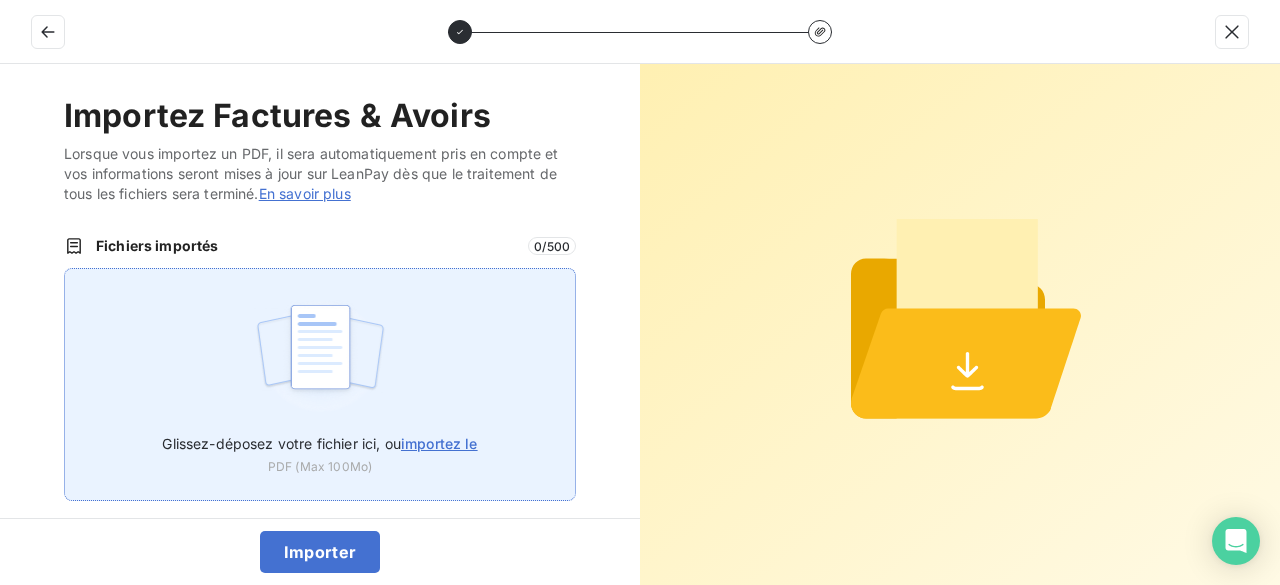type on "C:\fakepath\VT25229.pdf" 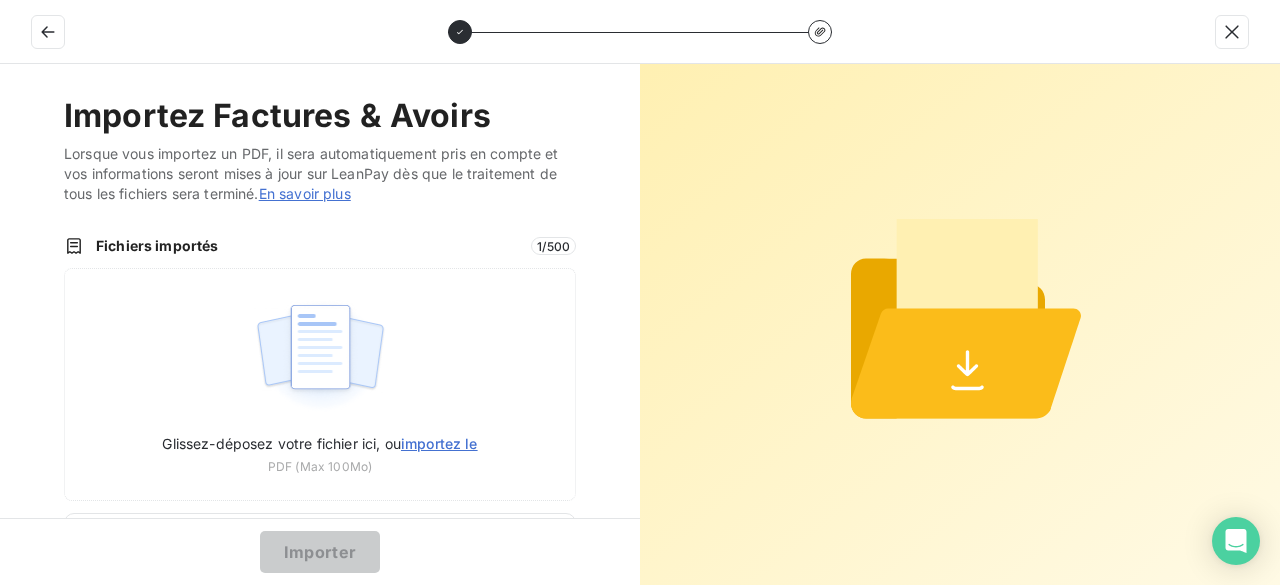 click on "Importer" at bounding box center (320, 552) 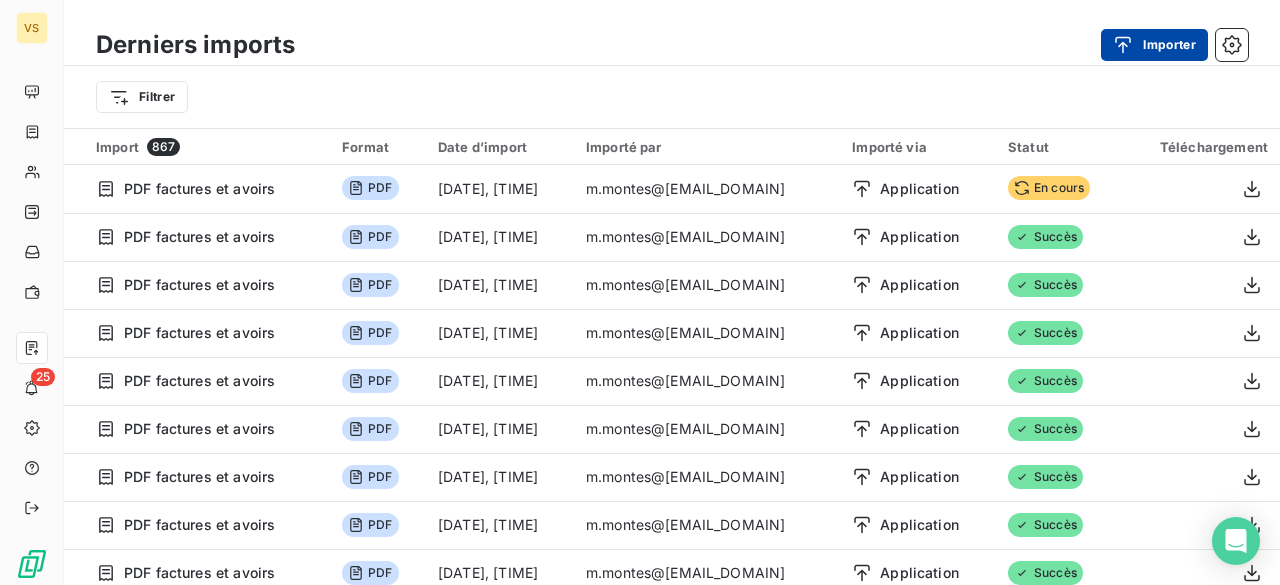 click 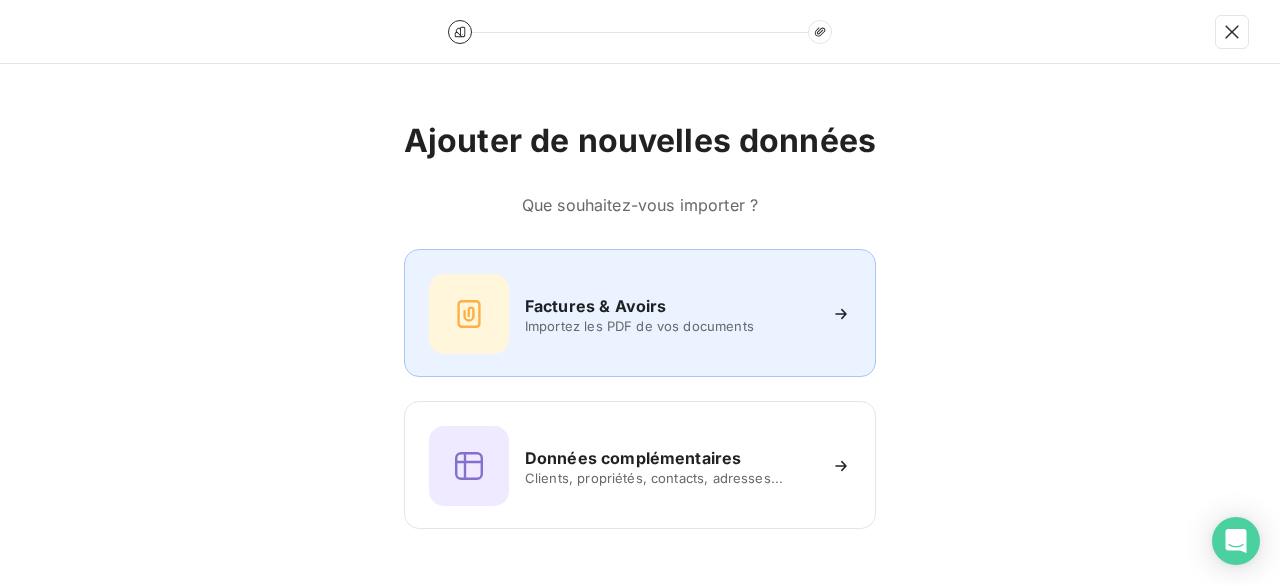 click on "Factures & Avoirs" at bounding box center (596, 306) 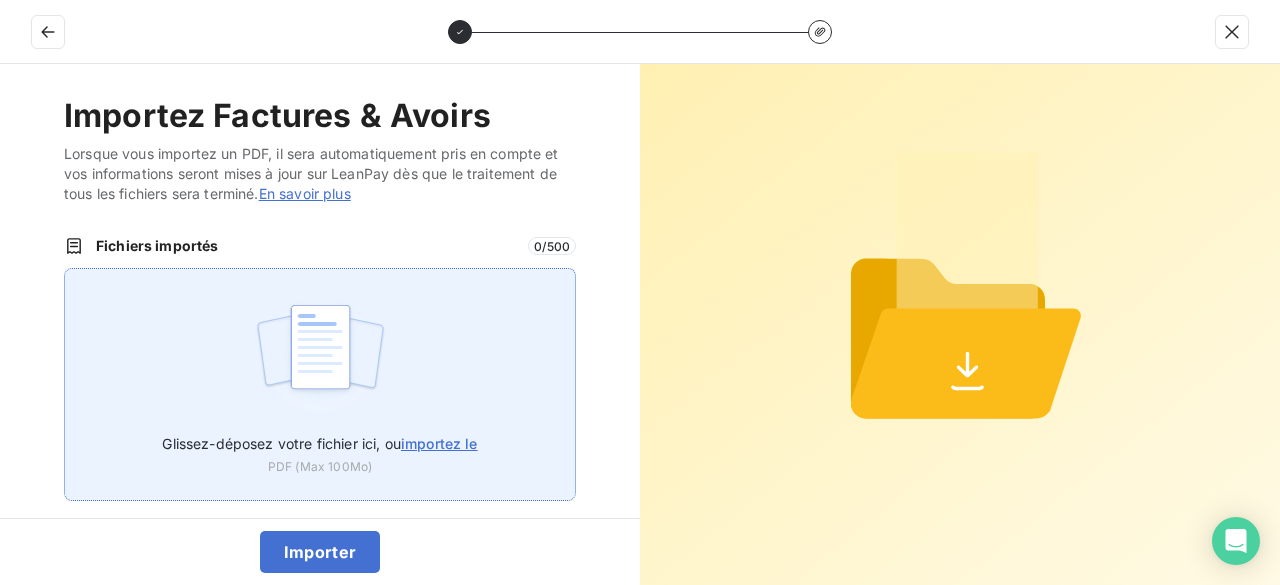 click on "importez le" at bounding box center [439, 443] 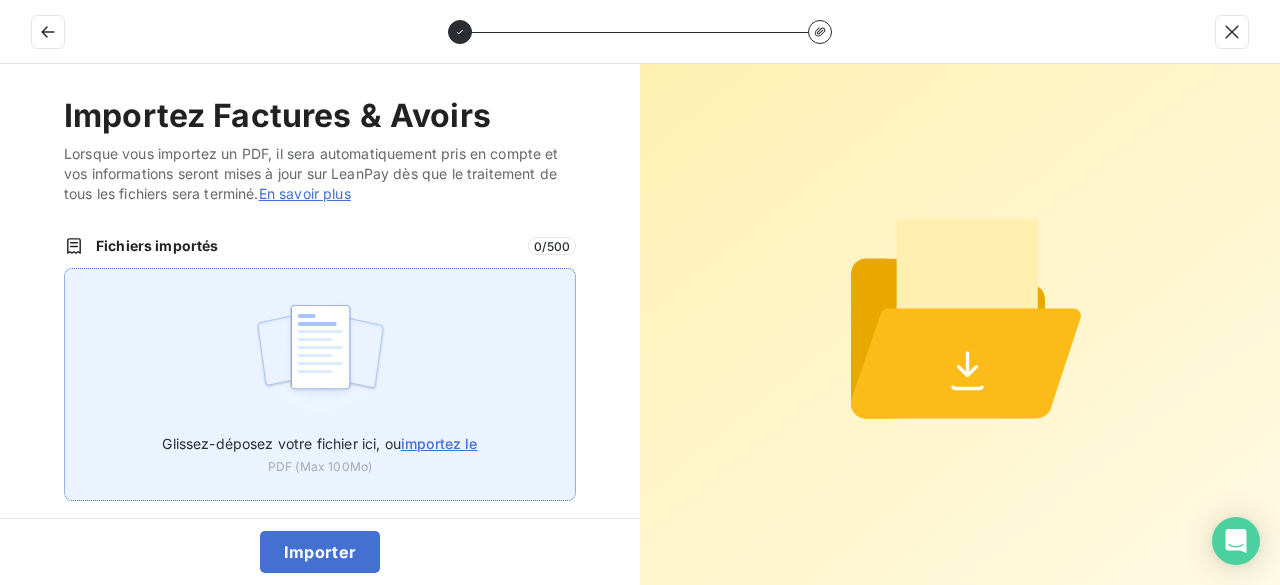 type on "C:\fakepath\VT25230.pdf" 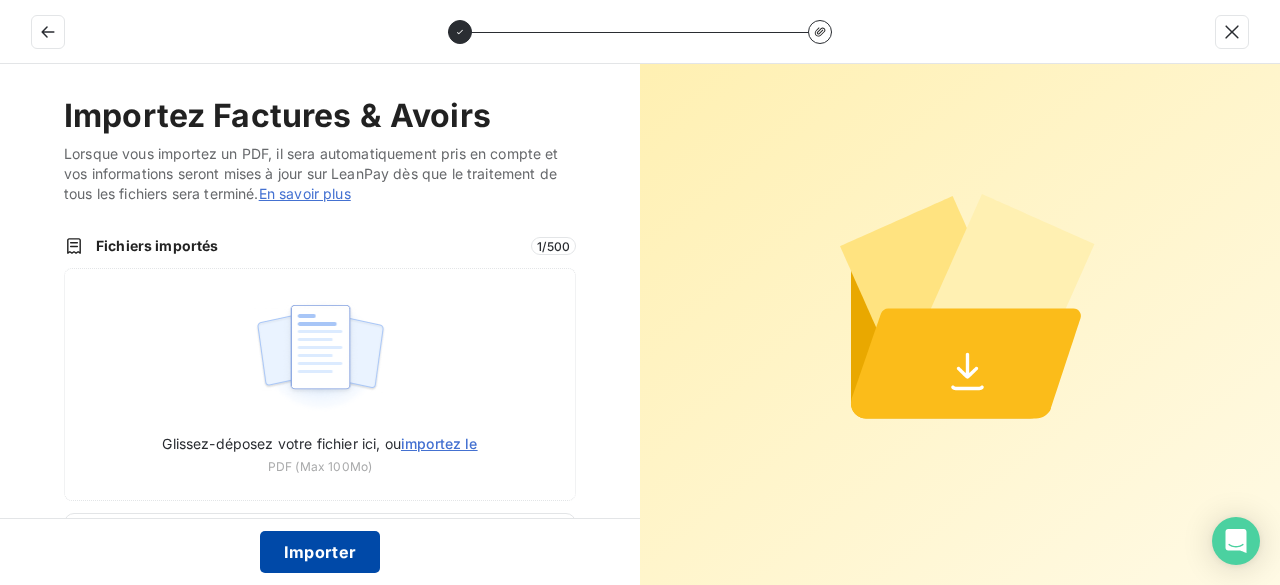 click on "Importer" at bounding box center [320, 552] 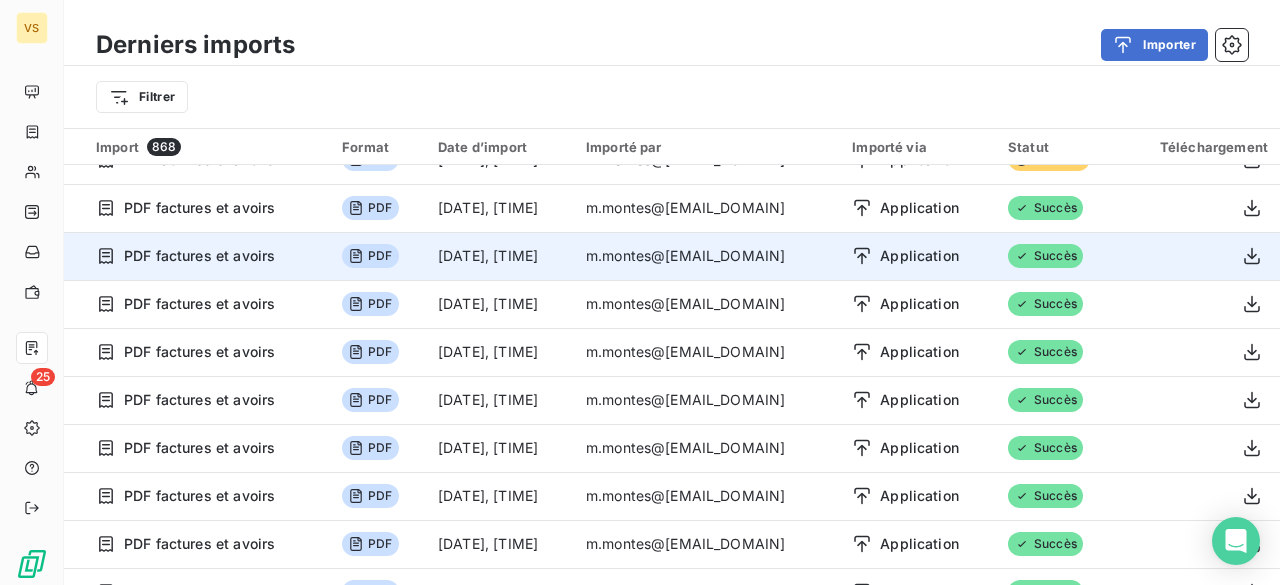 scroll, scrollTop: 0, scrollLeft: 0, axis: both 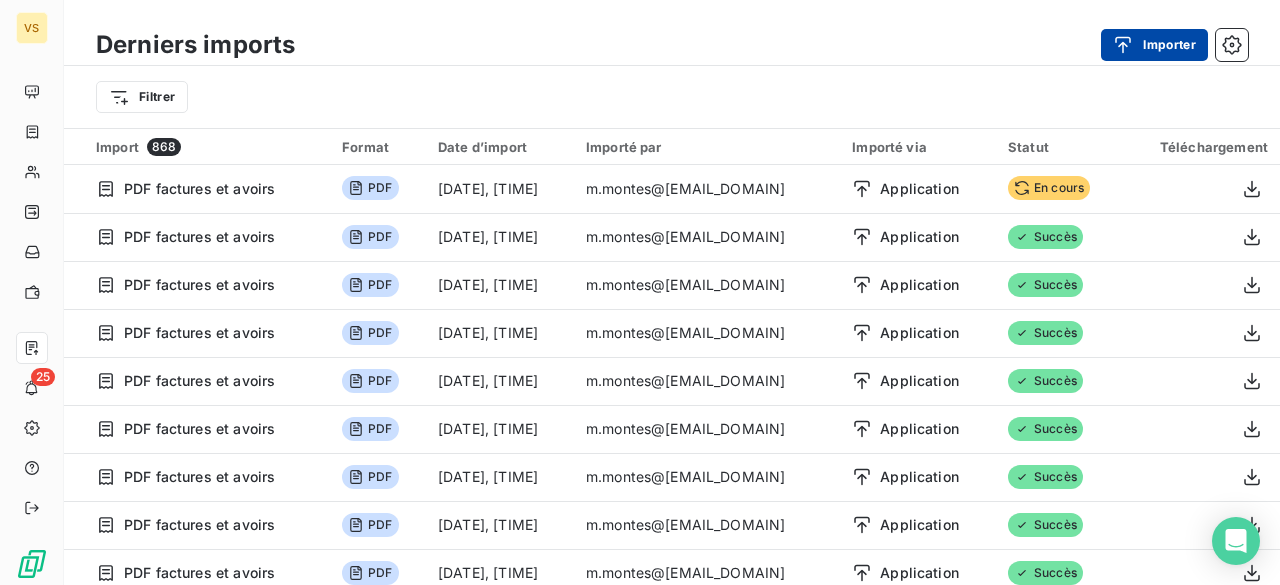 click on "Importer" at bounding box center [1154, 45] 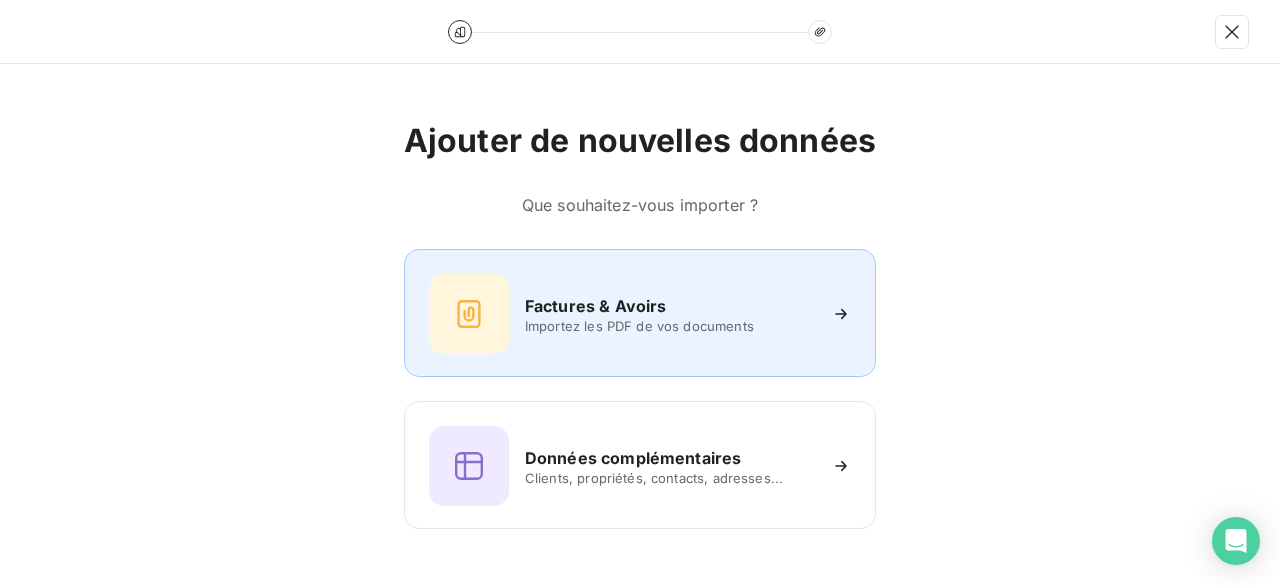click on "Factures & Avoirs" at bounding box center [670, 306] 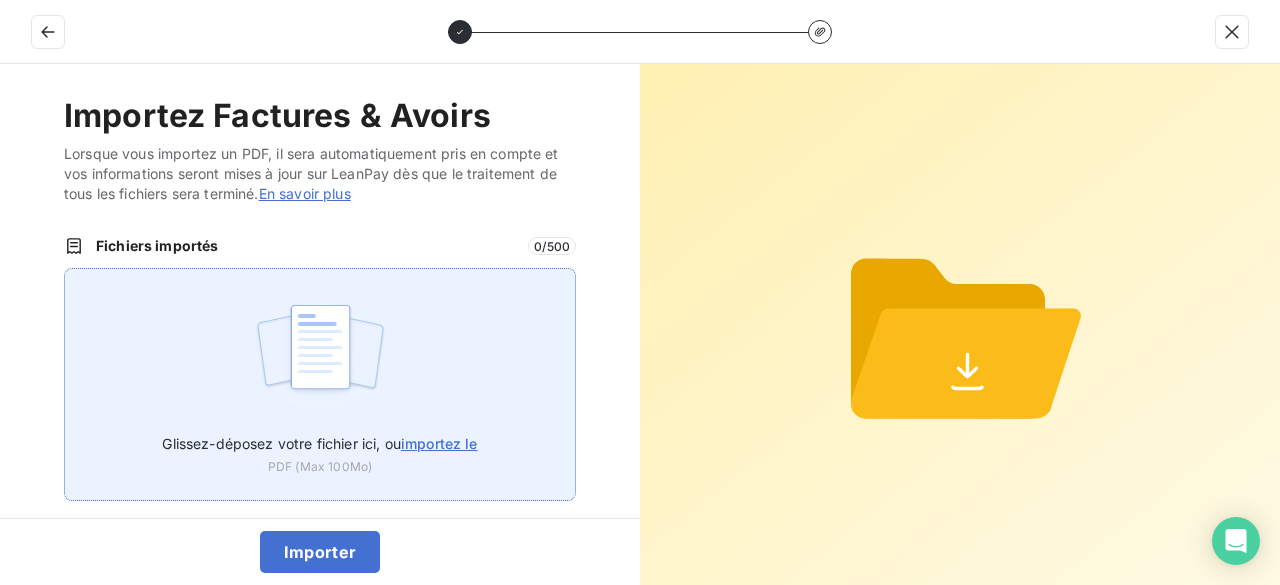 click on "importez le" at bounding box center (439, 443) 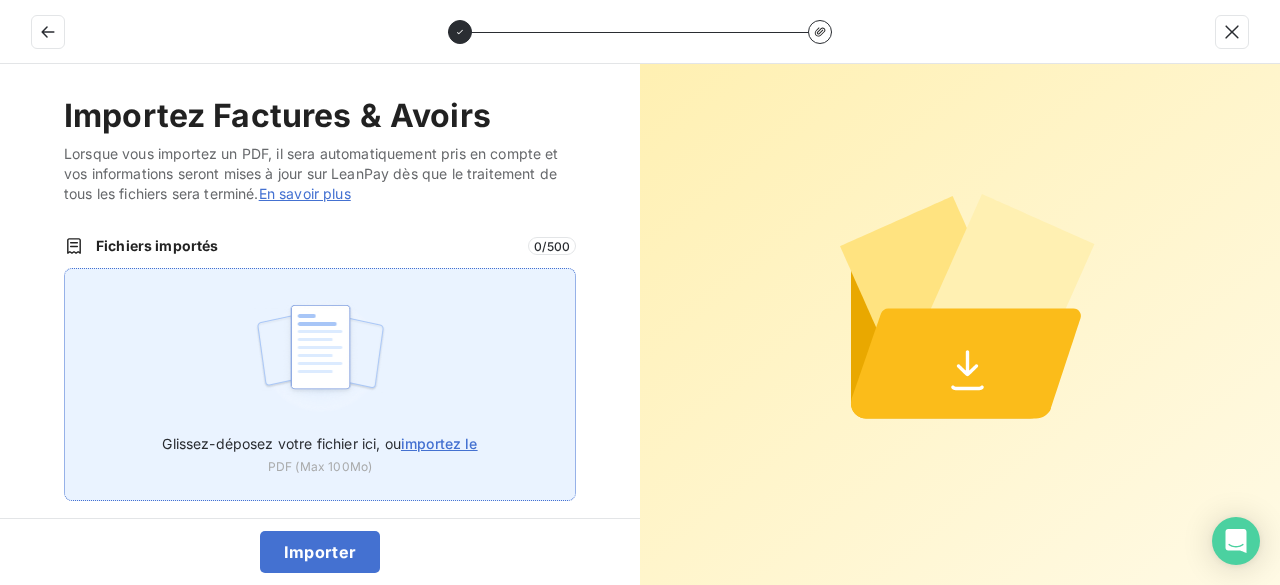 type on "C:\fakepath\VT25231.pdf" 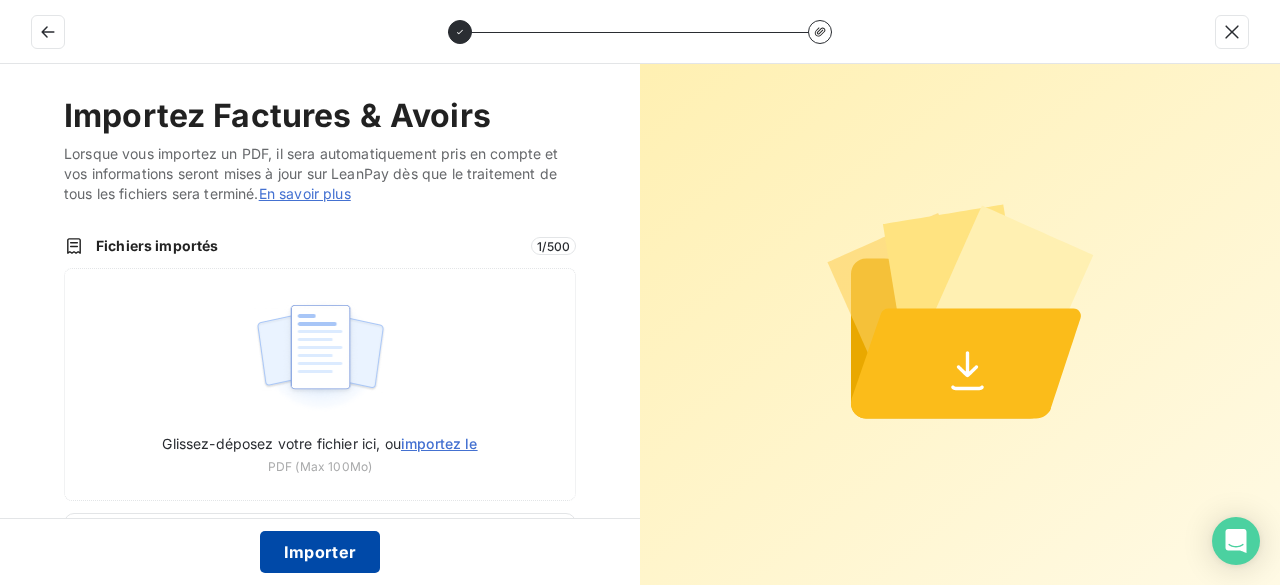 click on "Importer" at bounding box center [320, 552] 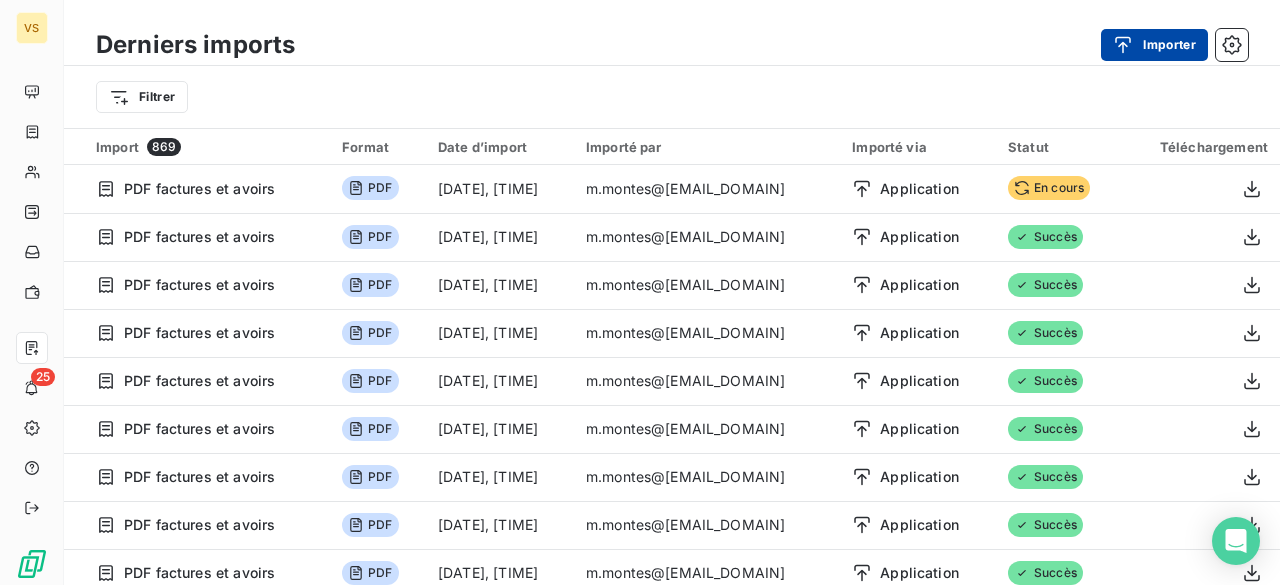 click on "Importer" at bounding box center [1154, 45] 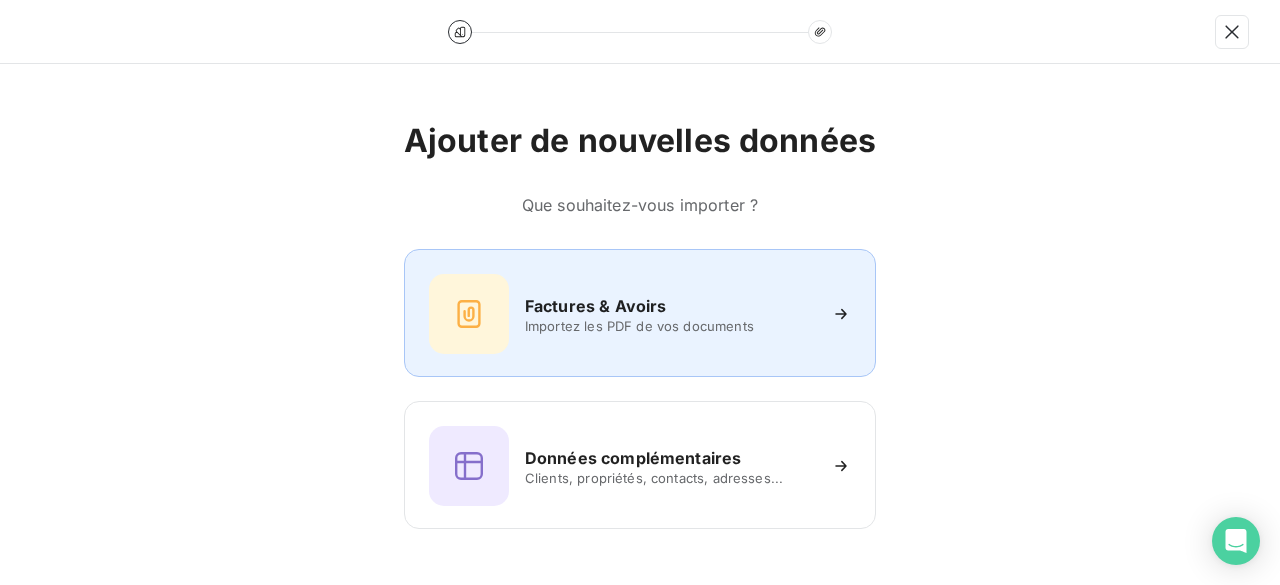 click on "Factures & Avoirs Importez les PDF de vos documents" at bounding box center (640, 314) 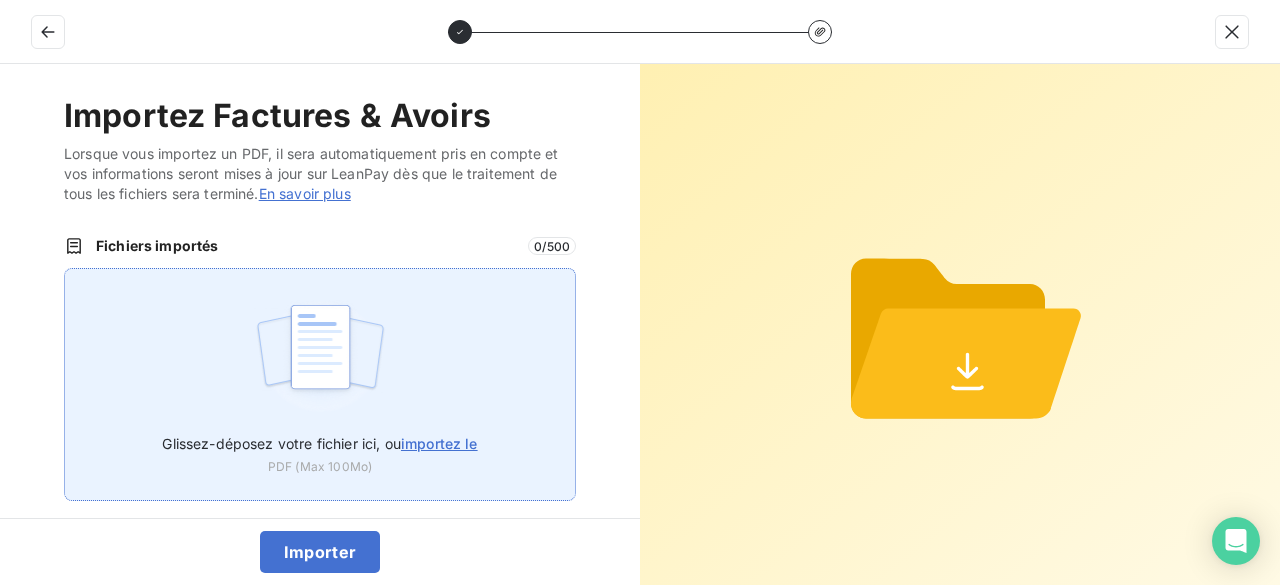 click on "importez le" at bounding box center [439, 443] 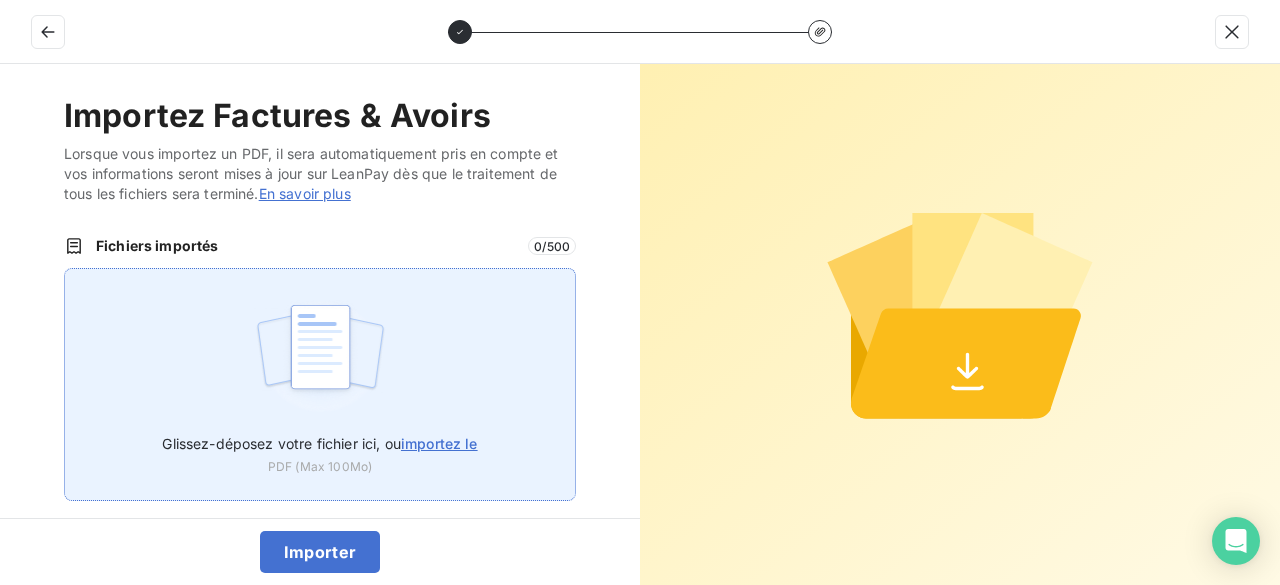 type on "C:\fakepath\VT25232.pdf" 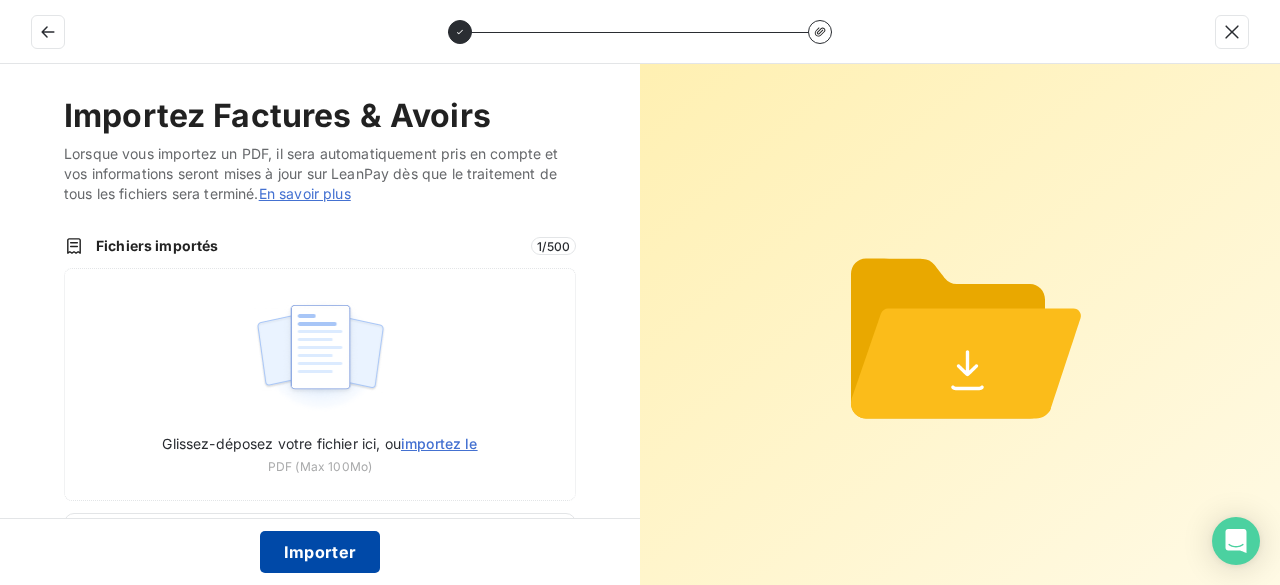 click on "Importer" at bounding box center [320, 552] 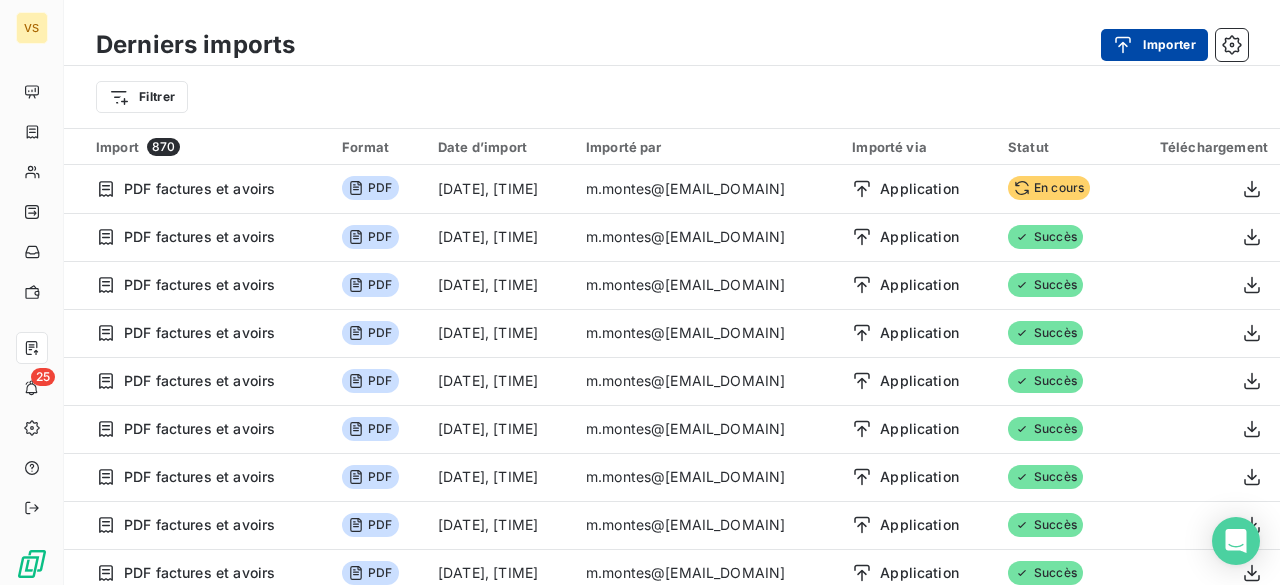 click at bounding box center (1128, 45) 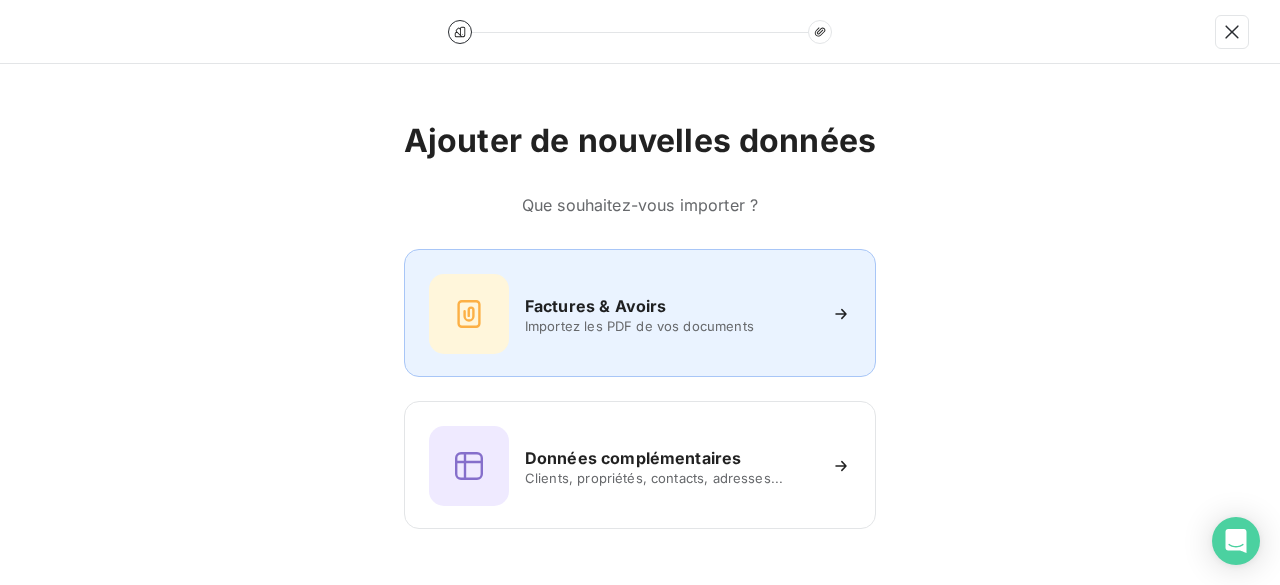 click on "Factures & Avoirs Importez les PDF de vos documents" at bounding box center [640, 314] 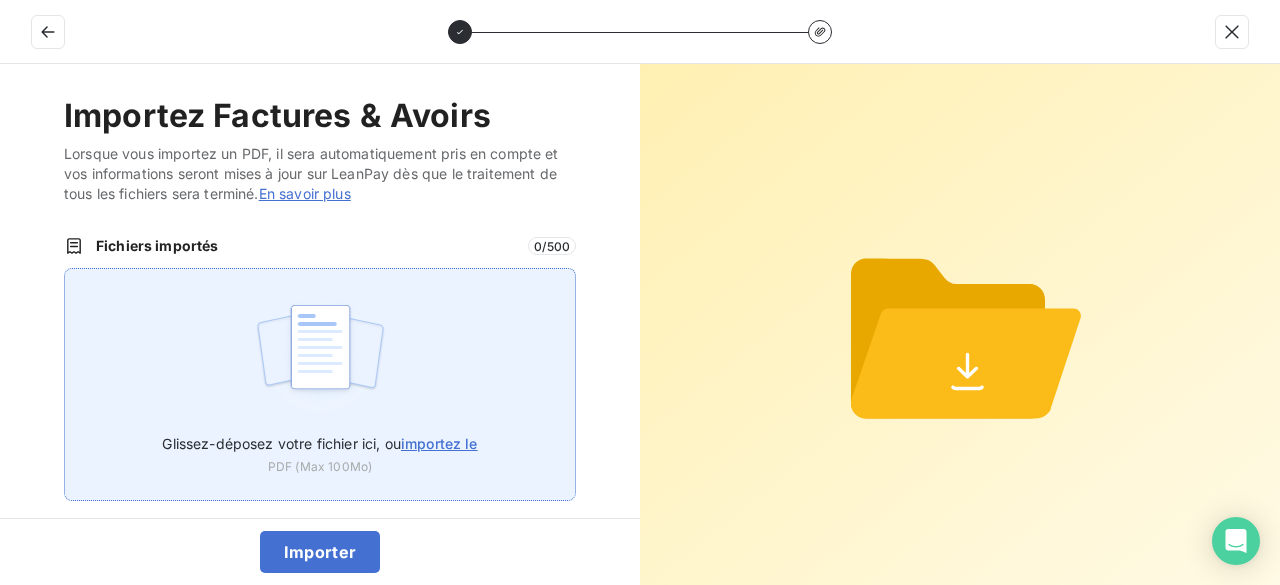 click on "Glissez-déposez votre fichier ici, ou  importez le" at bounding box center [319, 439] 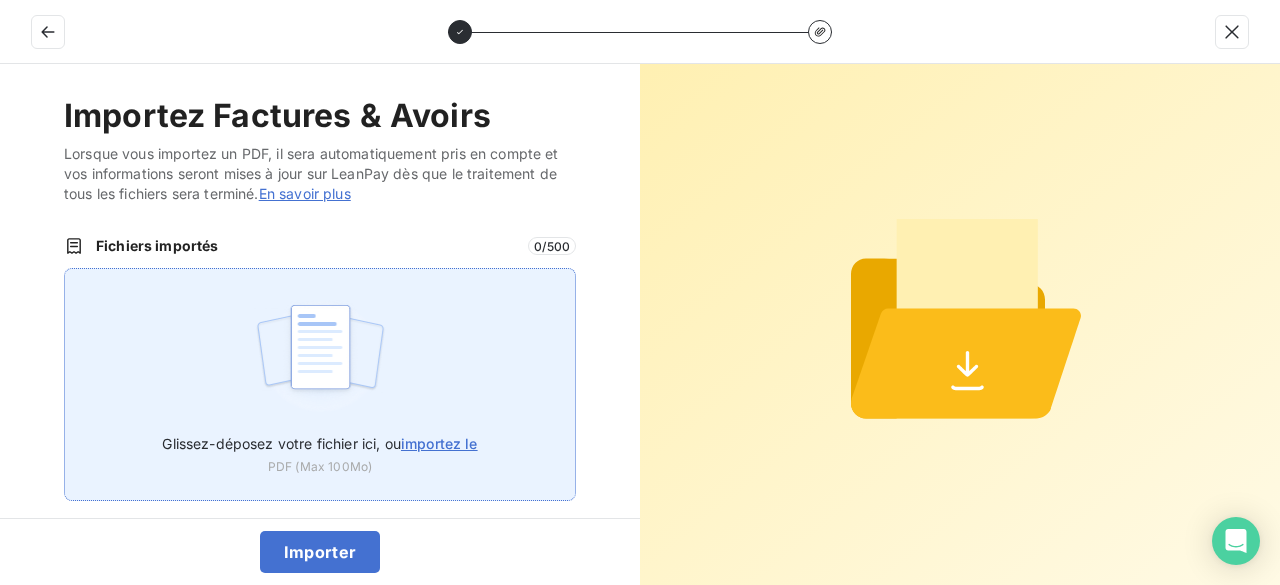 type on "C:\fakepath\VT25233.pdf" 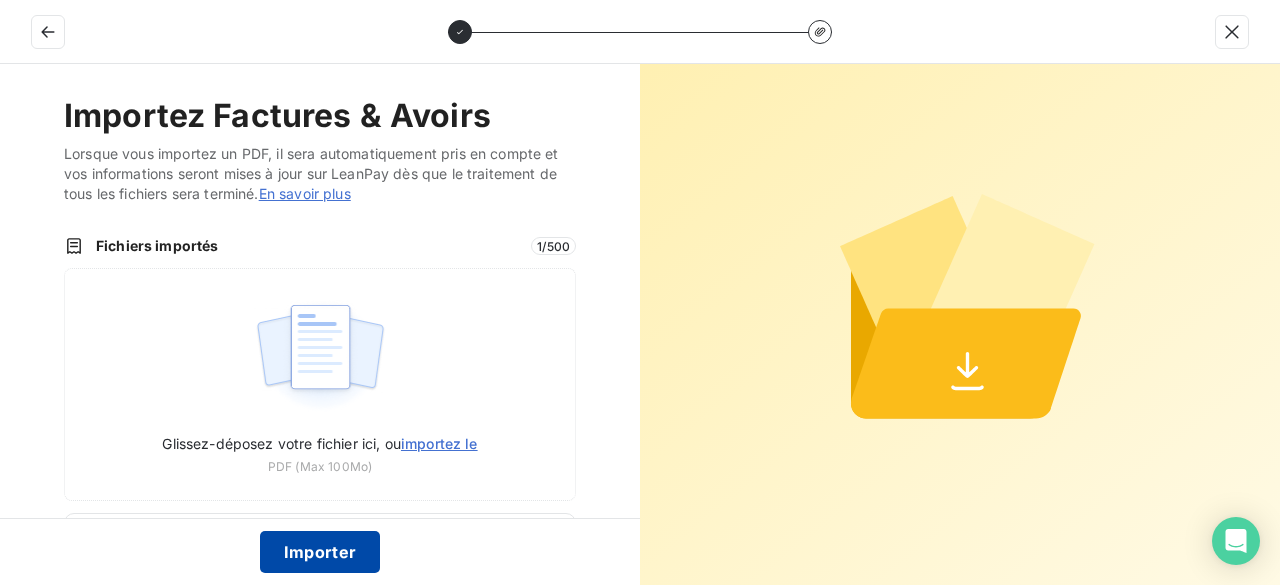 click on "Importer" at bounding box center (320, 552) 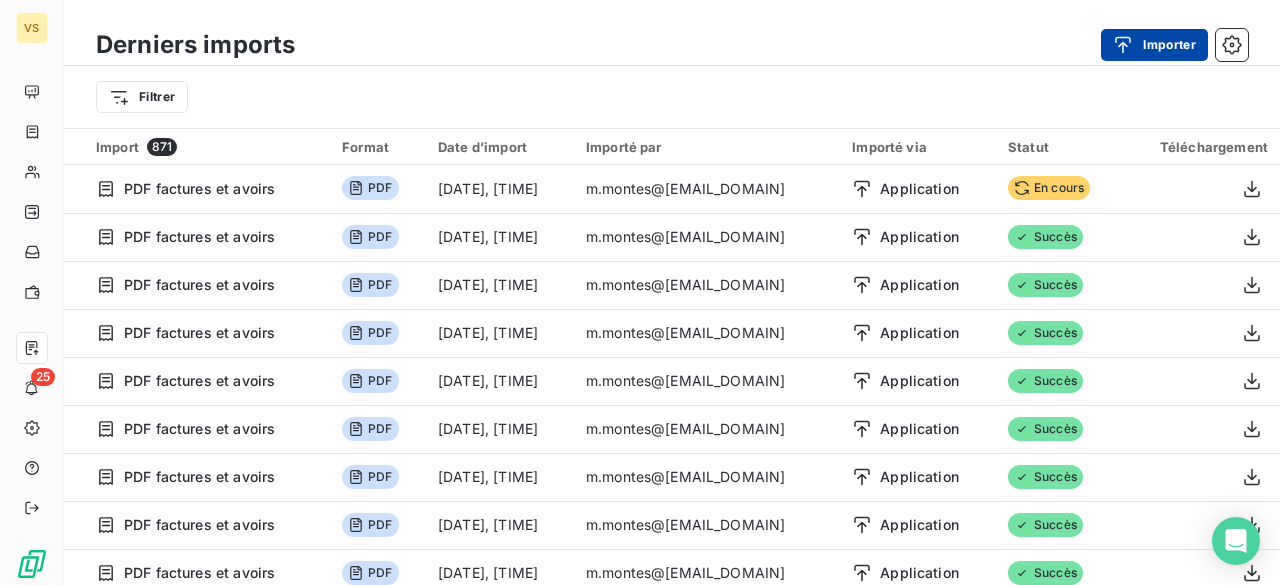 click on "Importer" at bounding box center (1154, 45) 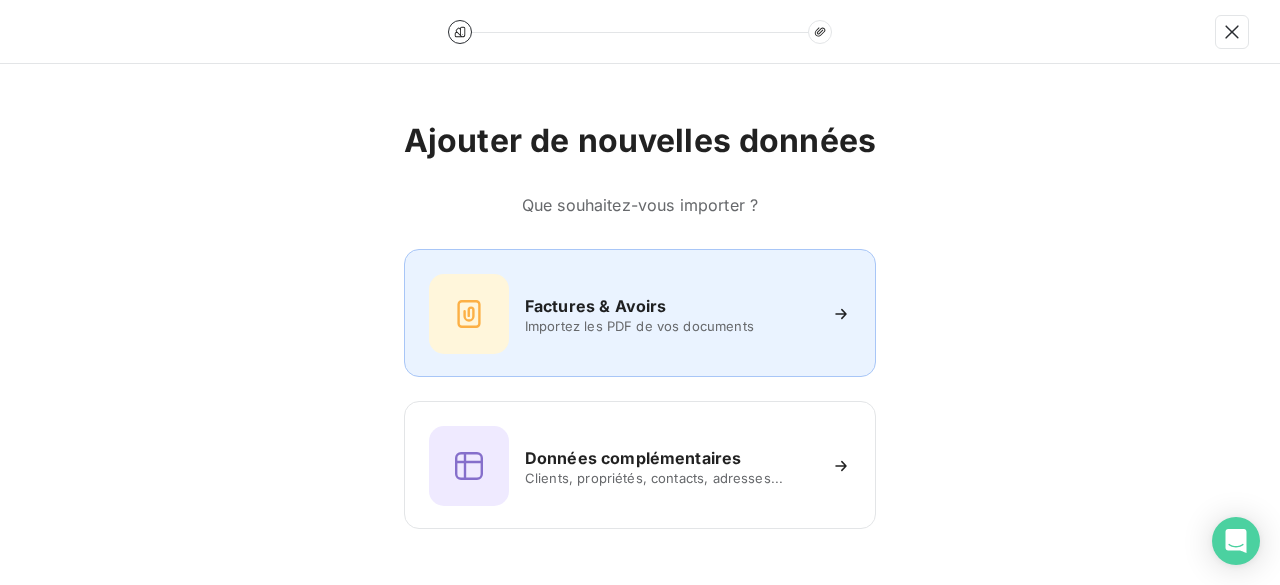 click 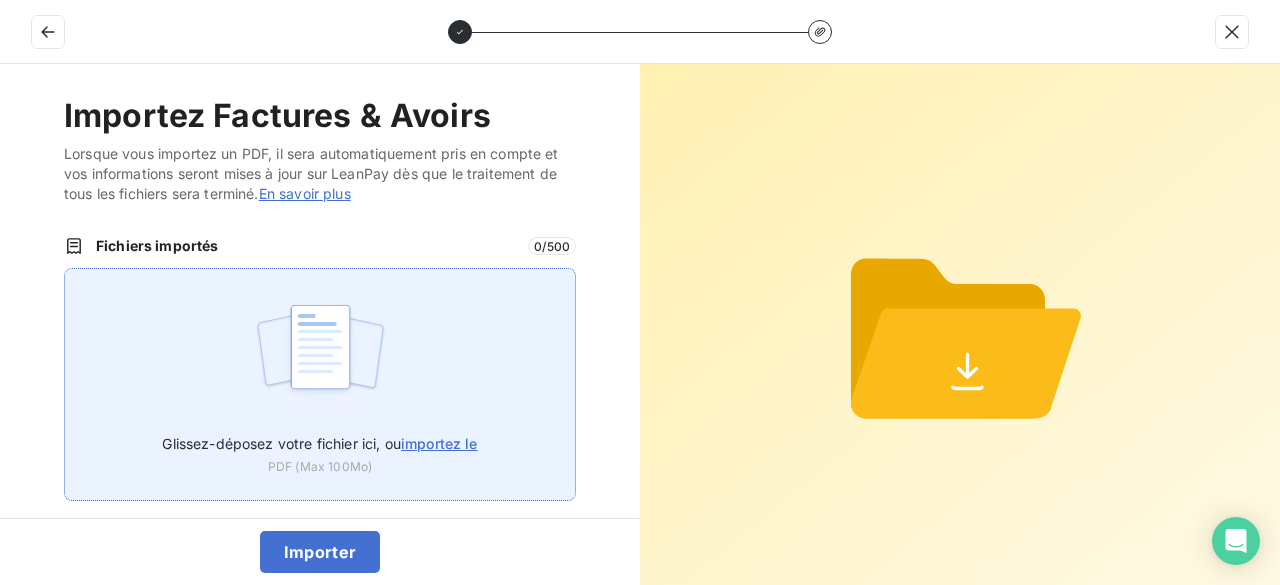 click on "importez le" at bounding box center [439, 443] 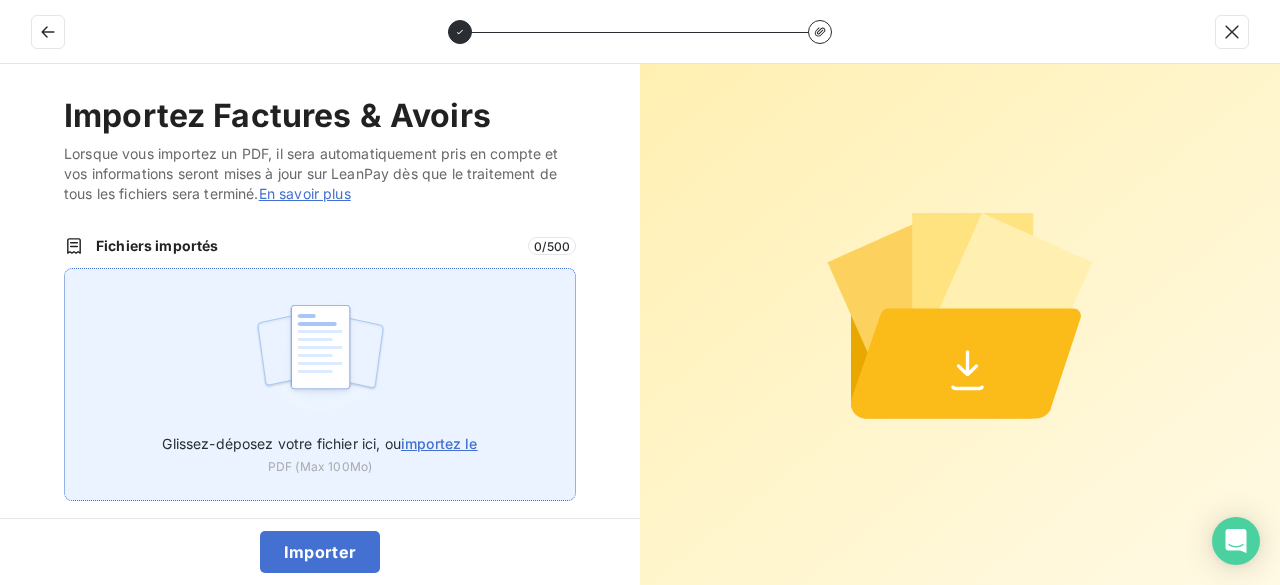 type on "C:\fakepath\VT25234.pdf" 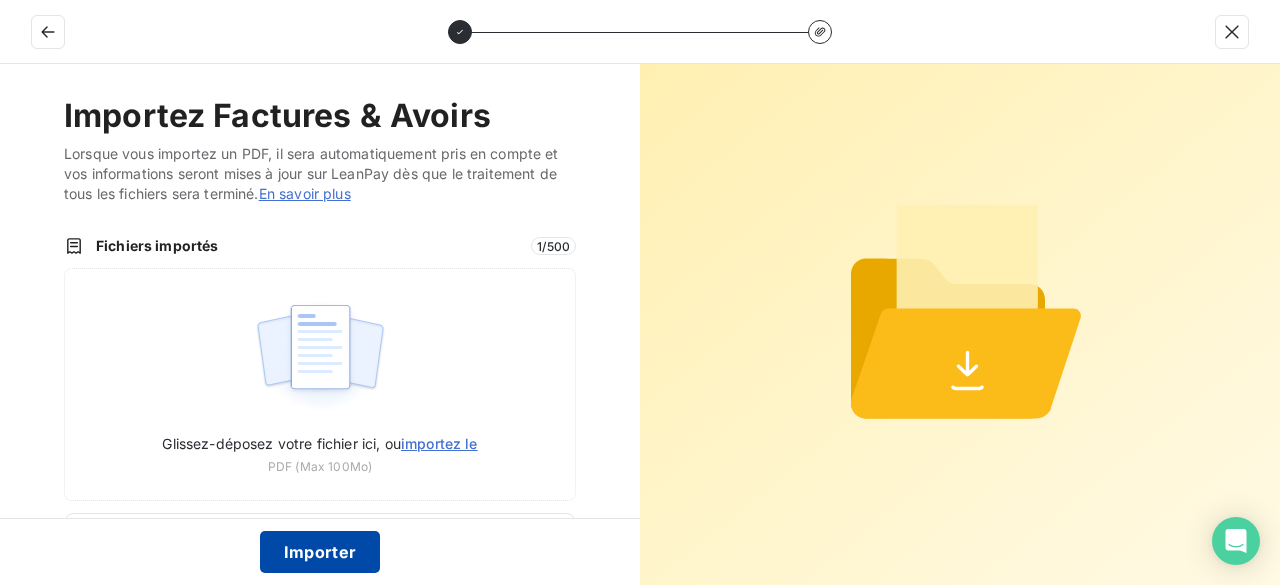 click on "Importer" at bounding box center [320, 552] 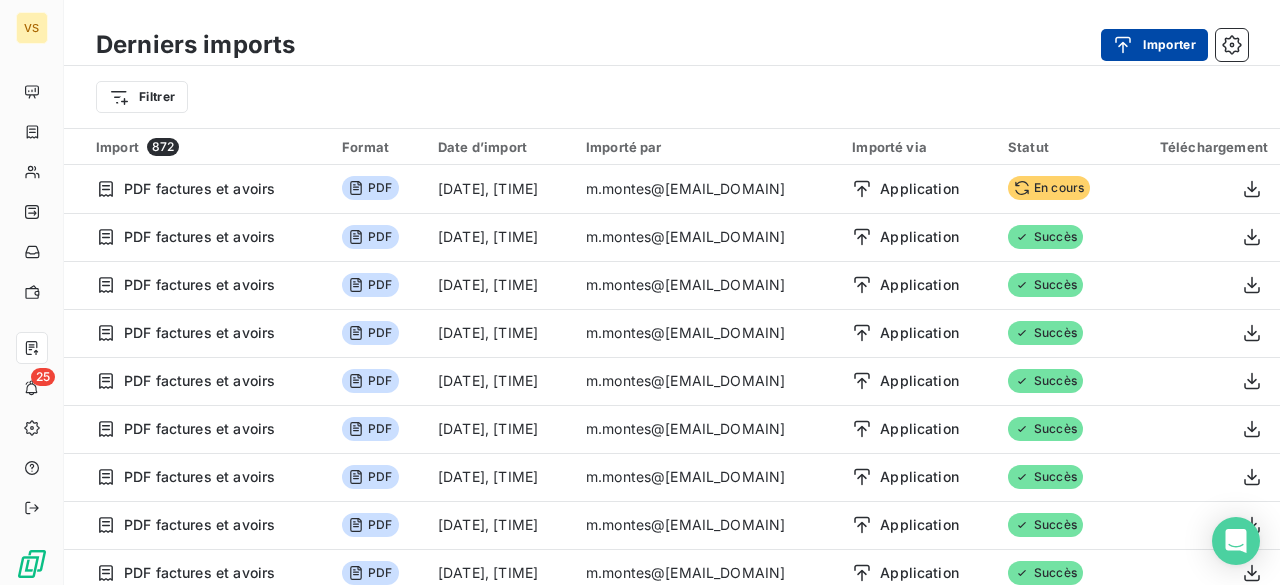 click on "Importer" at bounding box center (1154, 45) 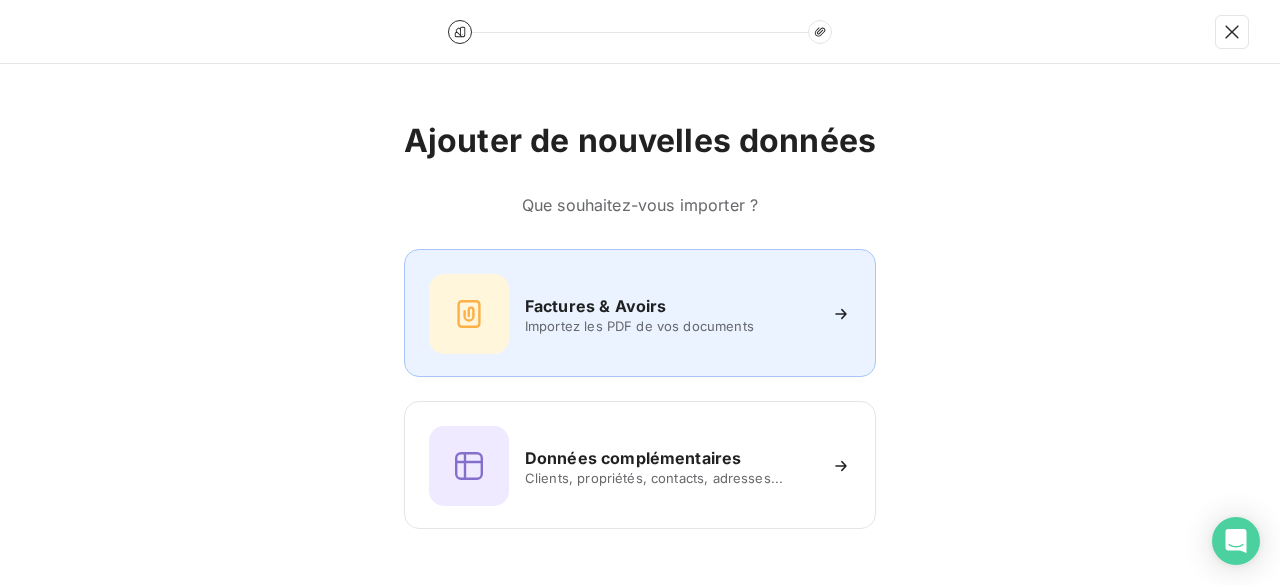 click 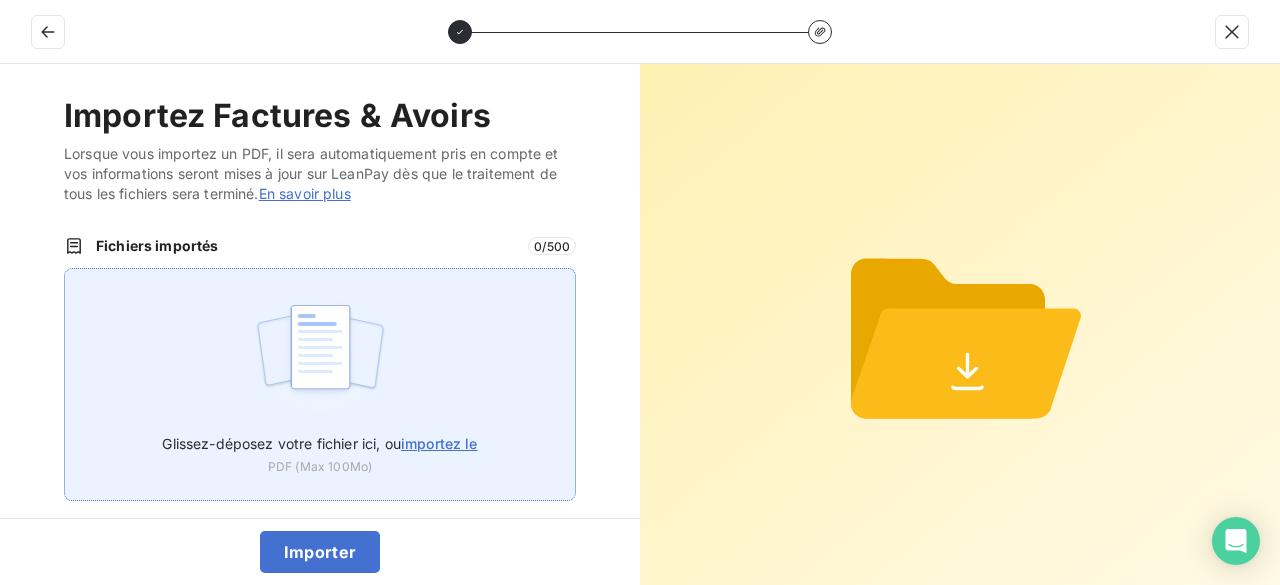 click on "importez le" at bounding box center [439, 443] 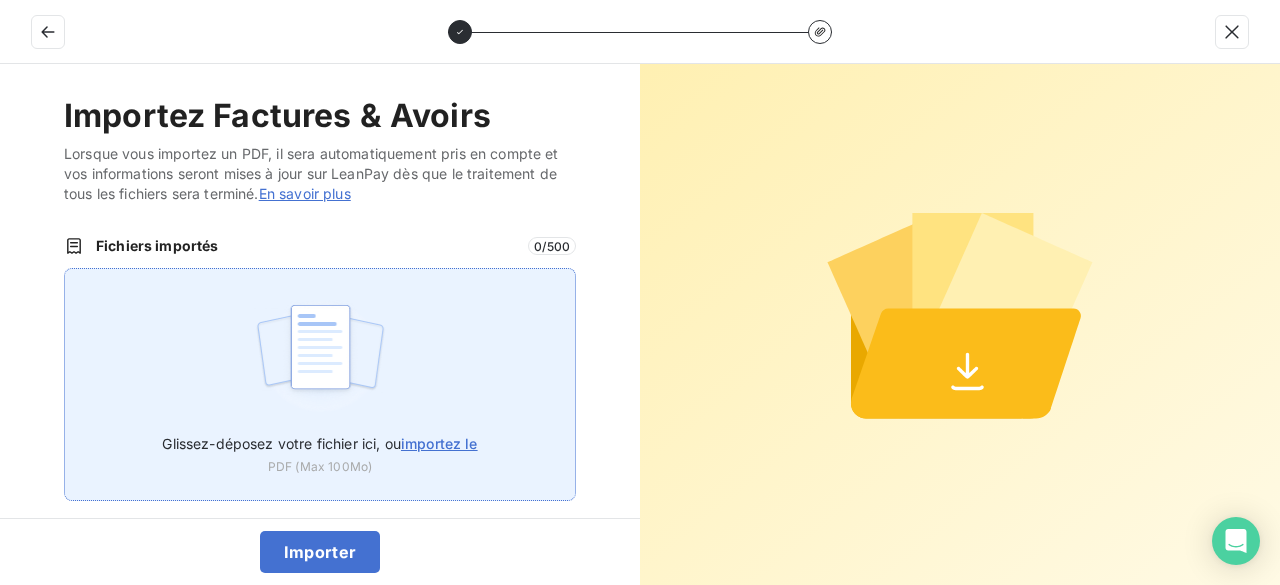 type on "C:\fakepath\VT25235.pdf" 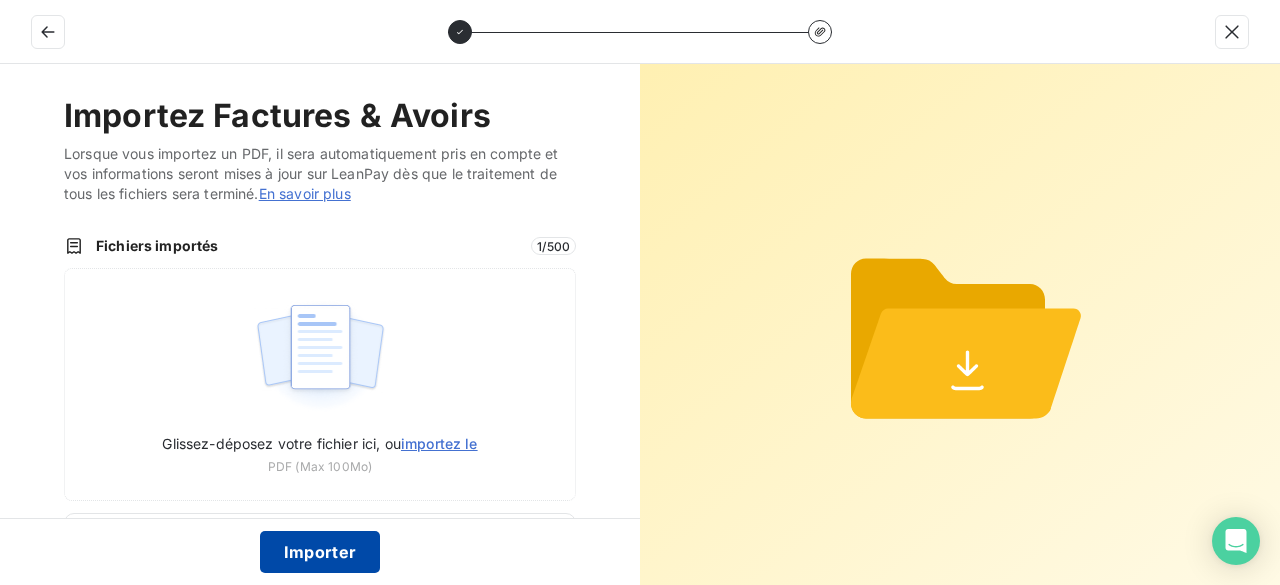 click on "Importer" at bounding box center (320, 552) 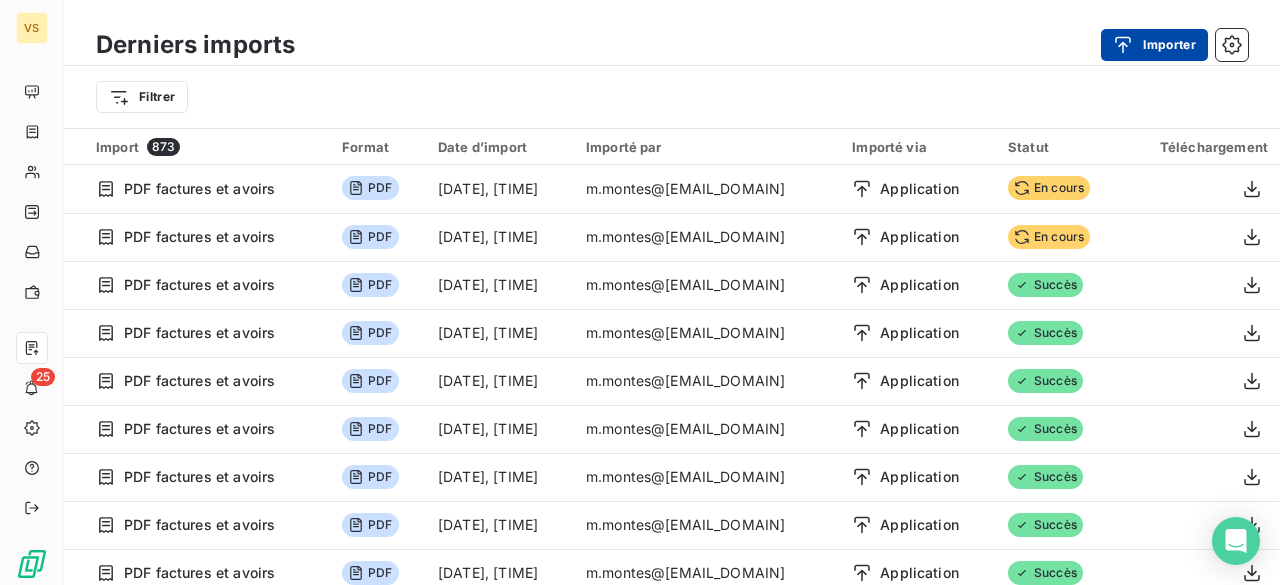 click on "Importer" at bounding box center (1154, 45) 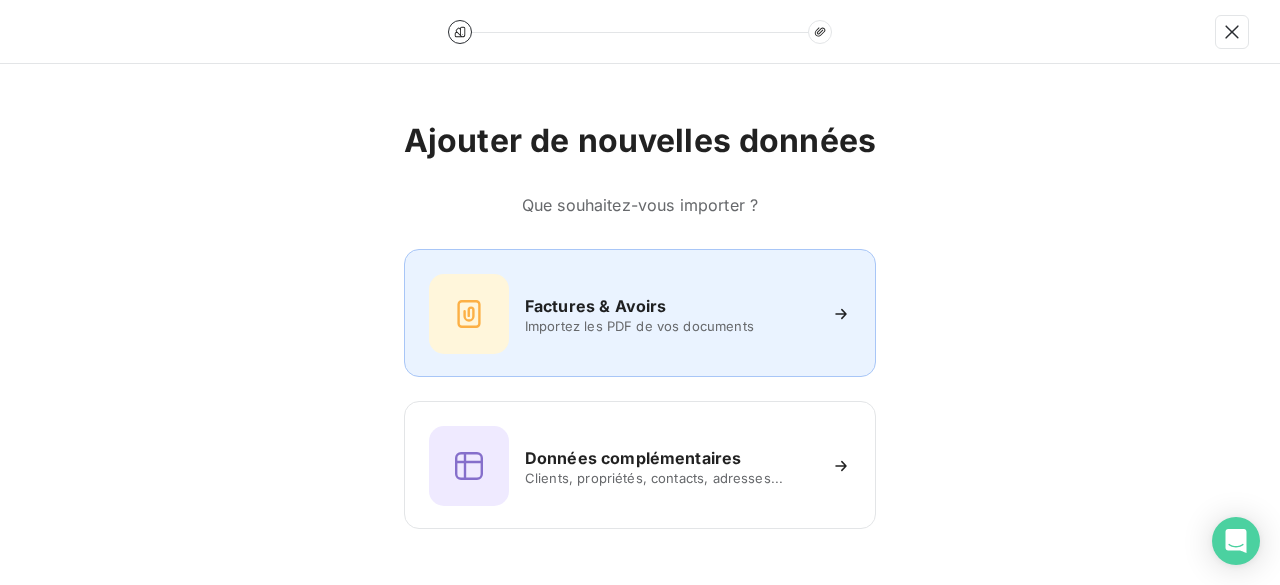 click on "Factures & Avoirs" at bounding box center [596, 306] 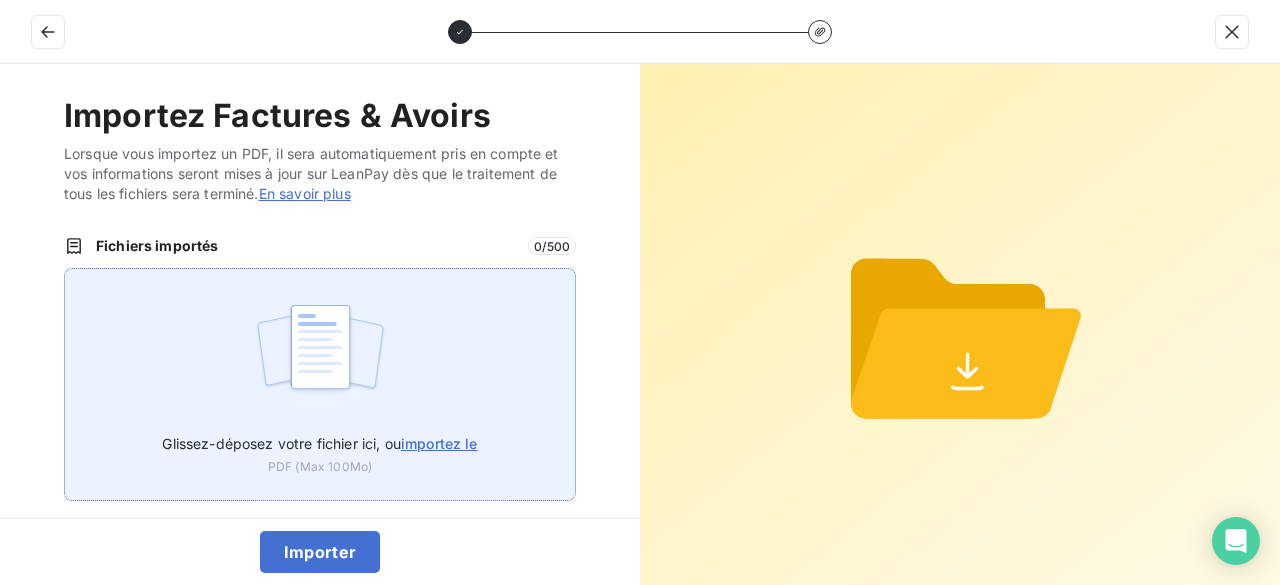 click on "importez le" at bounding box center [439, 443] 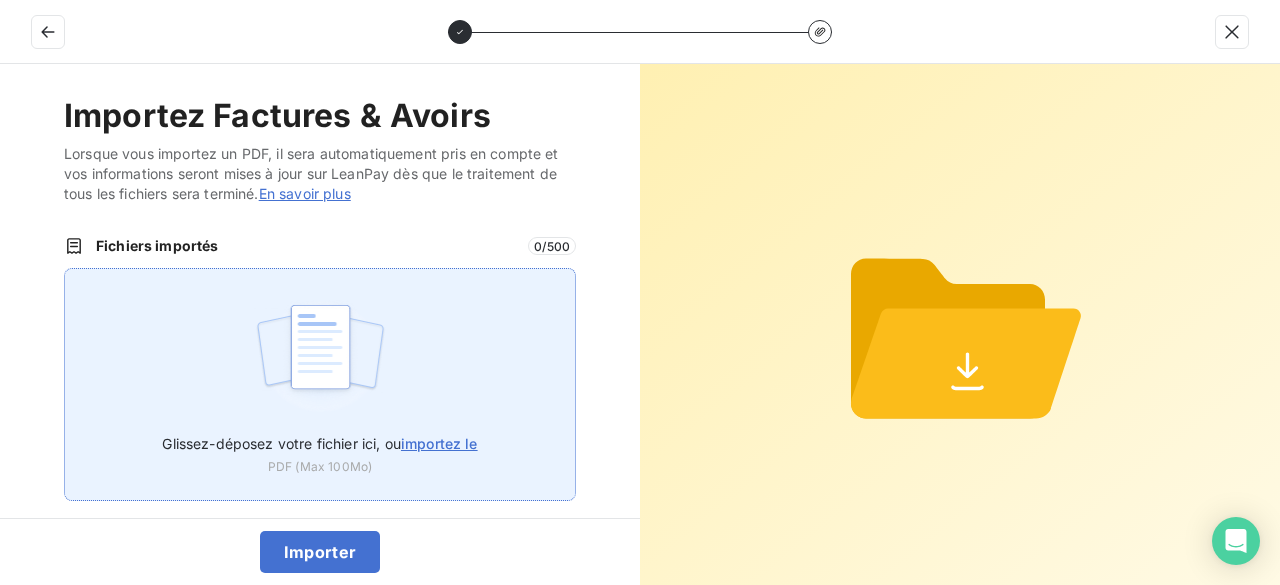 type on "C:\fakepath\VT25236.pdf" 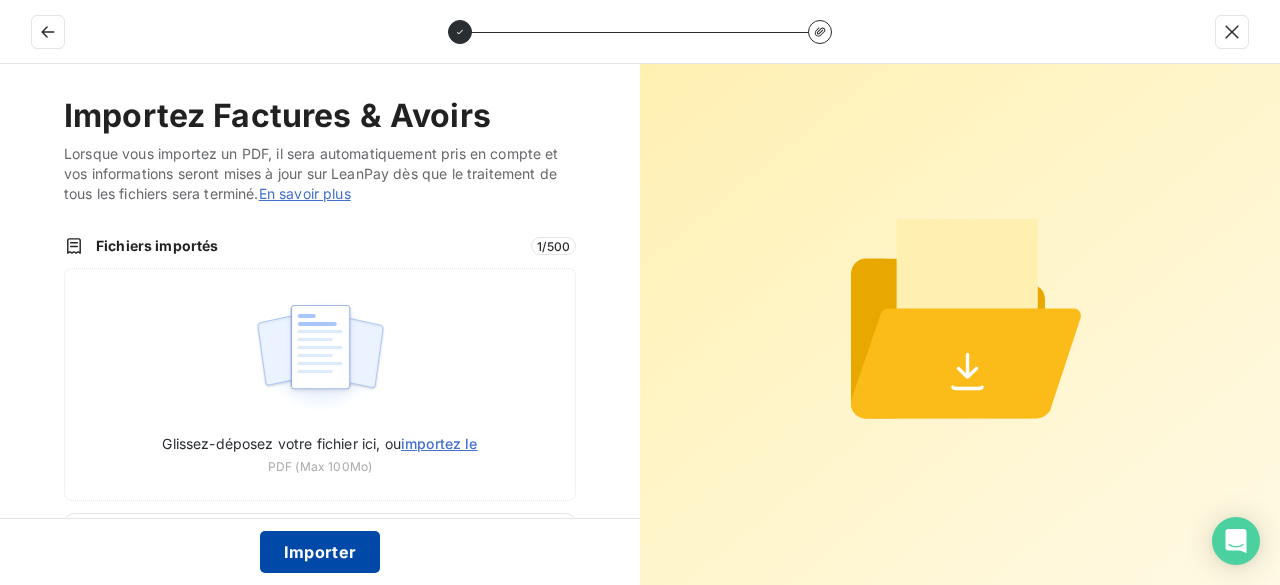 click on "Importer" at bounding box center [320, 552] 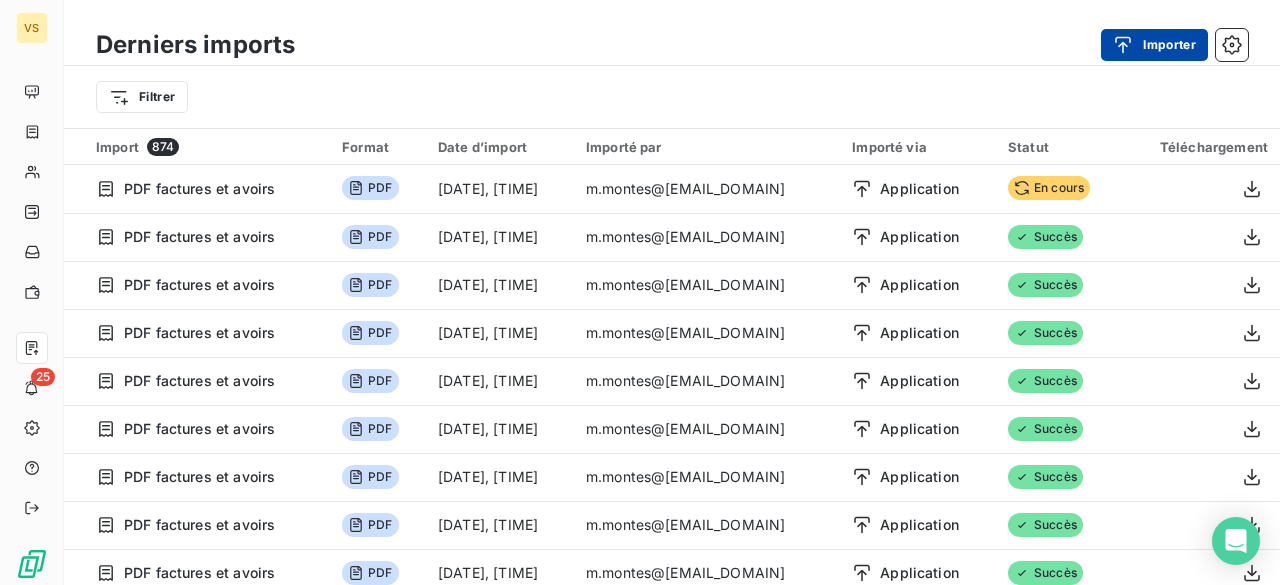 click on "Importer" at bounding box center [1154, 45] 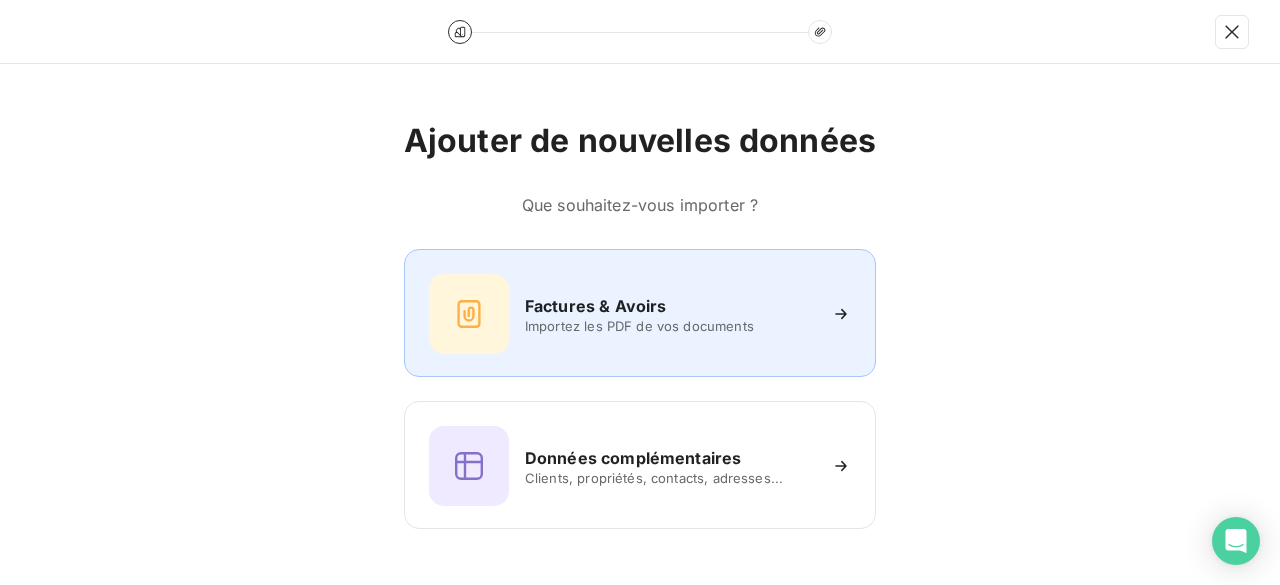 click on "Factures & Avoirs" at bounding box center [596, 306] 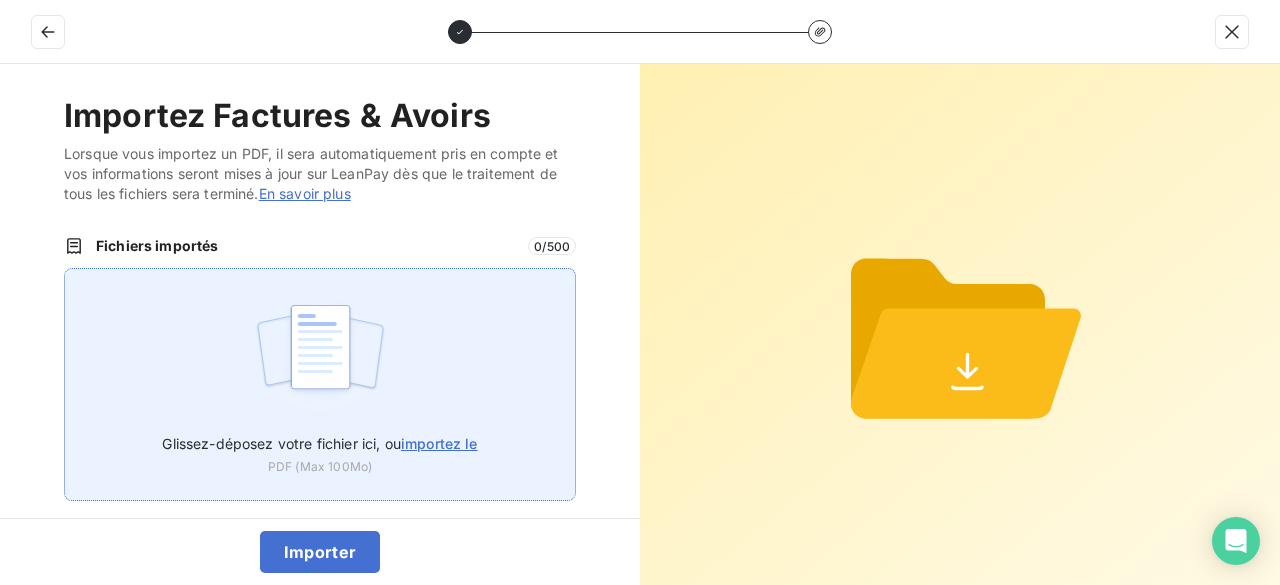 click on "importez le" at bounding box center (439, 443) 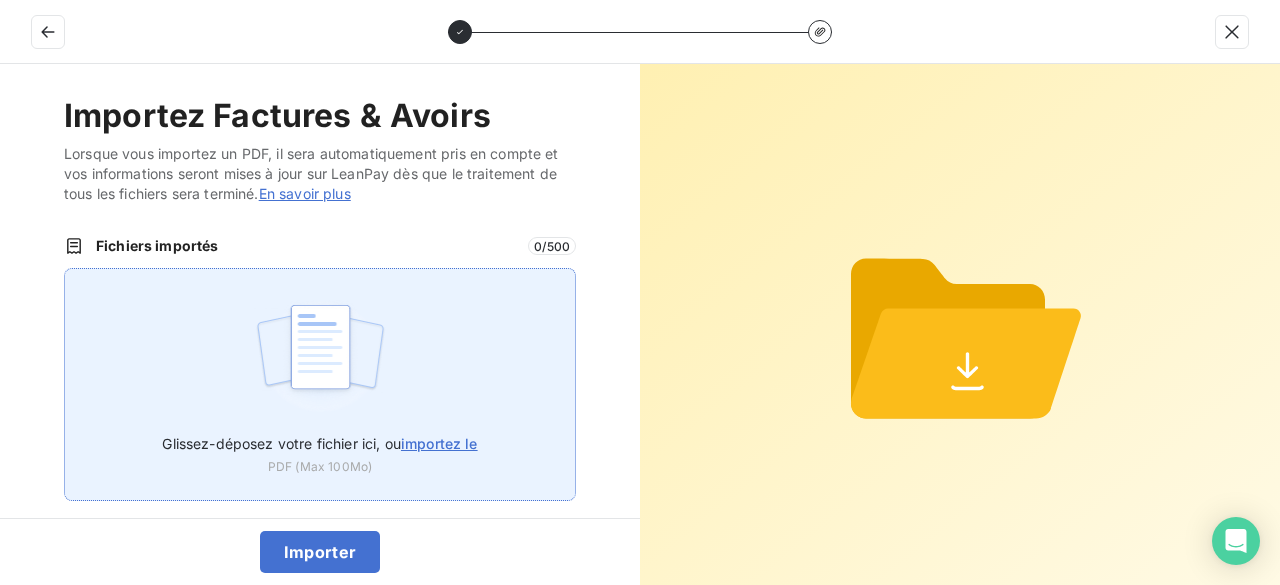 type on "C:\fakepath\VT25237.pdf" 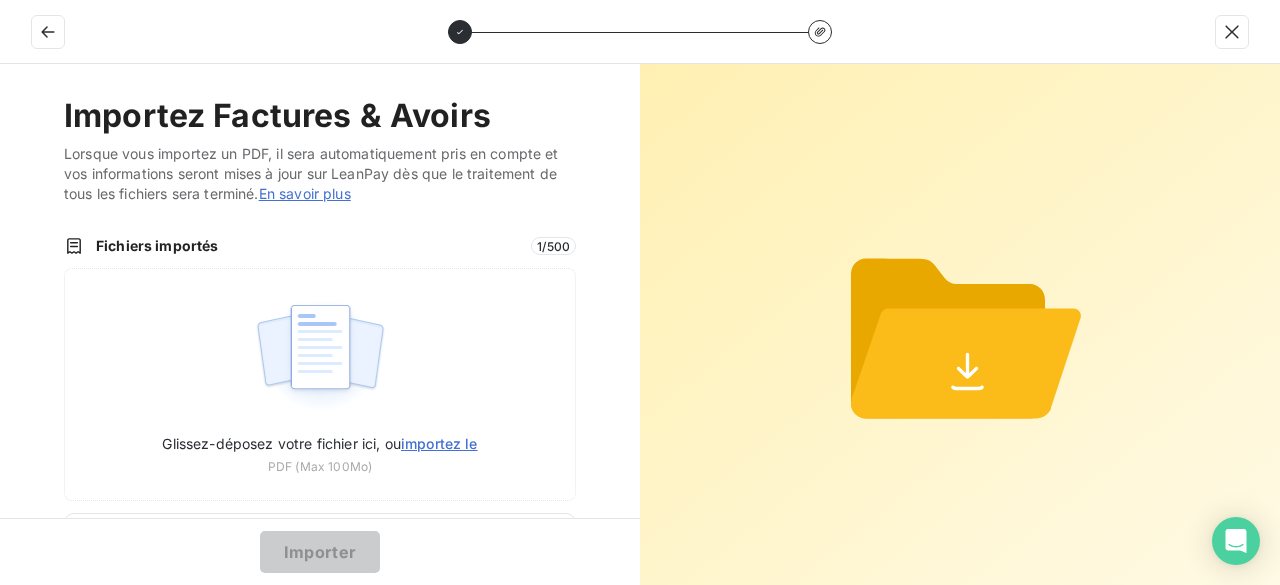 click on "Importer" at bounding box center [320, 552] 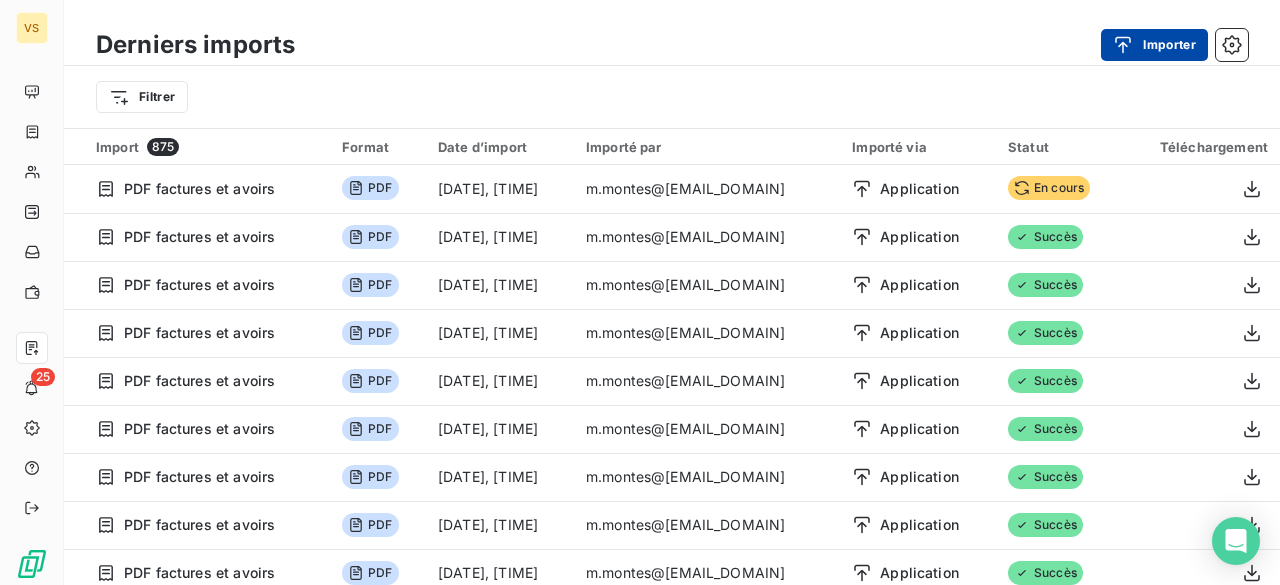 click 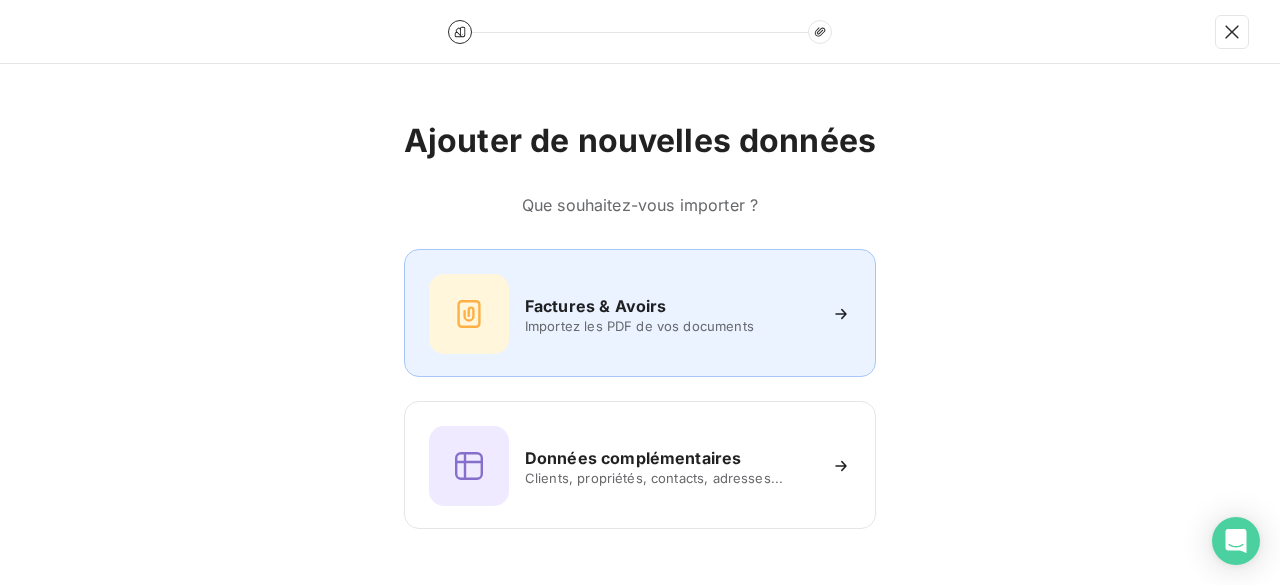click on "Importez les PDF de vos documents" at bounding box center (670, 326) 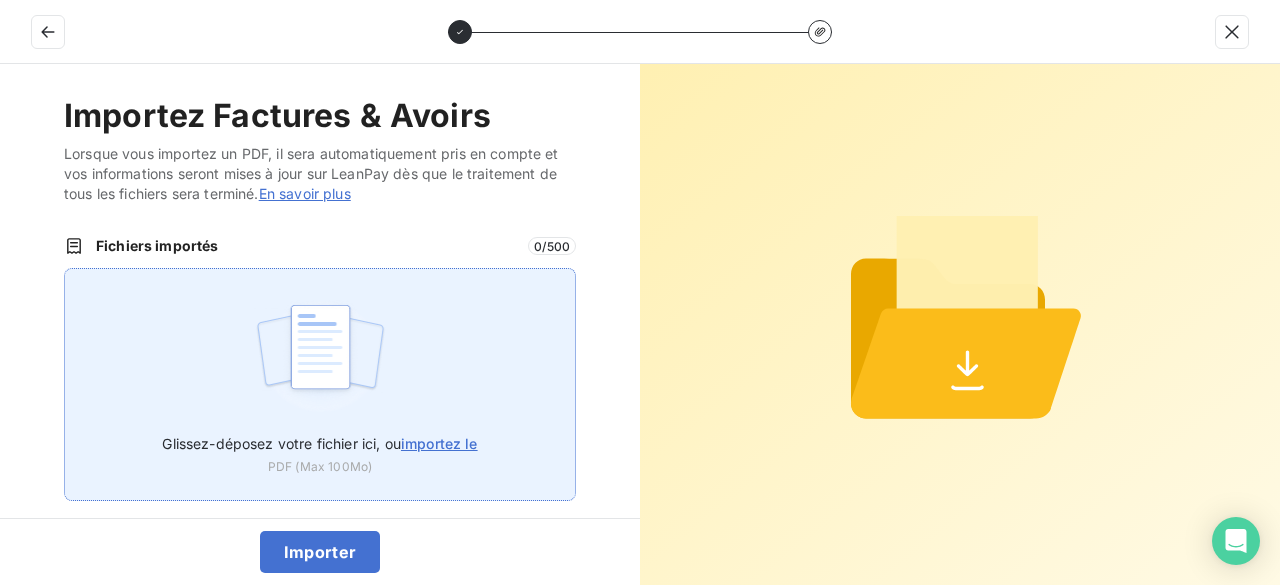 click on "importez le" at bounding box center [439, 443] 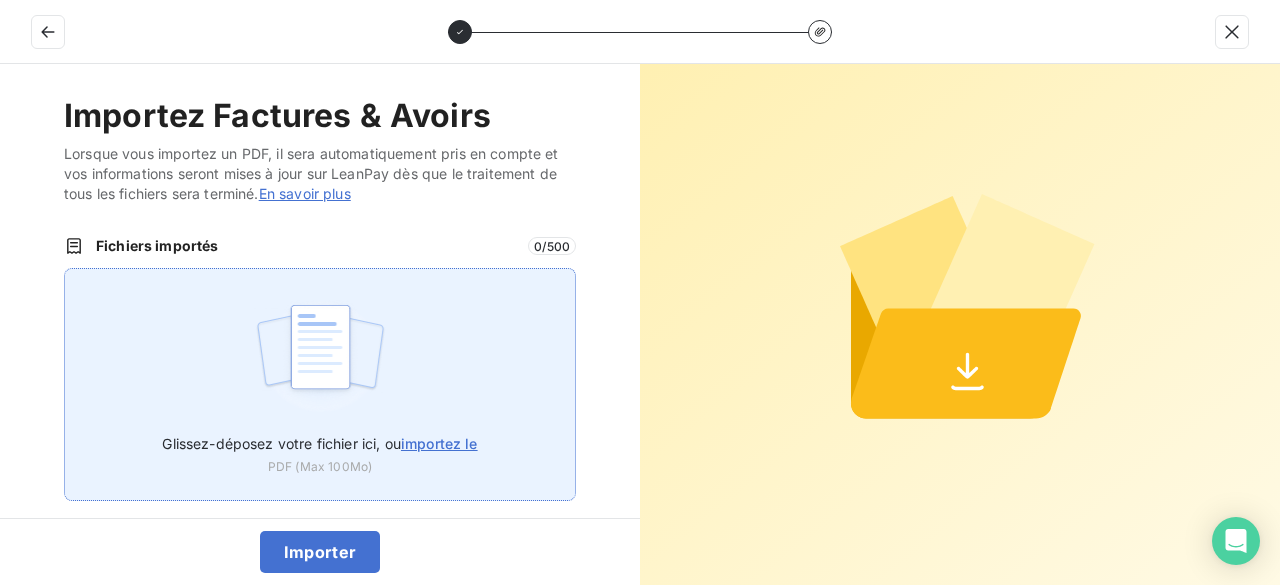 type on "C:\fakepath\VT25238.pdf" 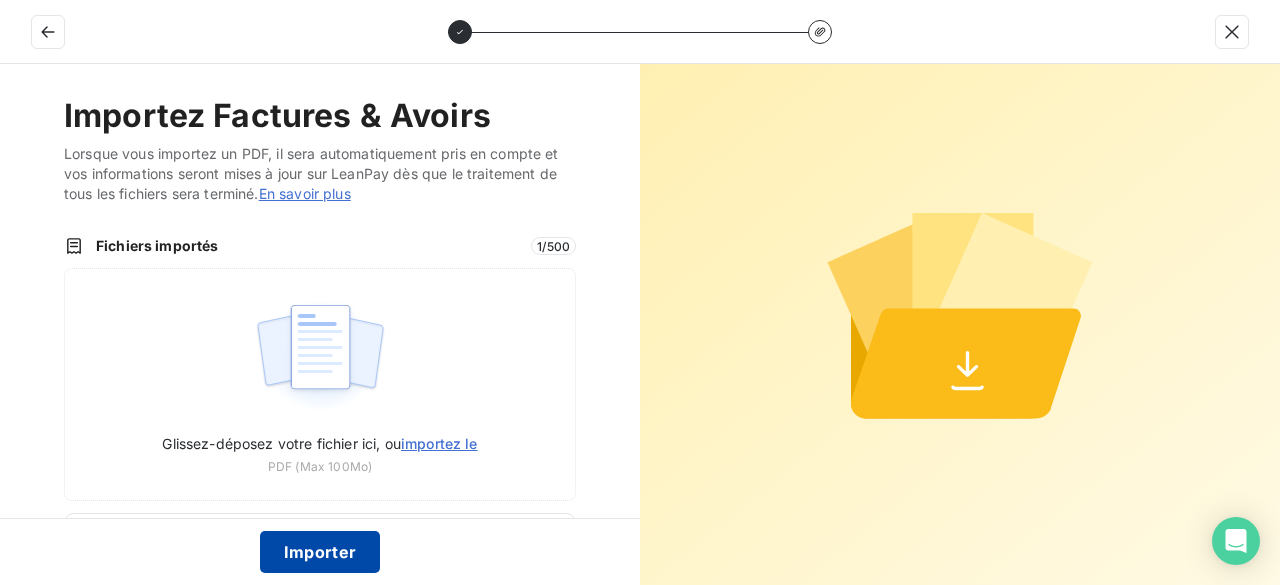 click on "Importer" at bounding box center (320, 552) 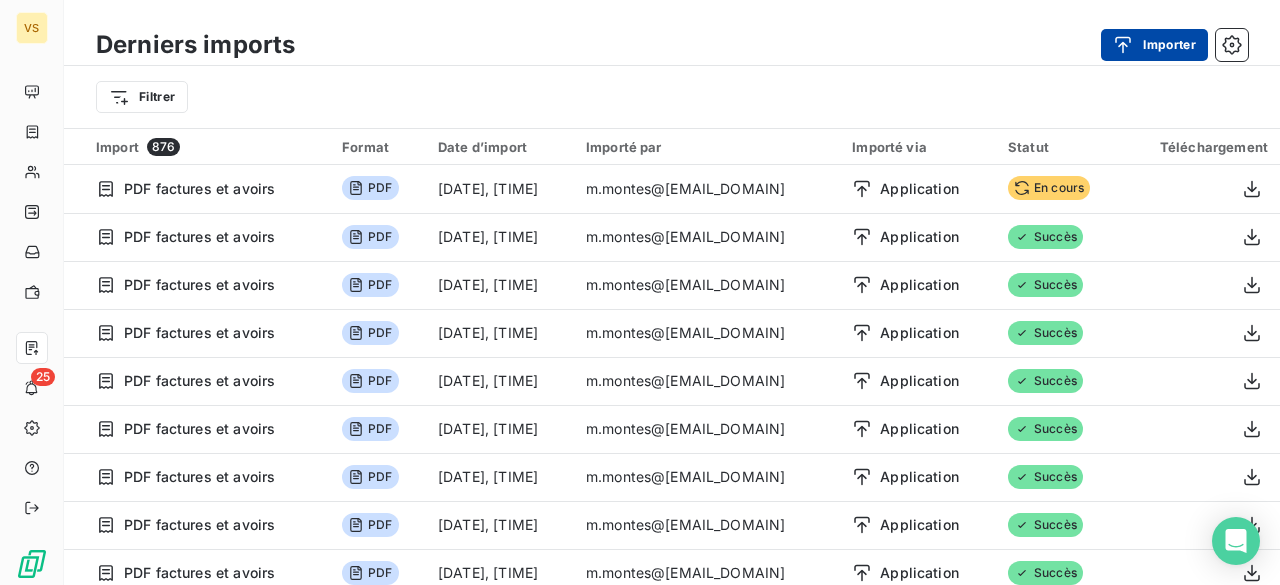 click on "Importer" at bounding box center [1154, 45] 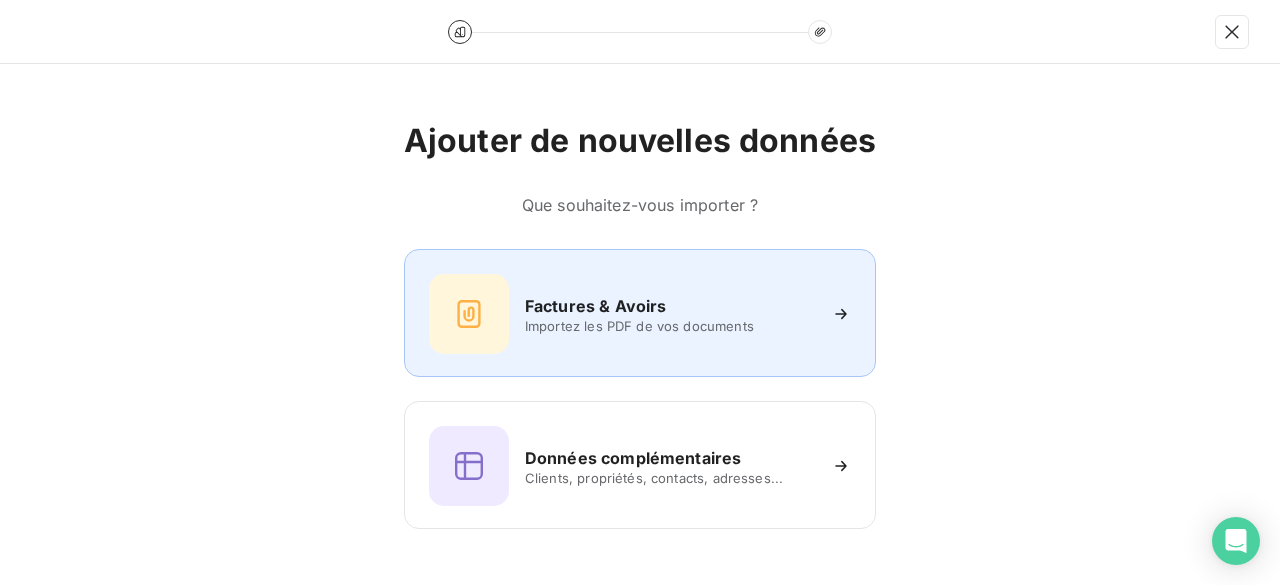 click on "Factures & Avoirs" at bounding box center [596, 306] 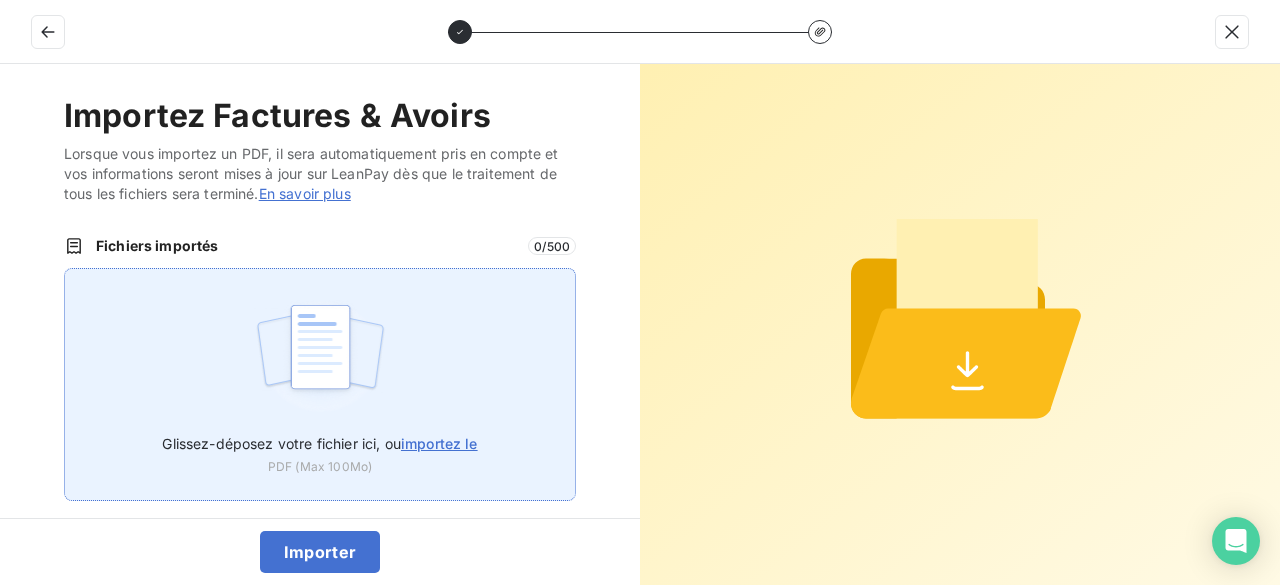 click on "importez le" at bounding box center (439, 443) 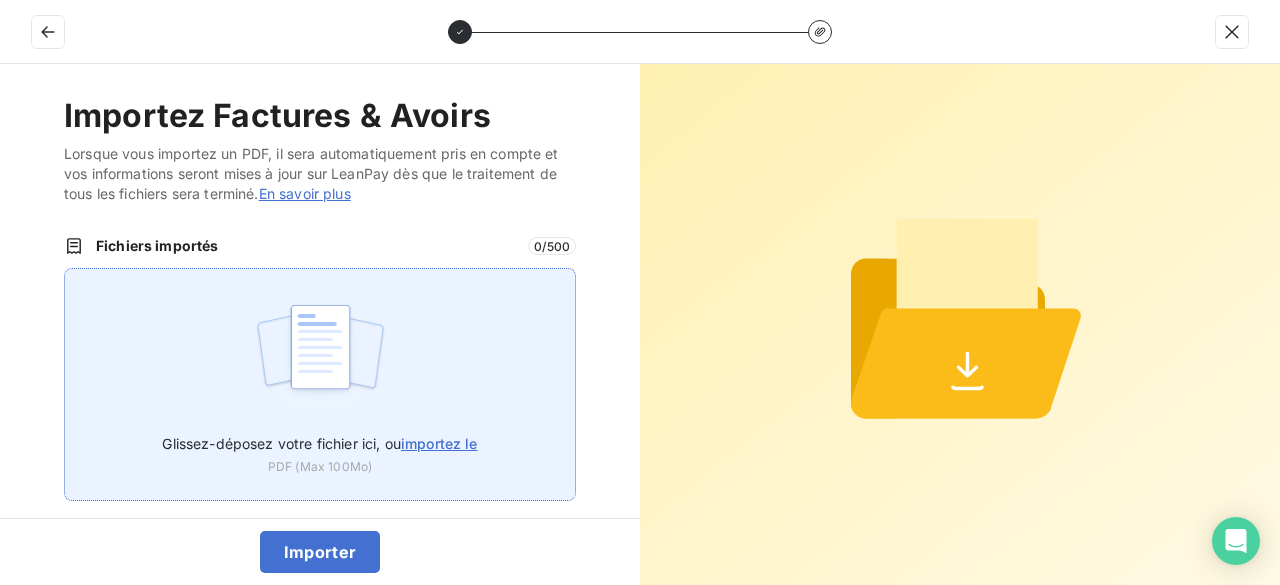 type on "C:\fakepath\VT25239.pdf" 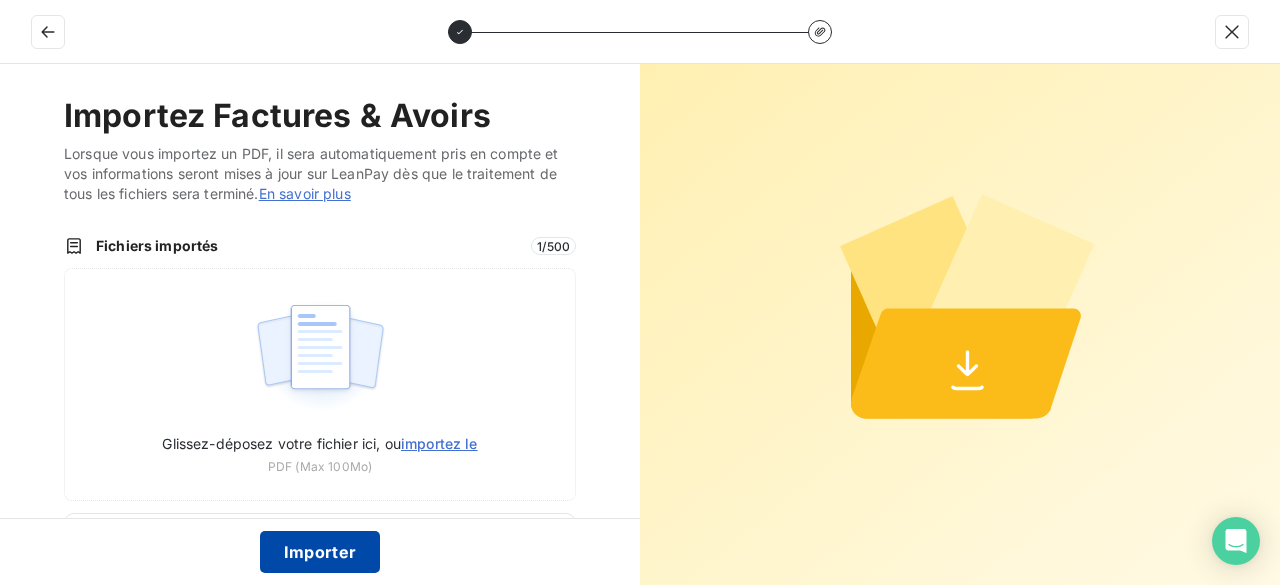 click on "Importer" at bounding box center [320, 552] 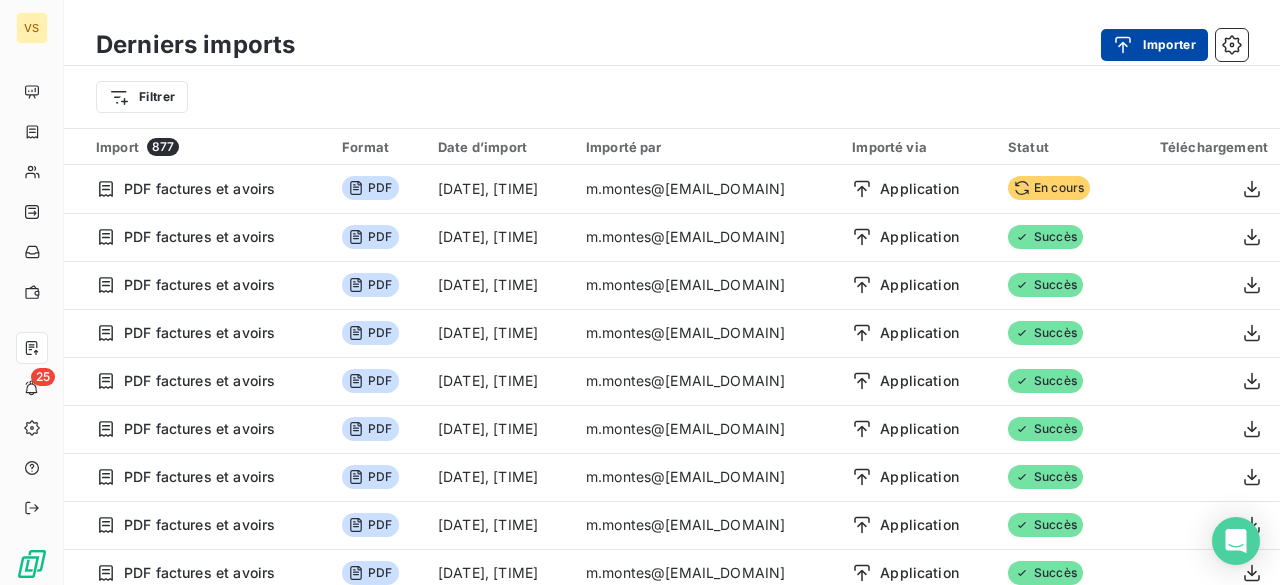 click 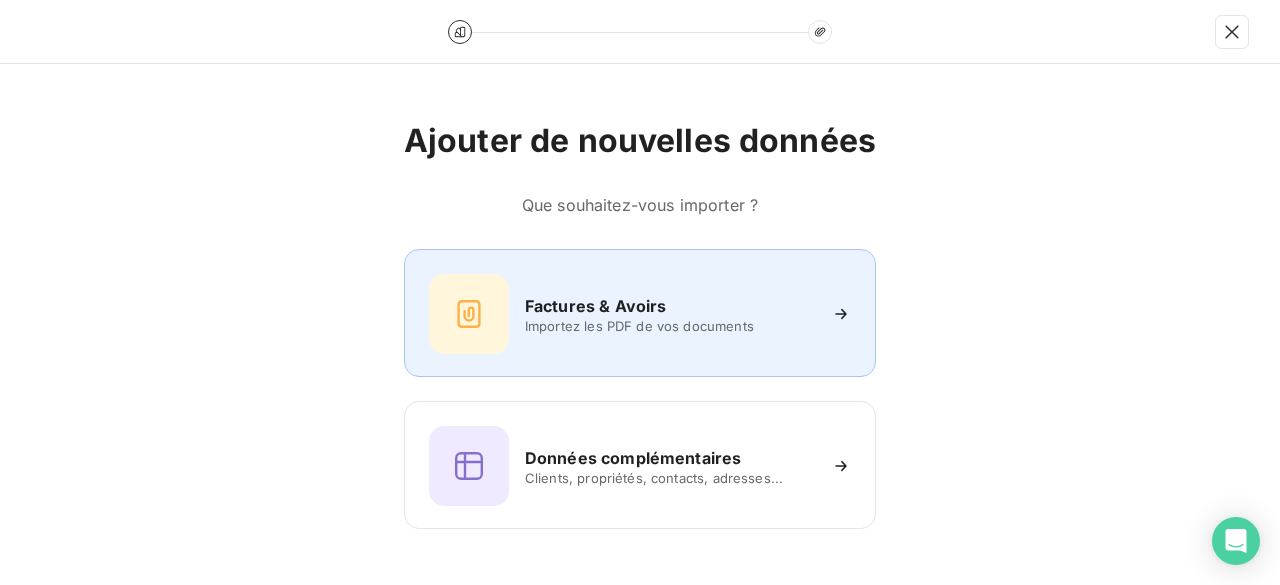 click on "Factures & Avoirs Importez les PDF de vos documents" at bounding box center [640, 314] 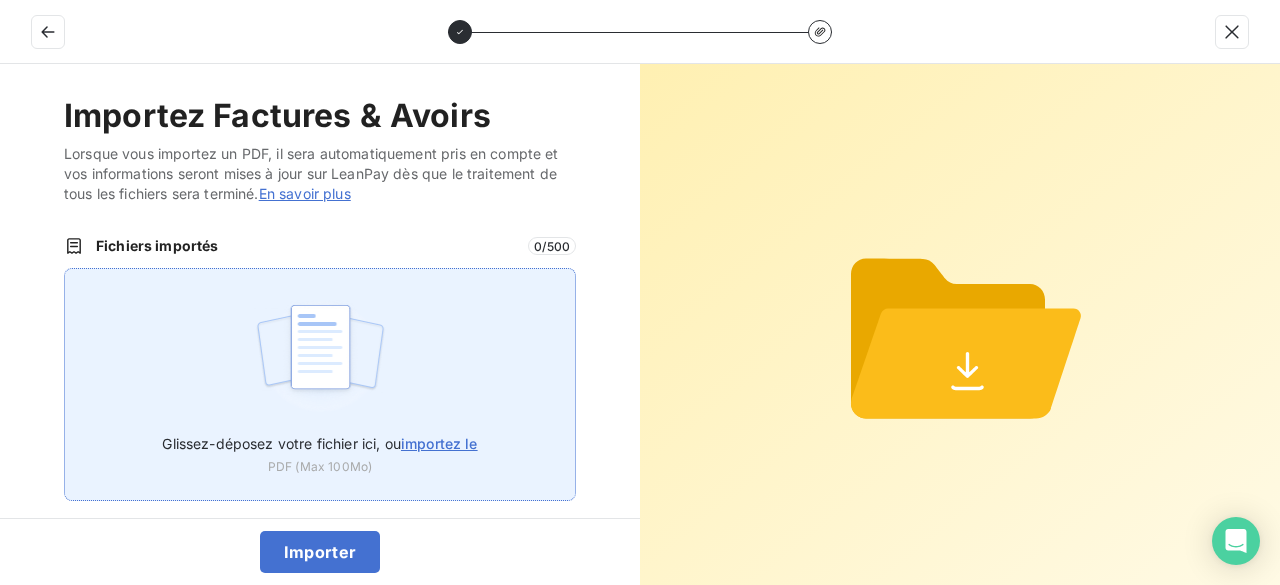 click on "importez le" at bounding box center (439, 443) 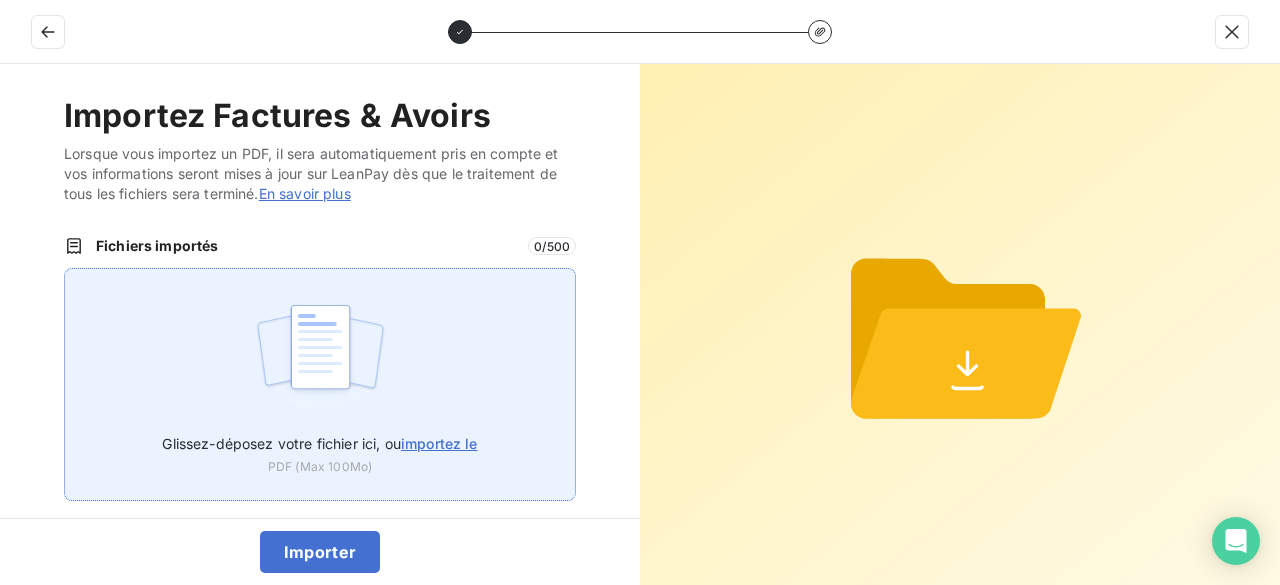 type on "C:\fakepath\VT25240.pdf" 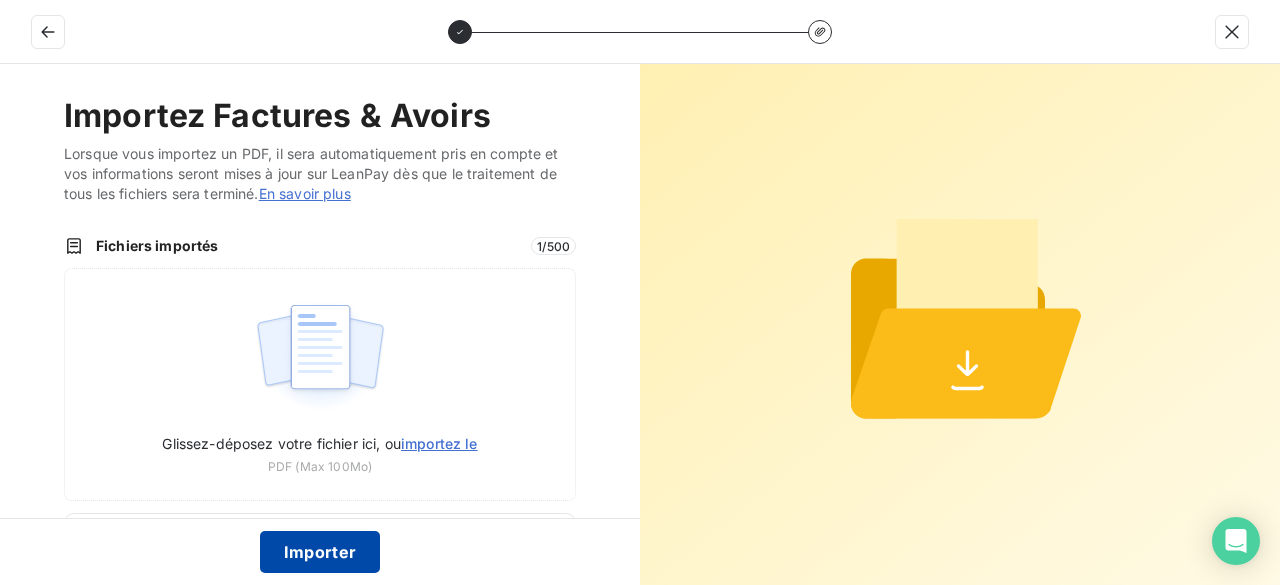 click on "Importer" at bounding box center [320, 552] 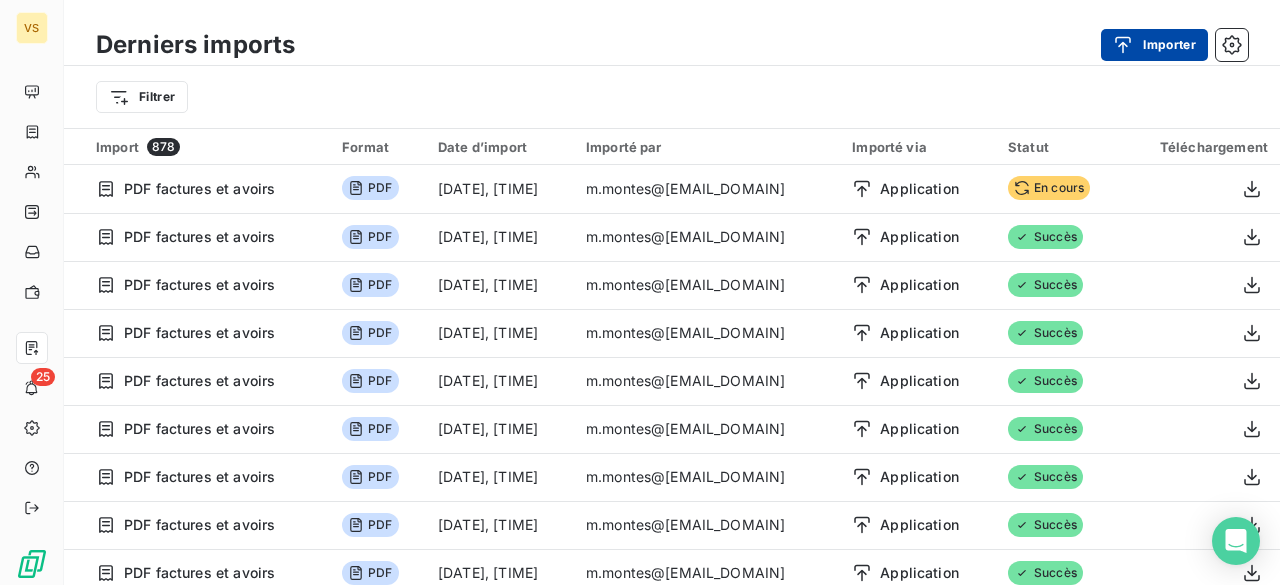 click on "Importer" at bounding box center (1154, 45) 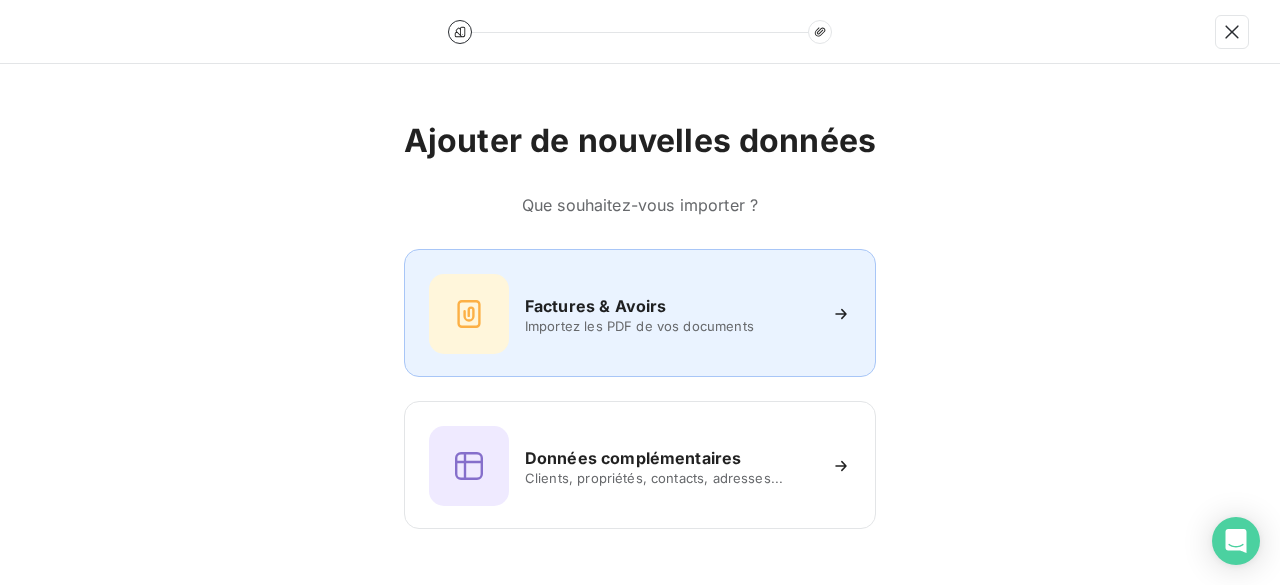 click on "Factures & Avoirs Importez les PDF de vos documents" at bounding box center [640, 314] 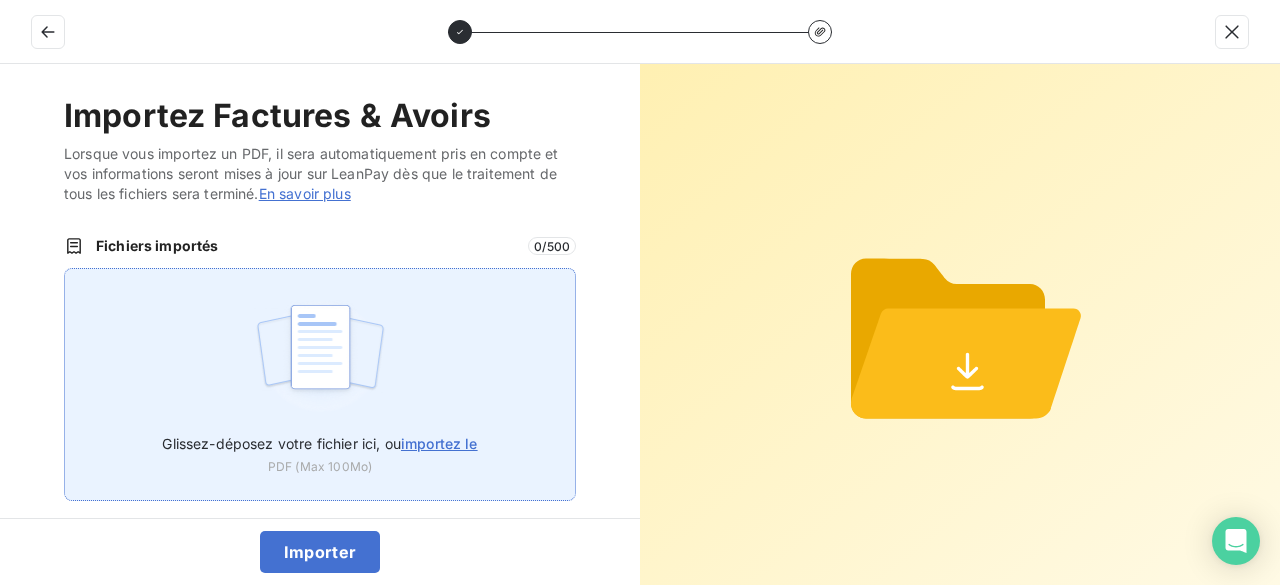 click on "importez le" at bounding box center (439, 443) 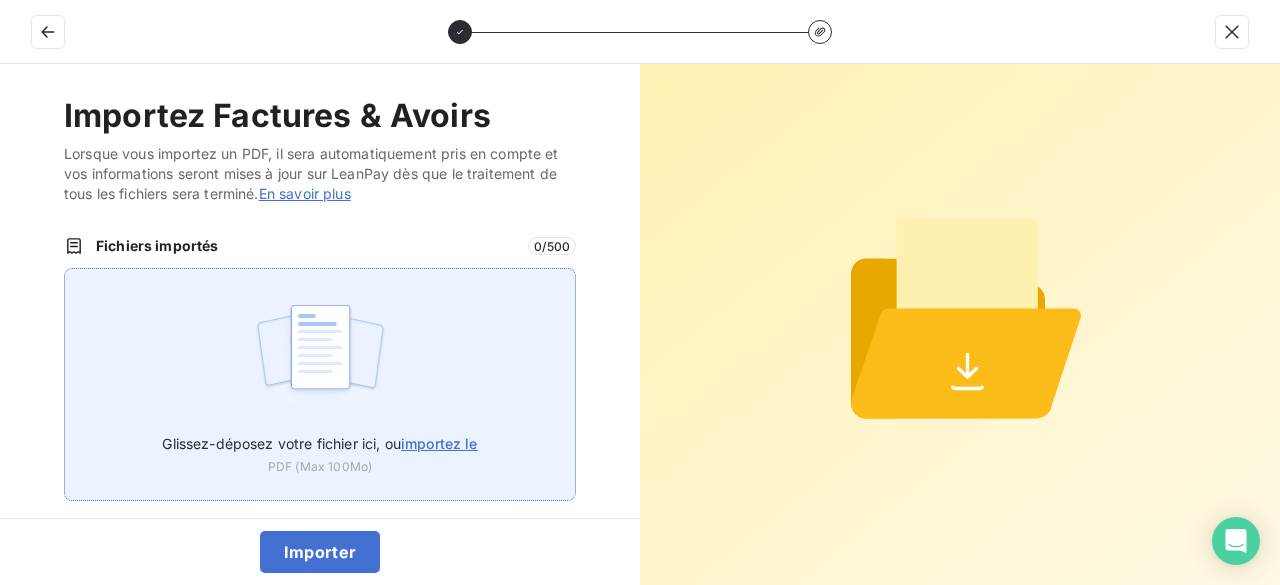 type on "C:\fakepath\VT25241.pdf" 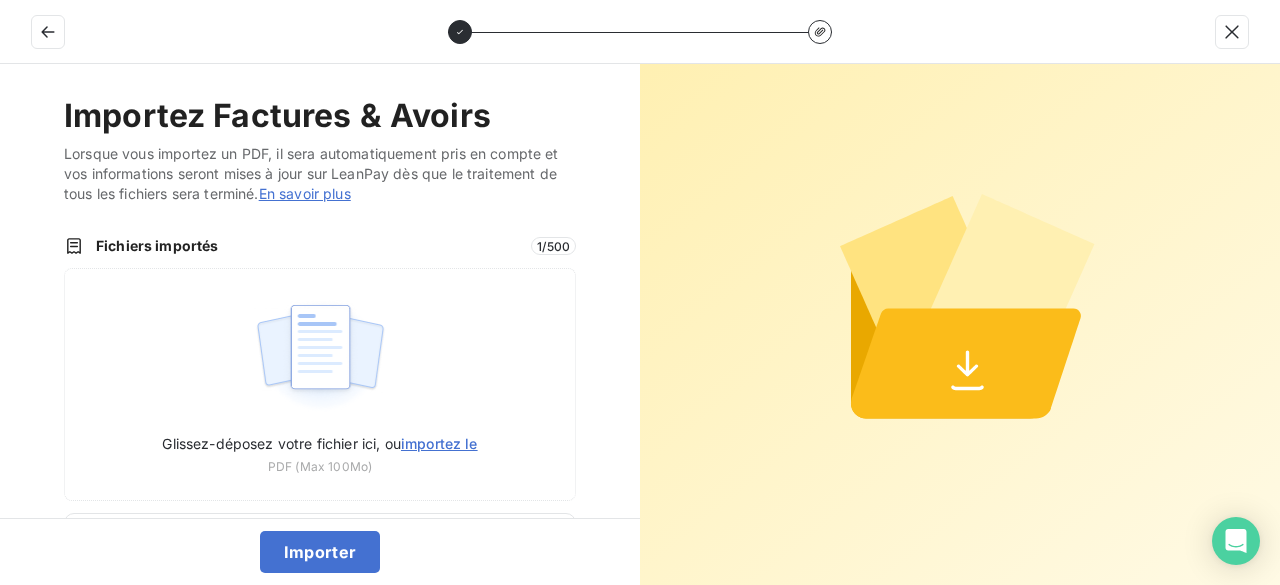 click on "Importer" at bounding box center (320, 551) 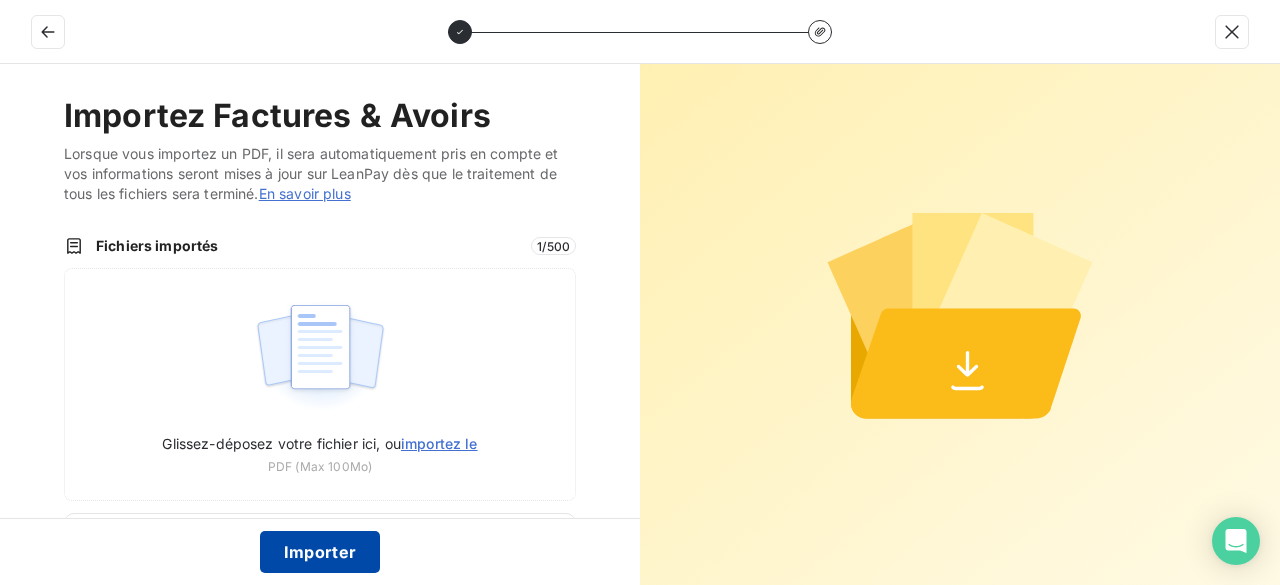 click on "Importer" at bounding box center (320, 552) 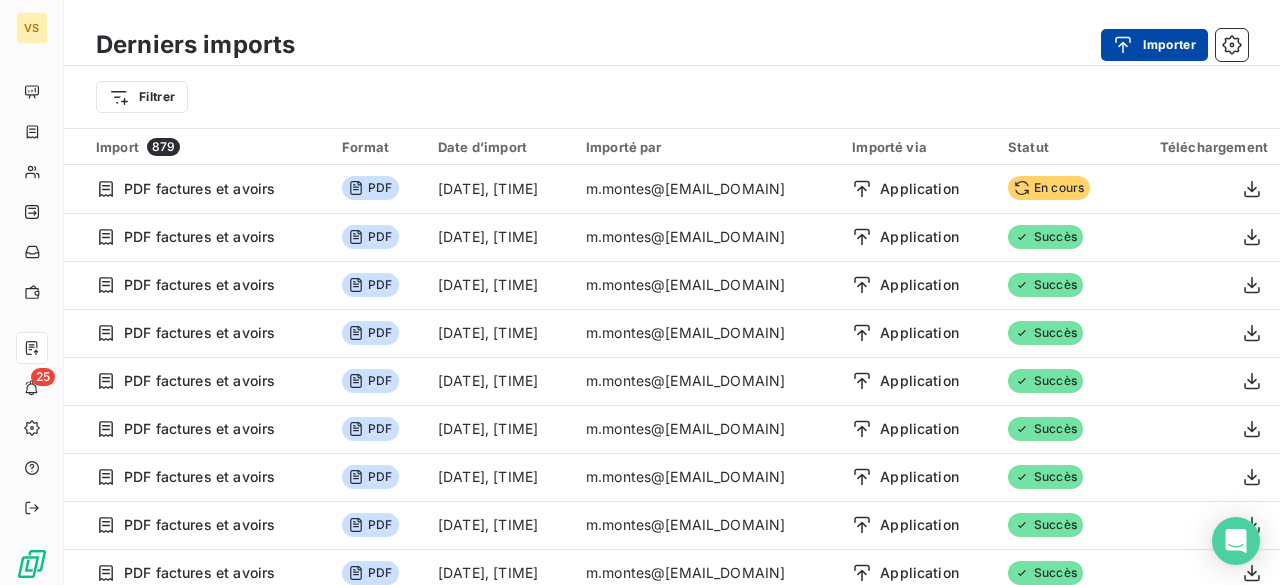 click on "Importer" at bounding box center [1154, 45] 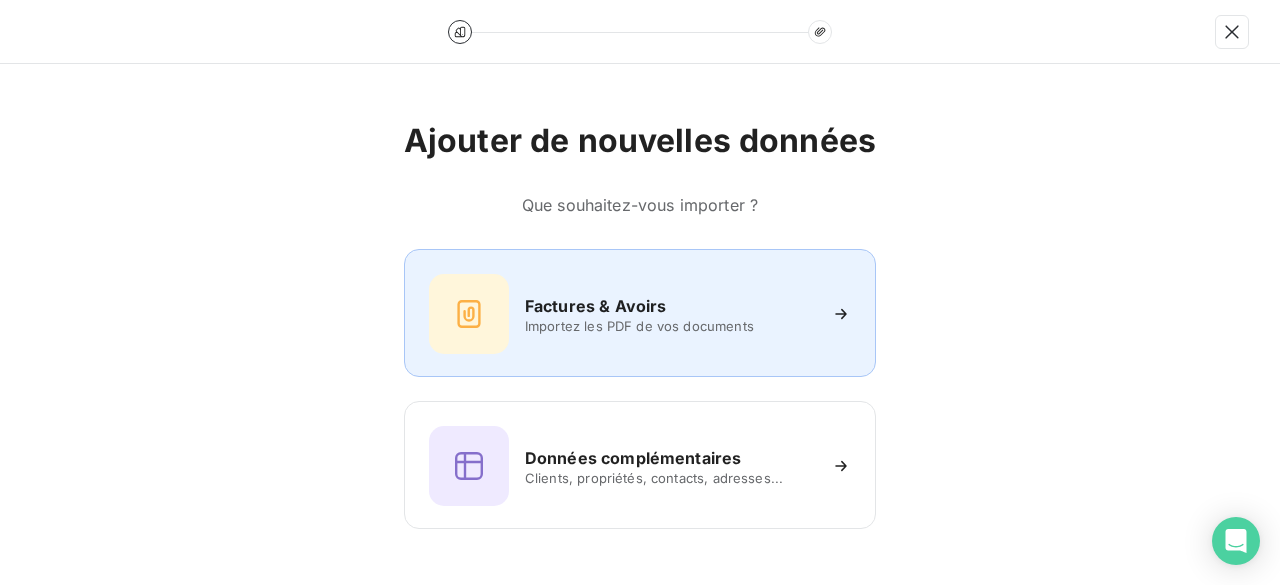 click on "Importez les PDF de vos documents" at bounding box center [670, 326] 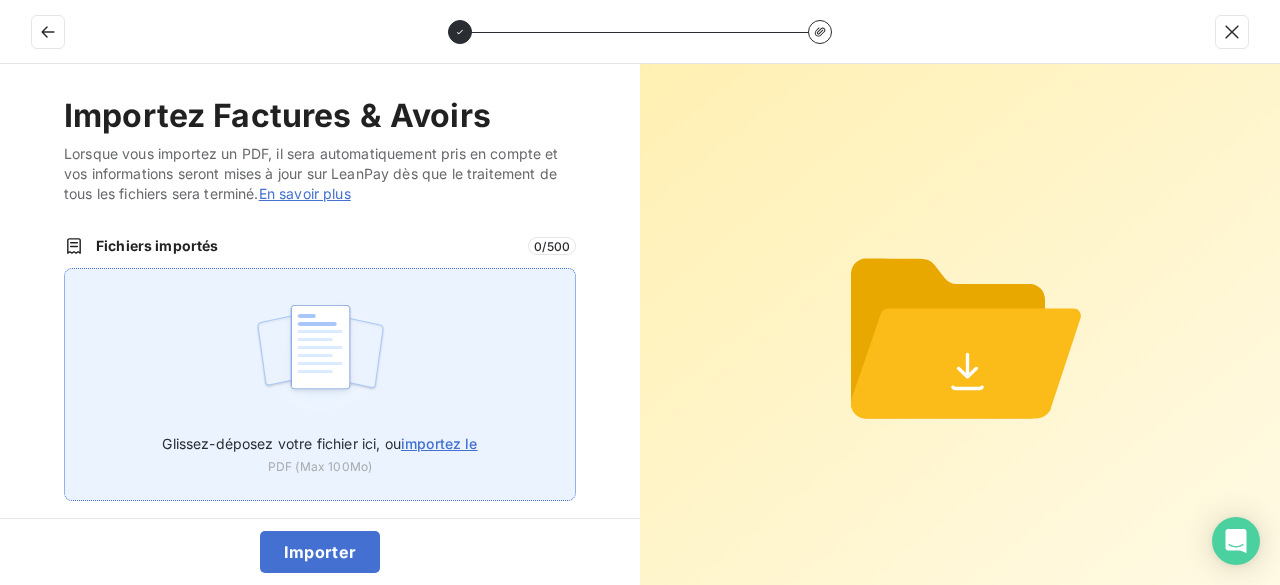 click on "Glissez-déposez votre fichier ici, ou  importez le" at bounding box center (319, 439) 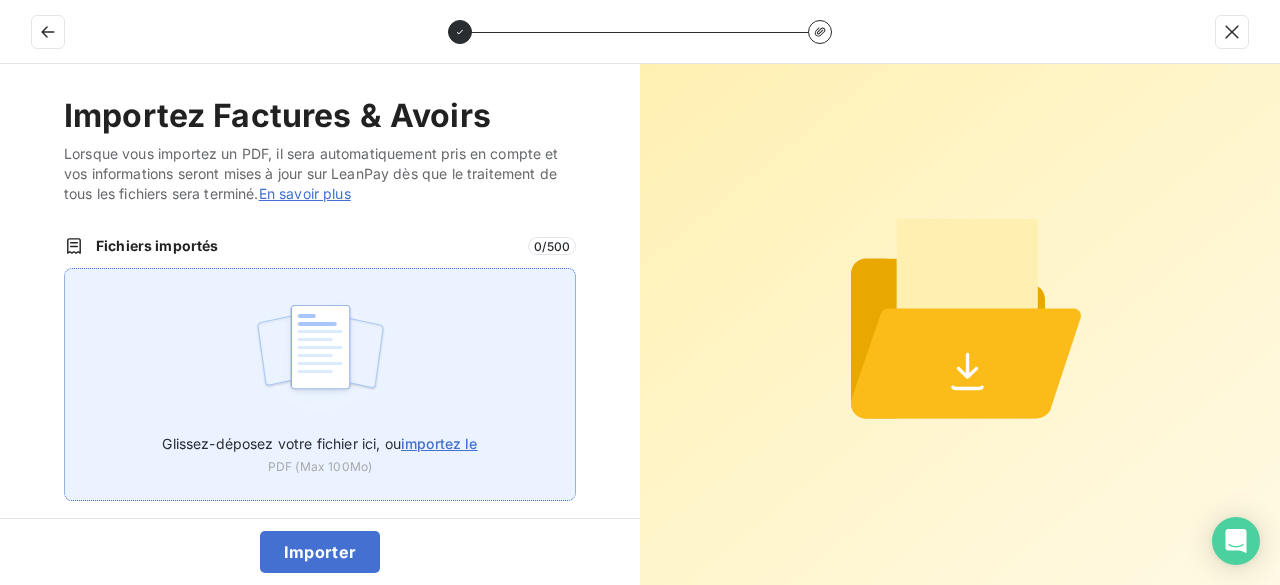 type on "C:\fakepath\VT25242.pdf" 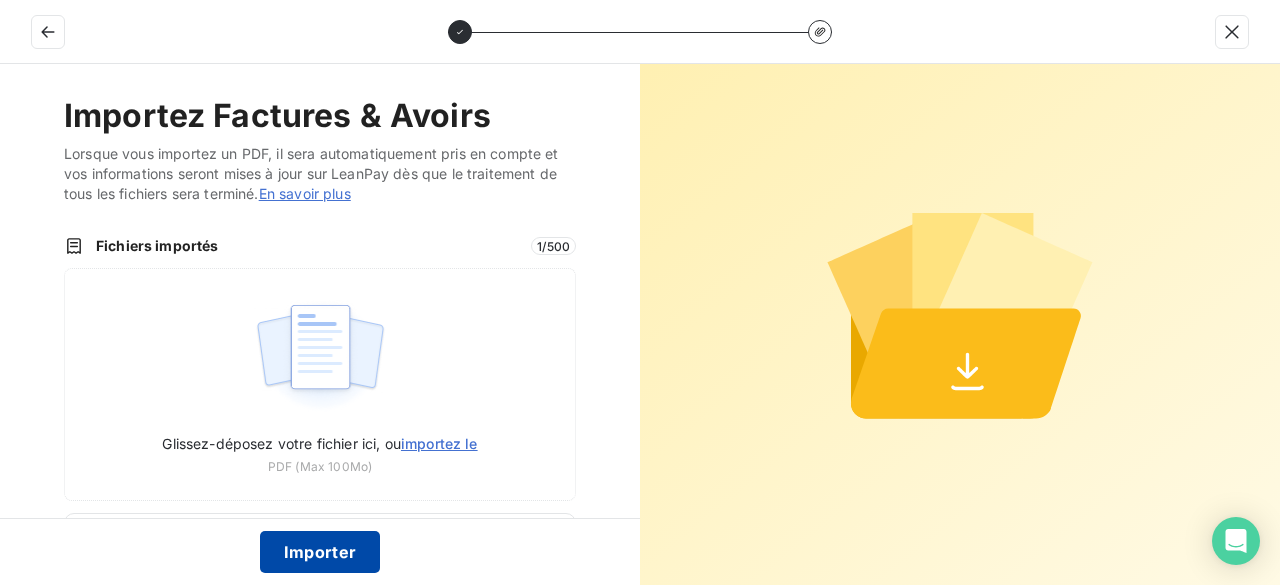 click on "Importer" at bounding box center [320, 552] 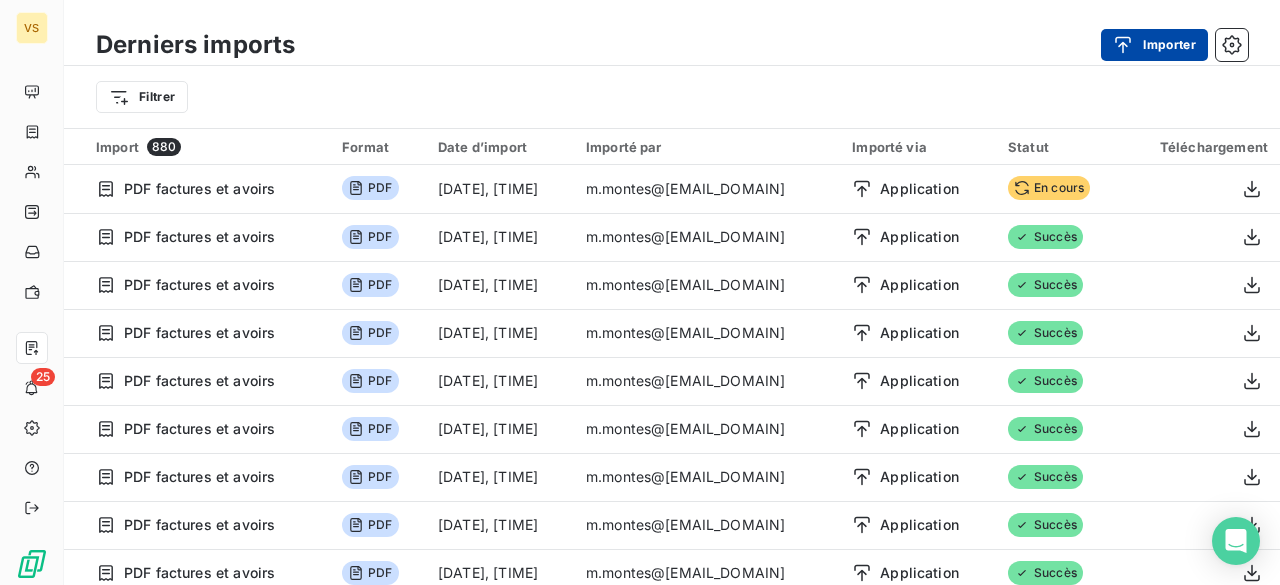 click on "Importer" at bounding box center [1154, 45] 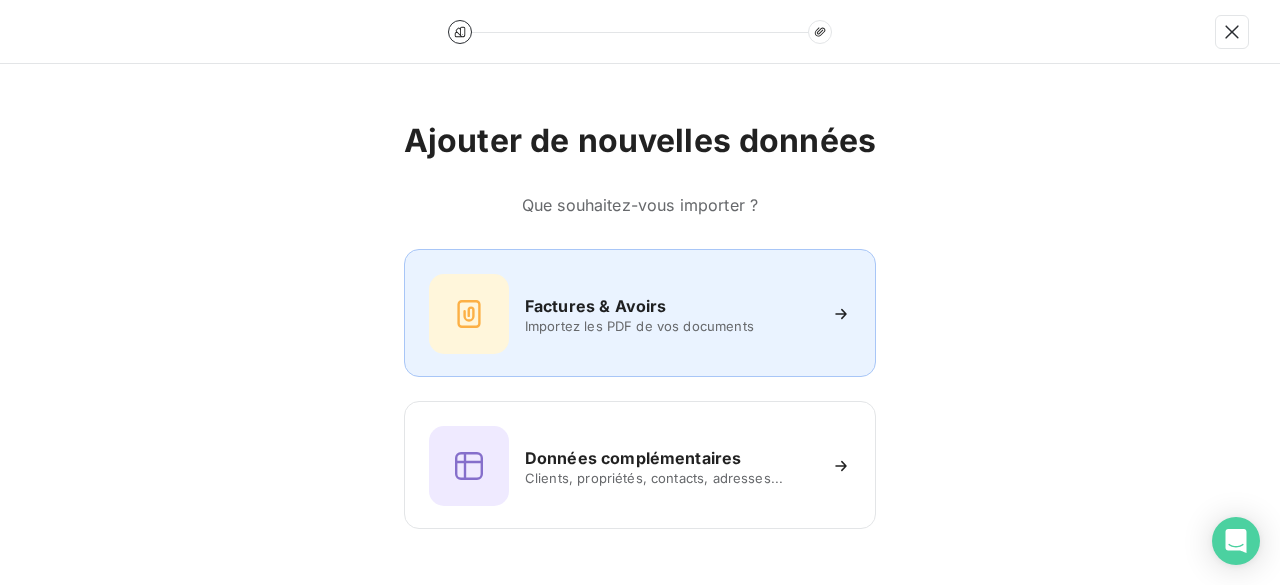 click on "Importez les PDF de vos documents" at bounding box center (670, 326) 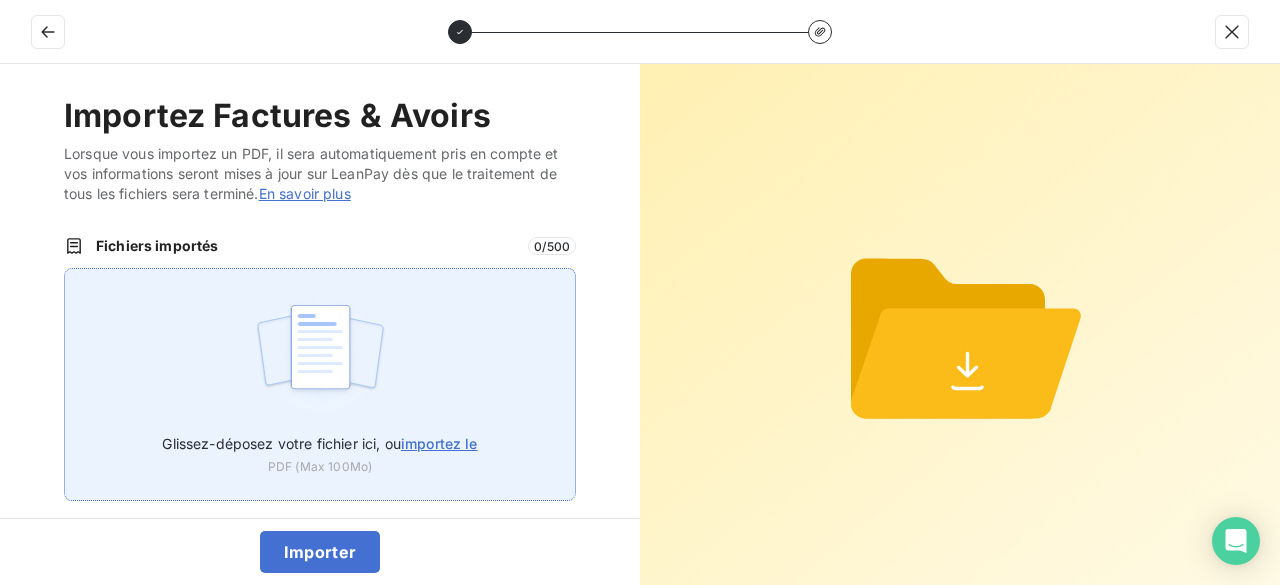 click on "importez le" at bounding box center (439, 443) 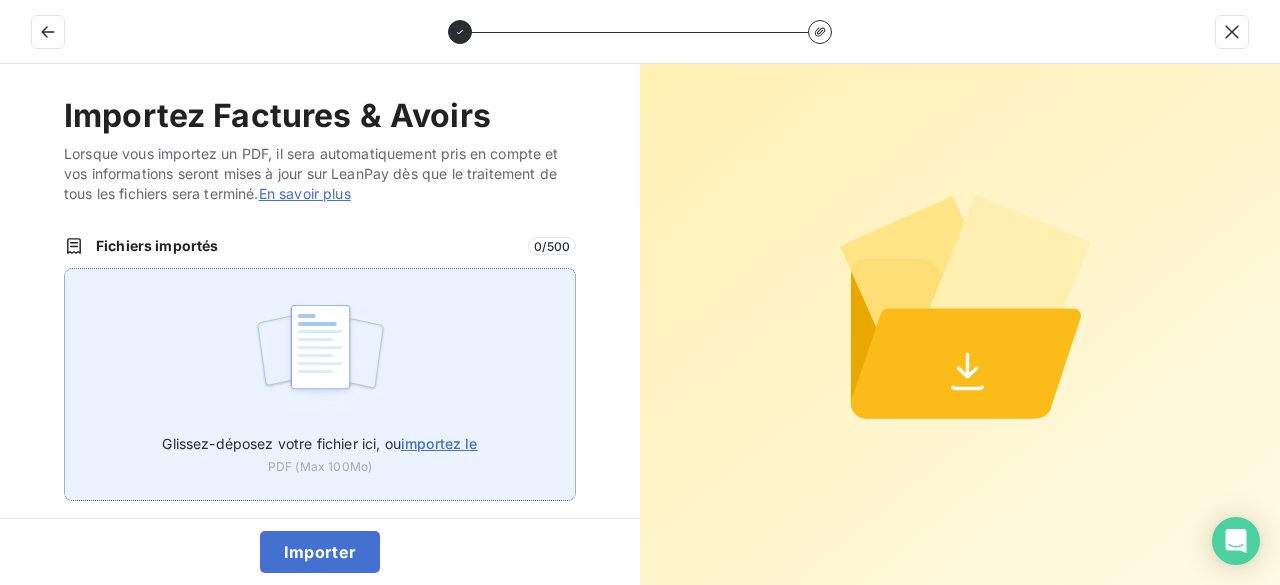 type on "C:\fakepath\VT25243.pdf" 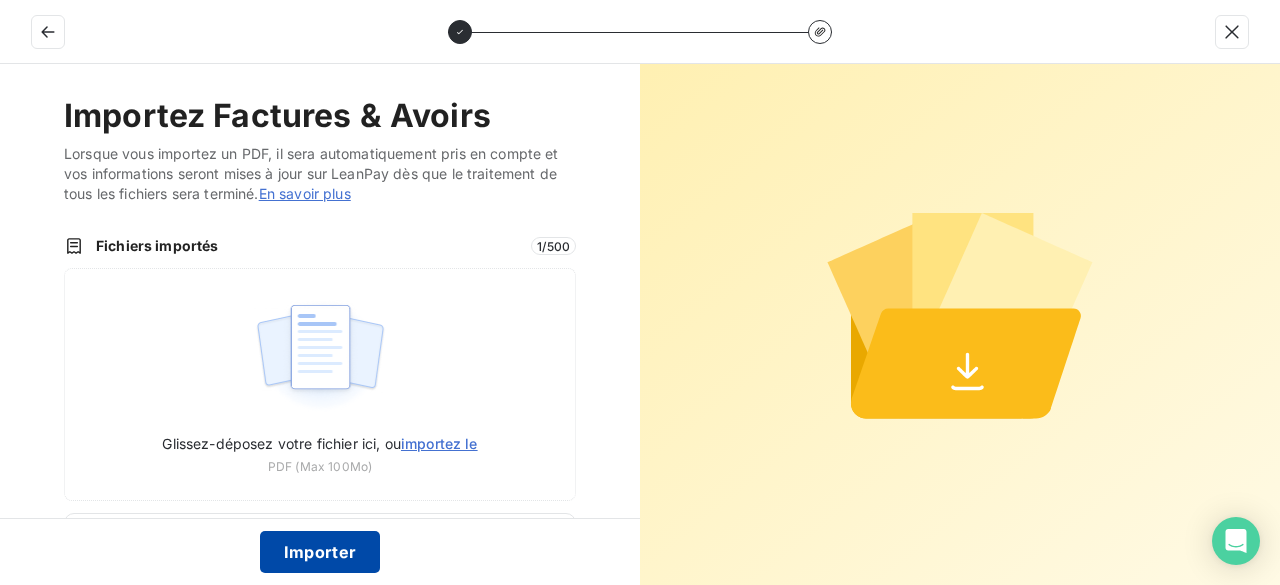 click on "Importer" at bounding box center (320, 552) 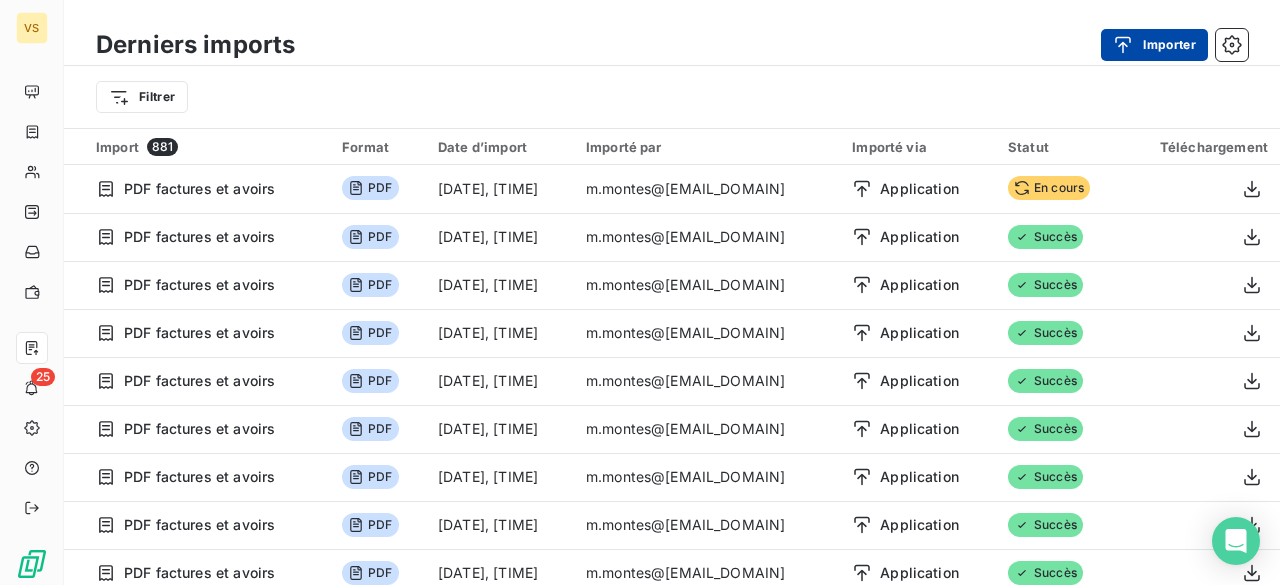 click on "Importer" at bounding box center [1154, 45] 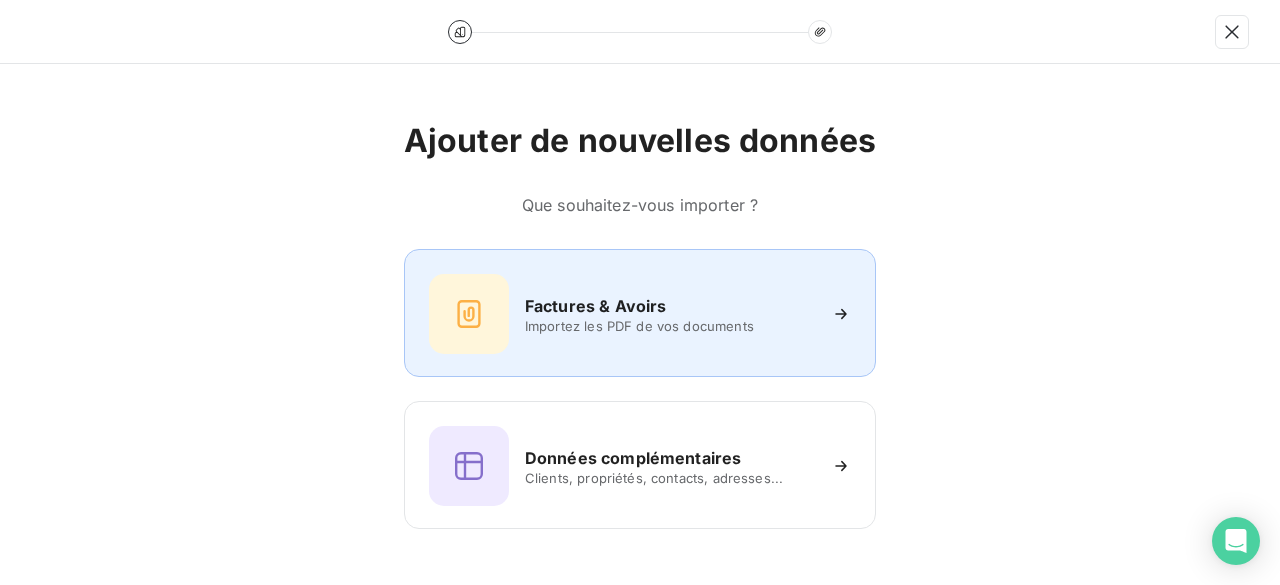 click on "Factures & Avoirs" at bounding box center [596, 306] 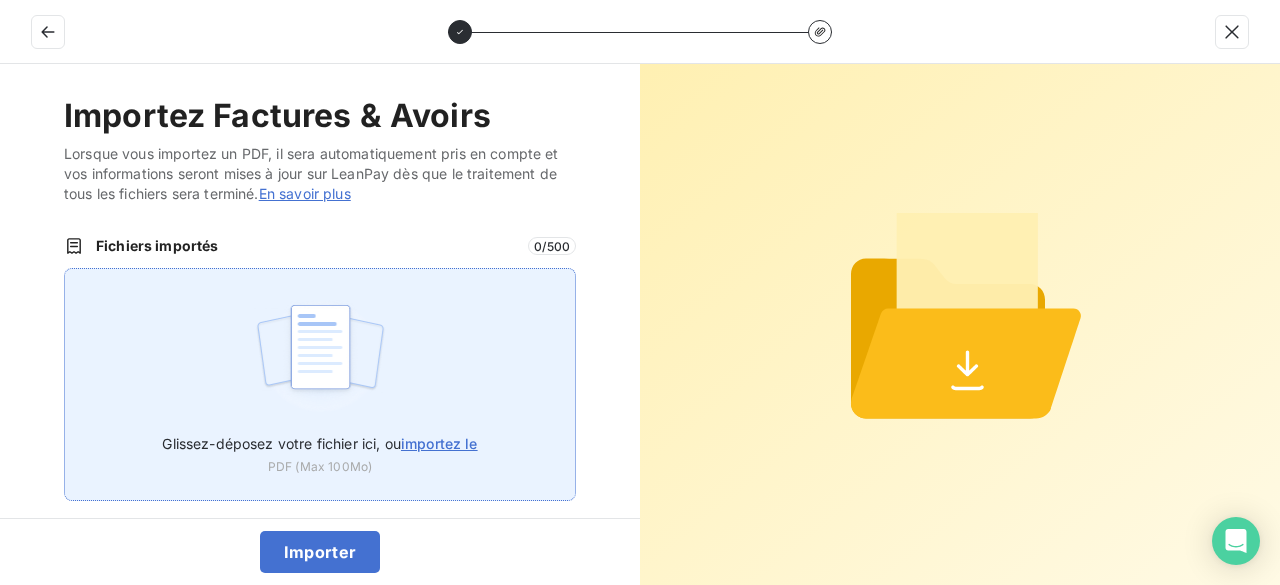 click on "importez le" at bounding box center (439, 443) 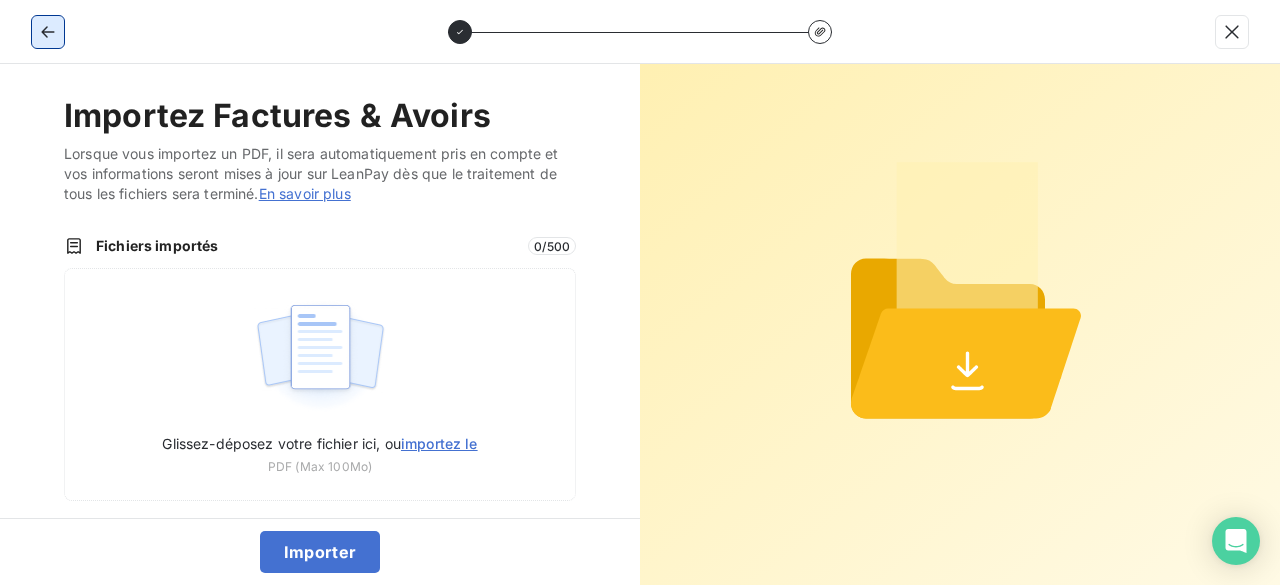 click 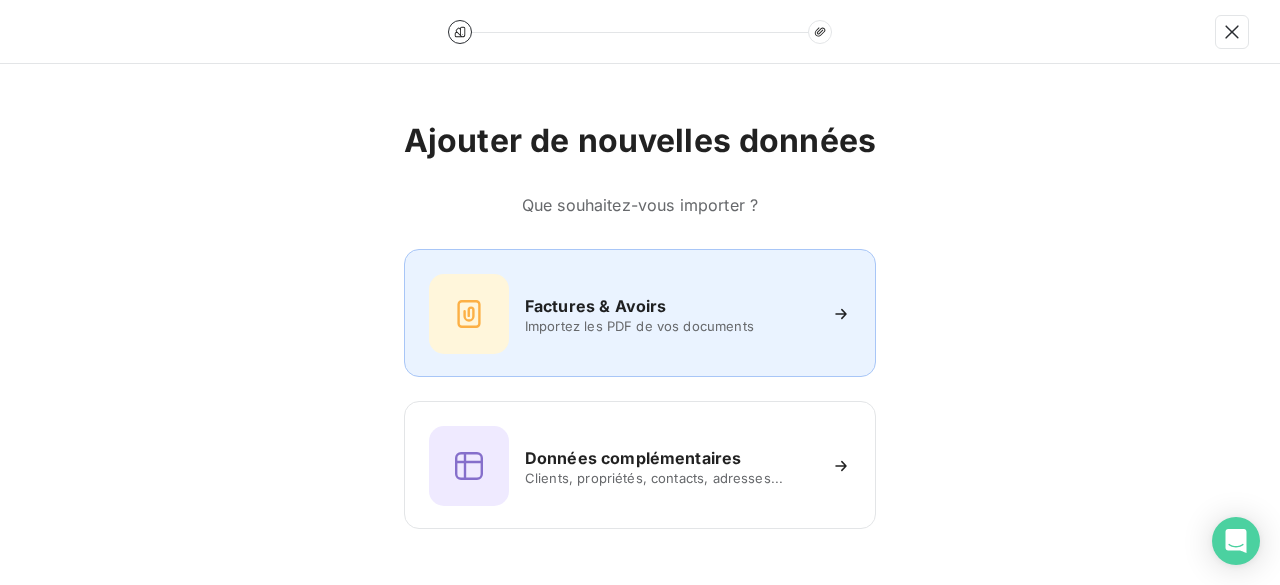 click on "Importez les PDF de vos documents" at bounding box center [670, 326] 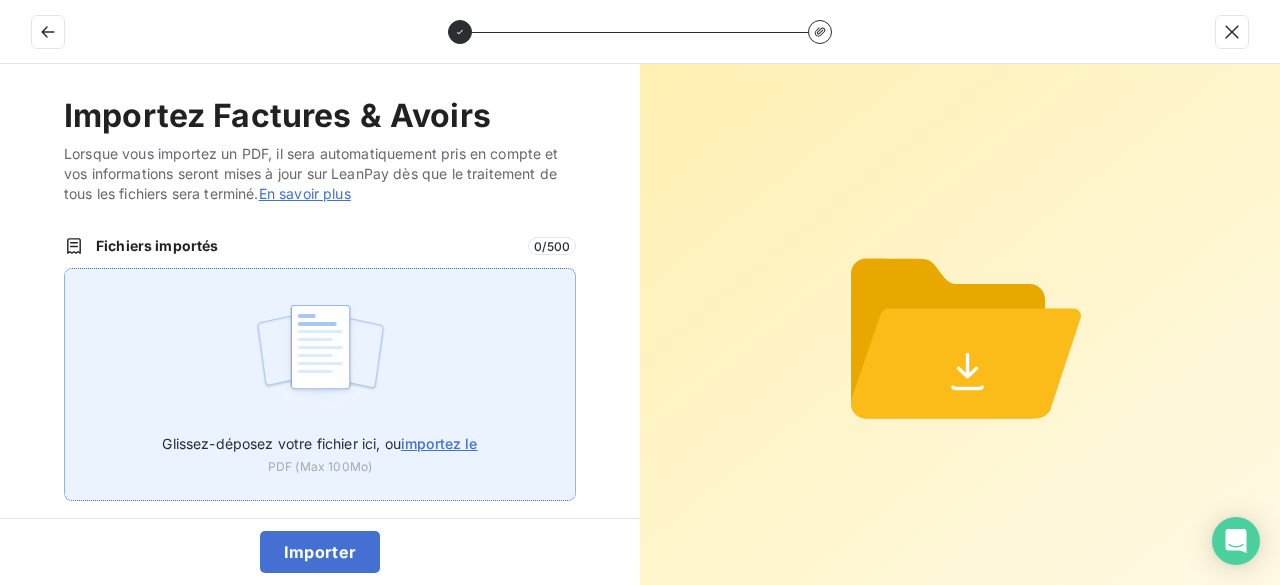 click on "importez le" at bounding box center (439, 443) 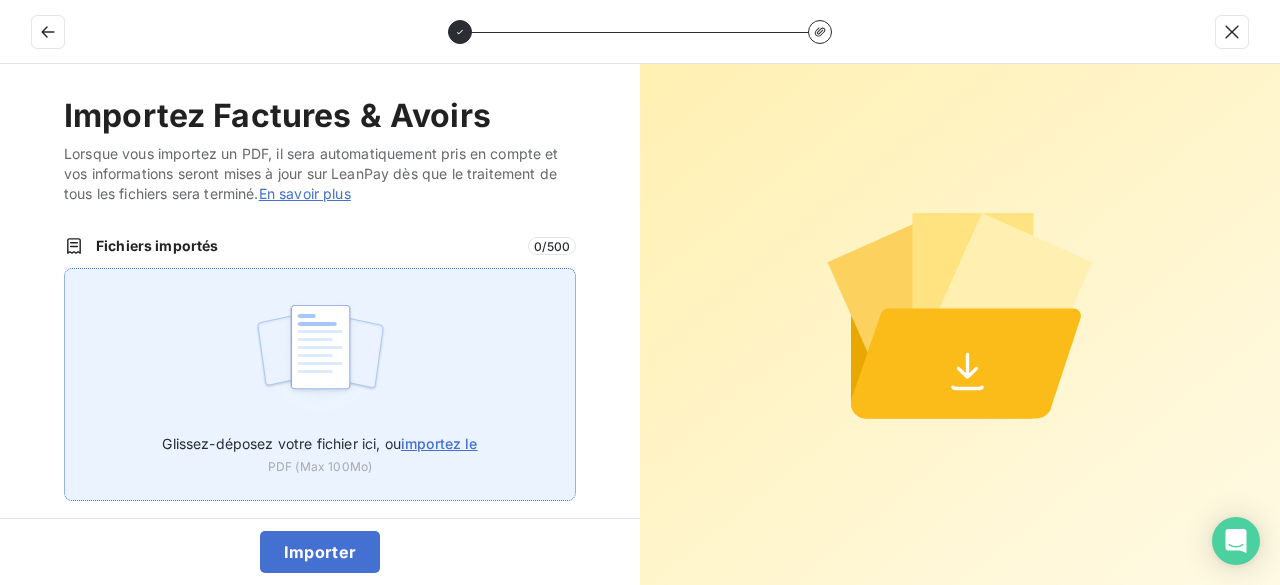 type on "C:\fakepath\VT25244.pdf" 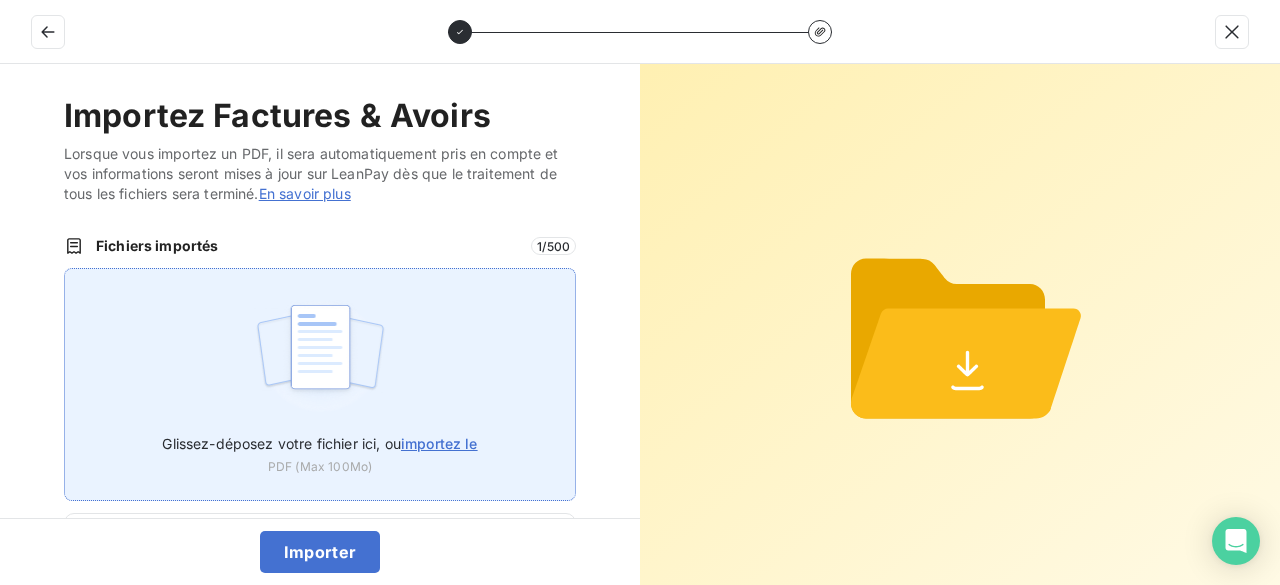 click on "importez le" at bounding box center (439, 443) 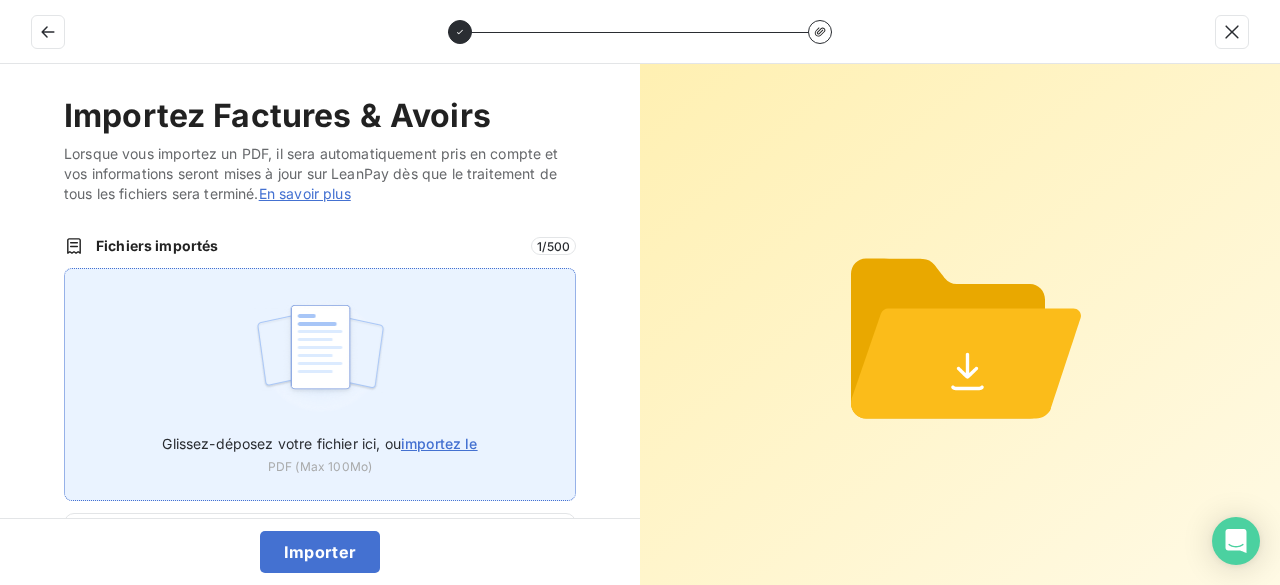 type on "C:\fakepath\VT25244.pdf" 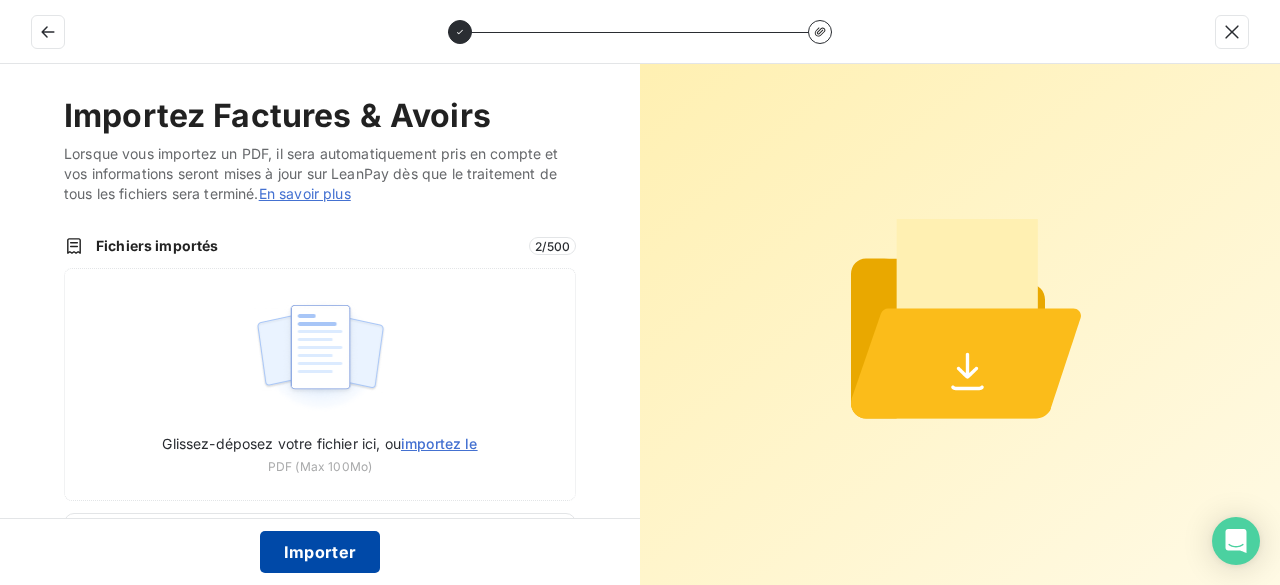 click on "Importer" at bounding box center [320, 552] 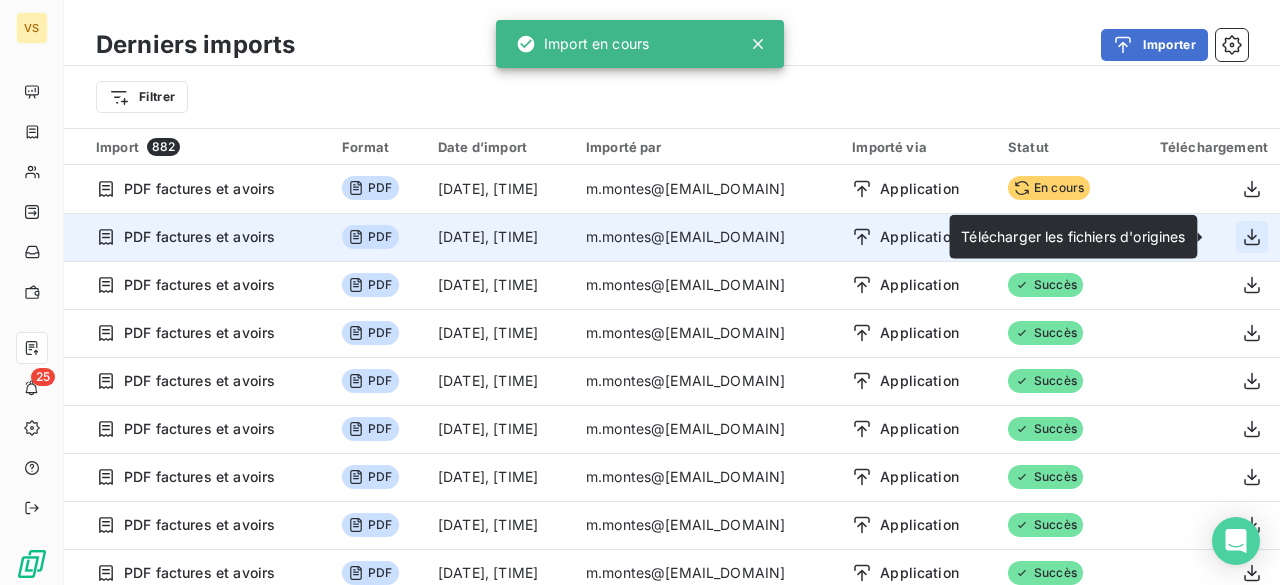 click 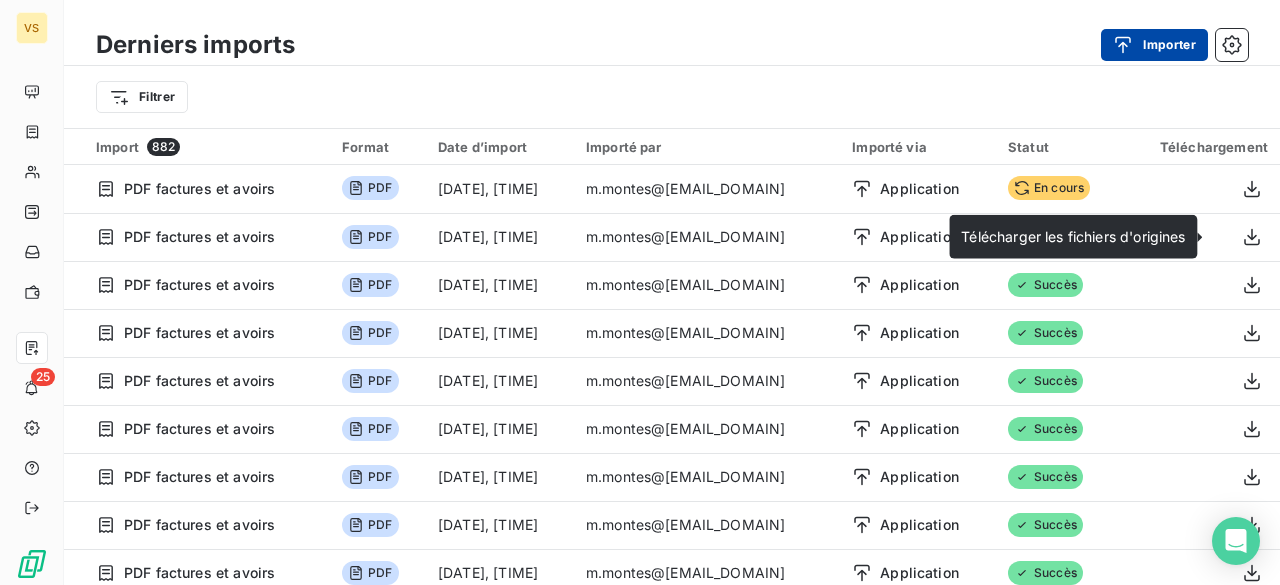click 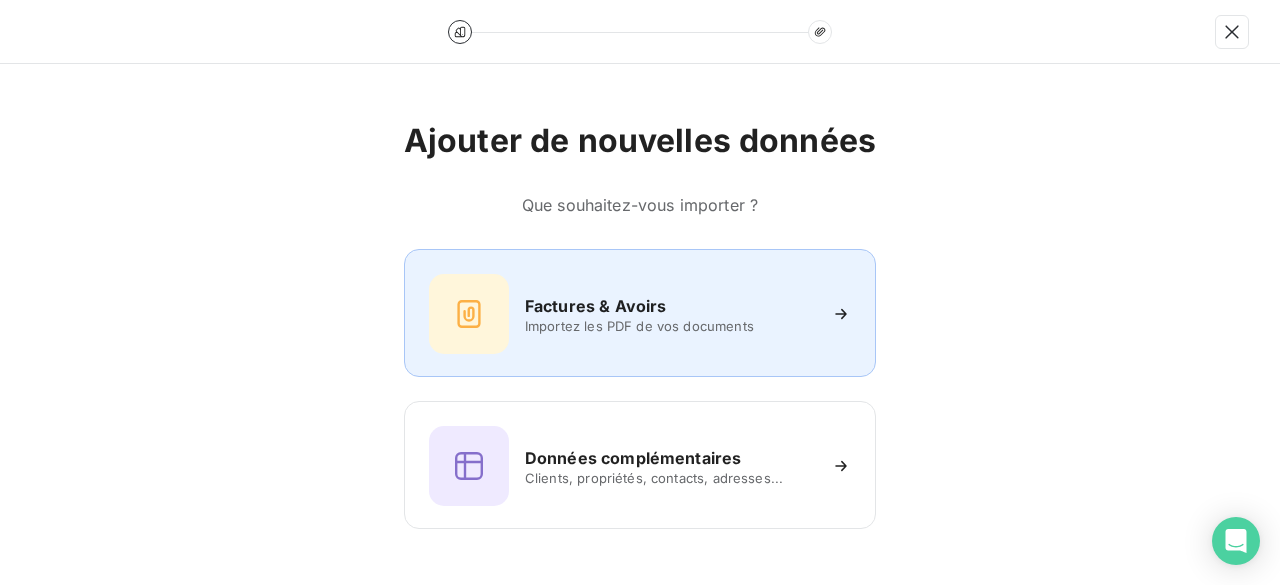 click on "Factures & Avoirs" at bounding box center [596, 306] 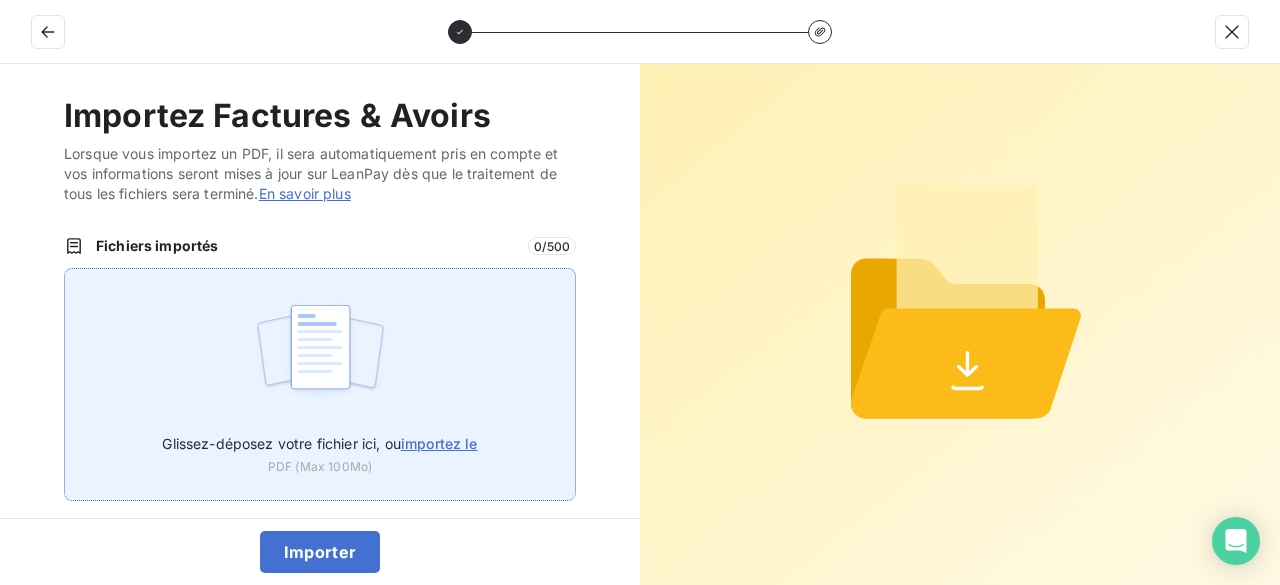 click on "importez le" at bounding box center [439, 443] 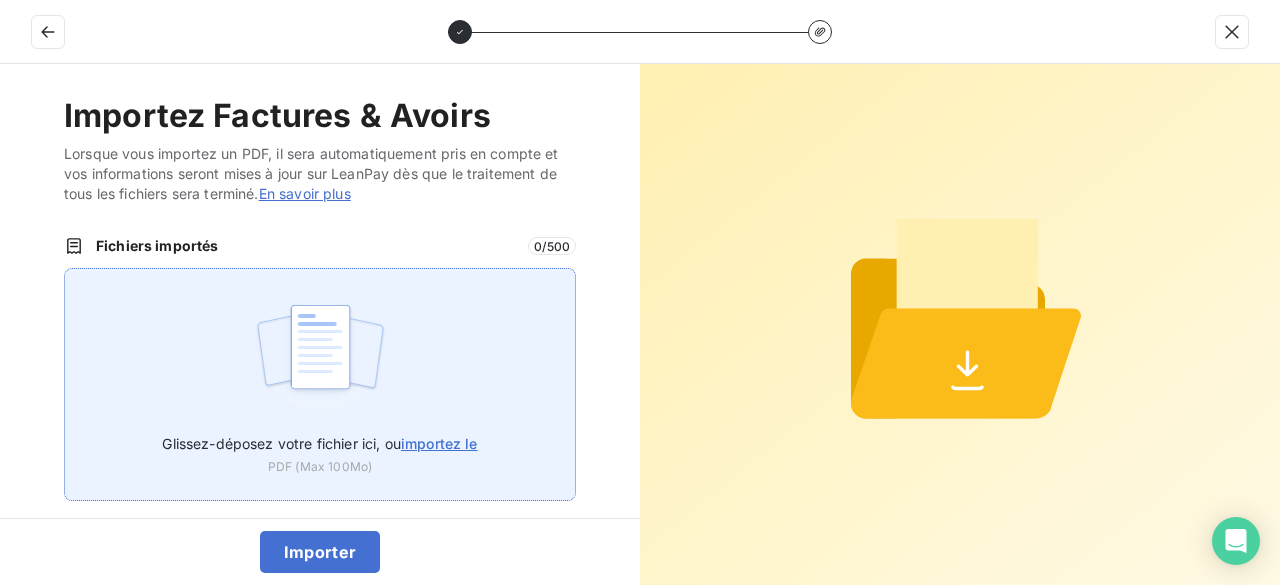type on "C:\fakepath\VT25245.pdf" 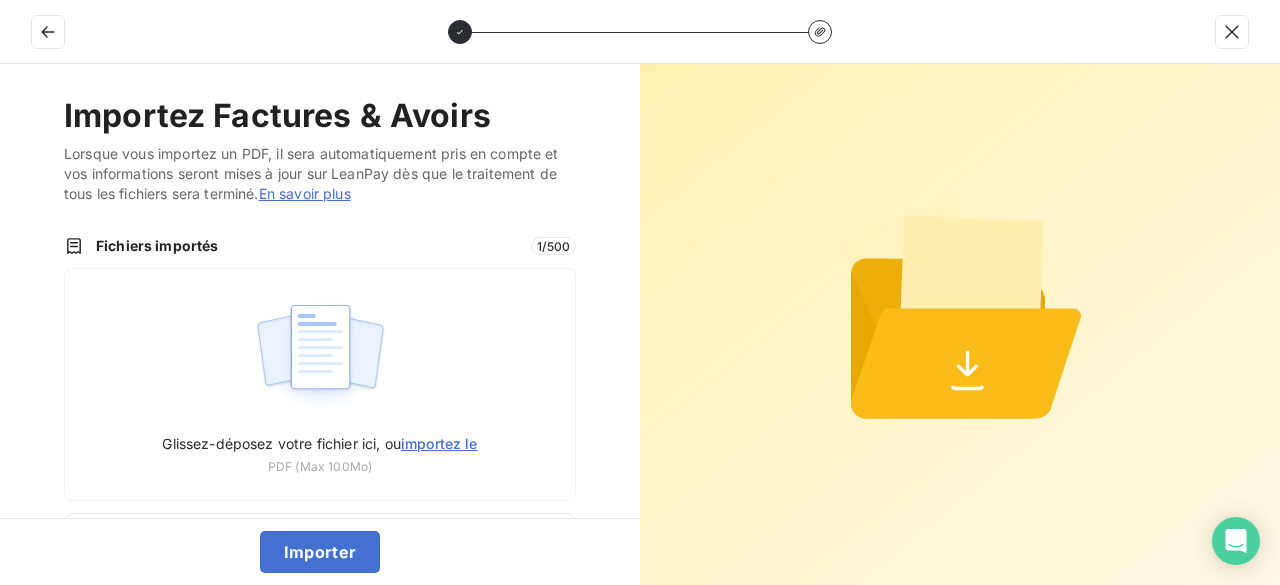 click on "Importer" at bounding box center (320, 551) 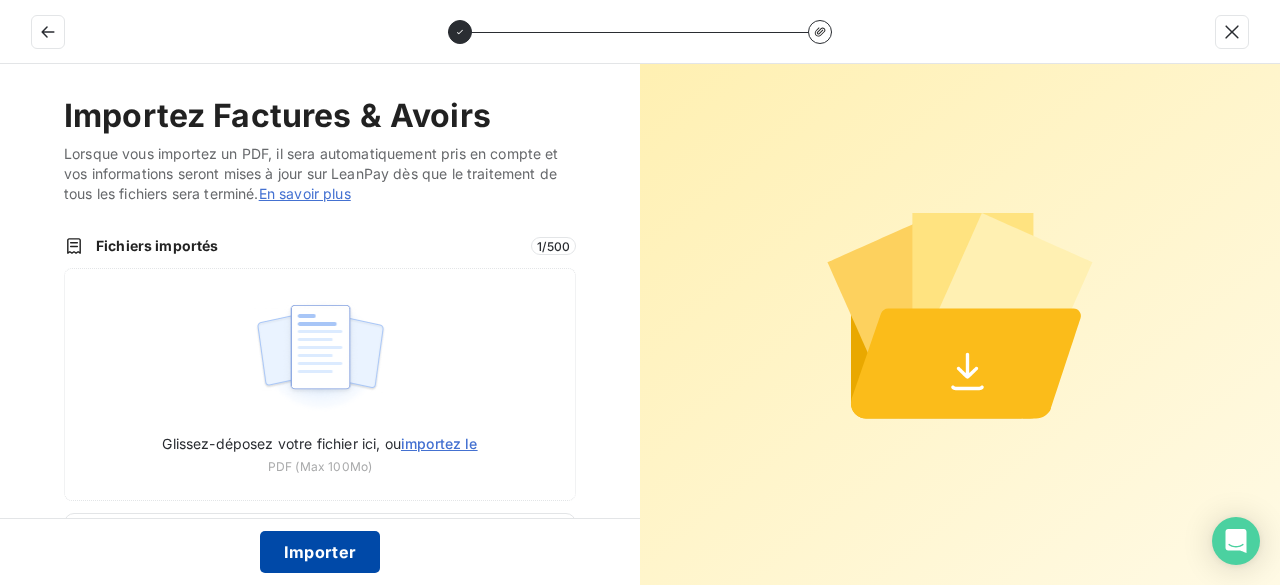 click on "Importer" at bounding box center [320, 552] 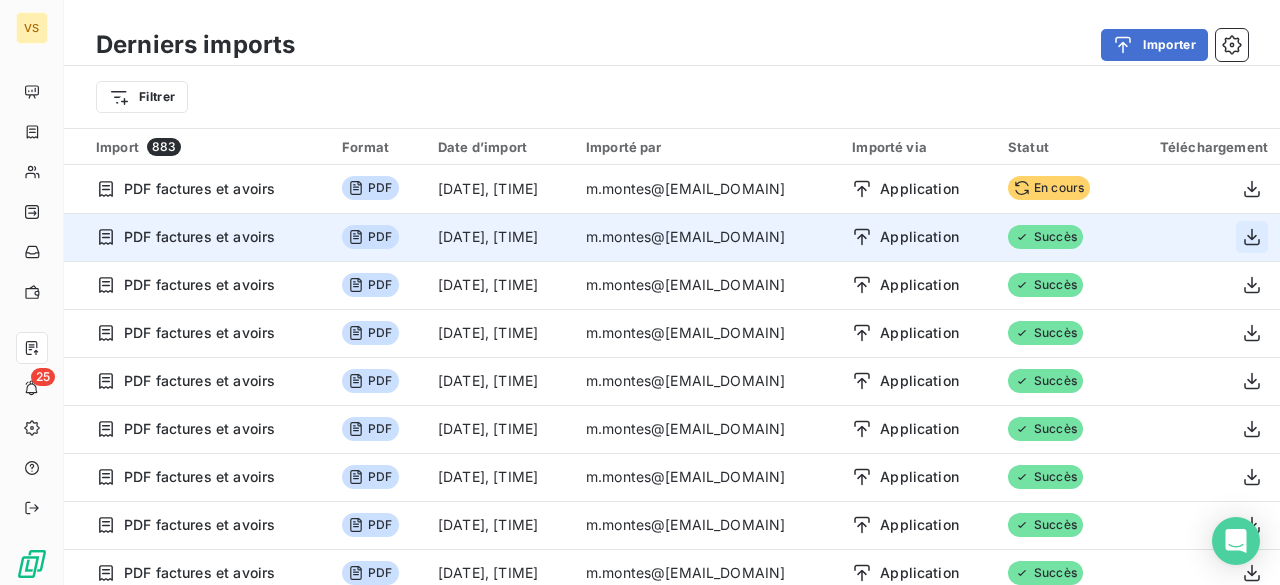 click 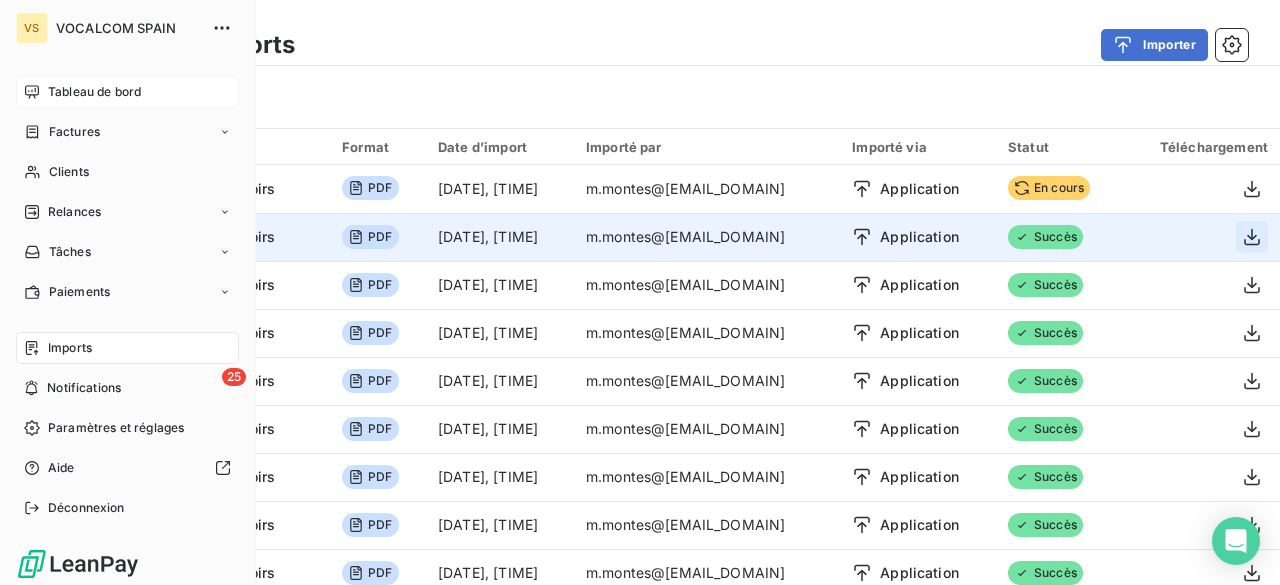 click on "Tableau de bord" at bounding box center (94, 92) 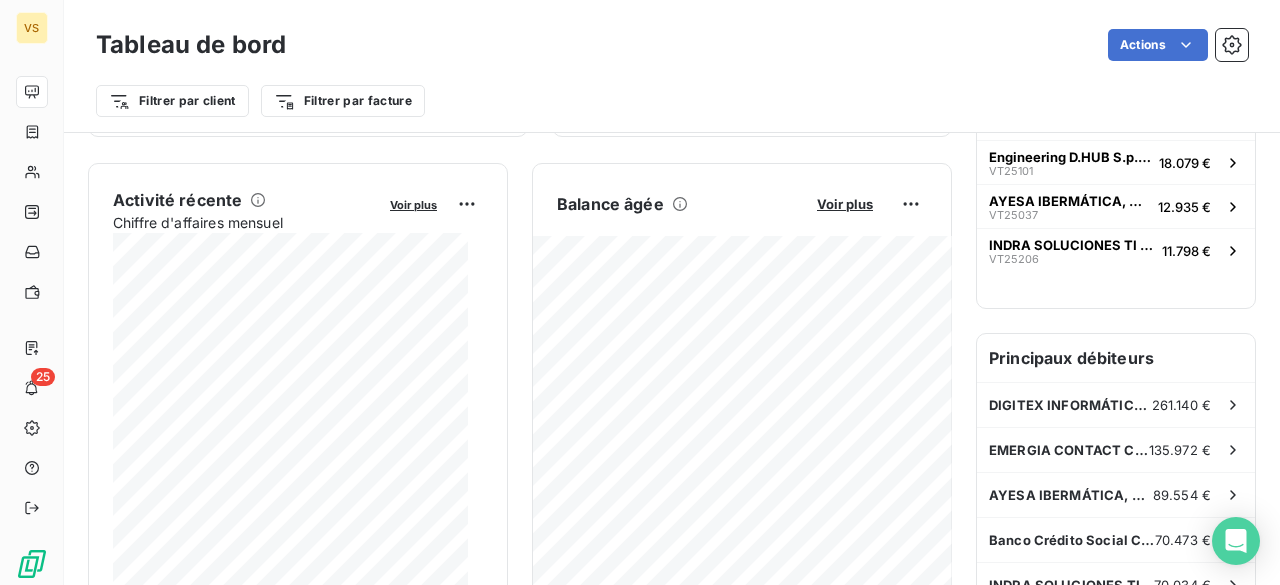 scroll, scrollTop: 400, scrollLeft: 0, axis: vertical 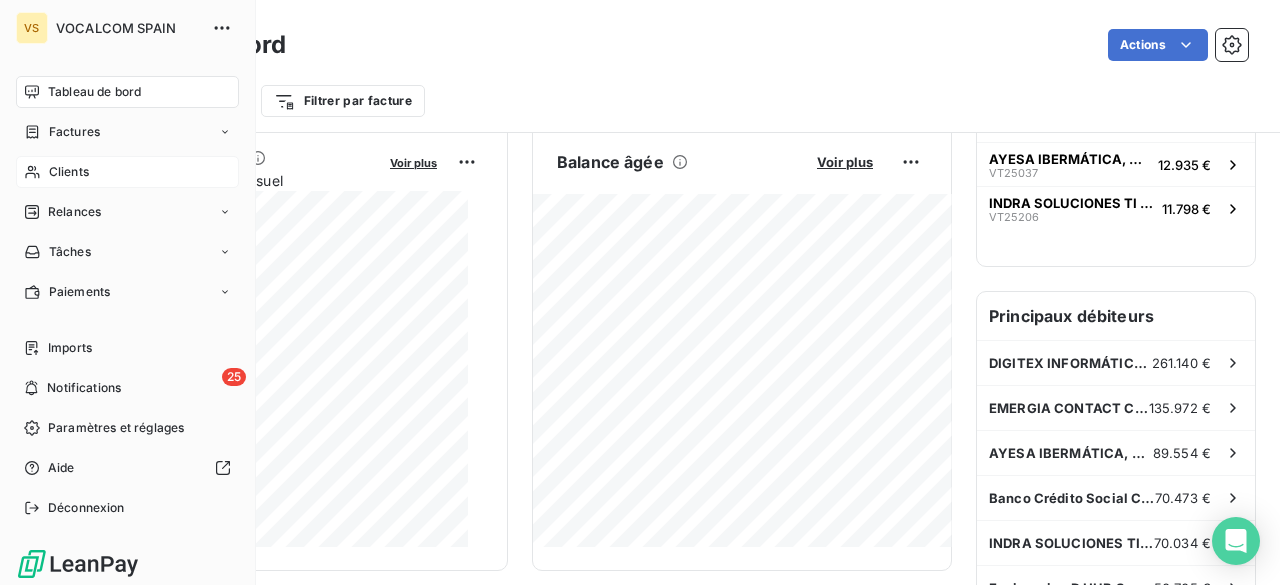 click on "Clients" at bounding box center (69, 172) 